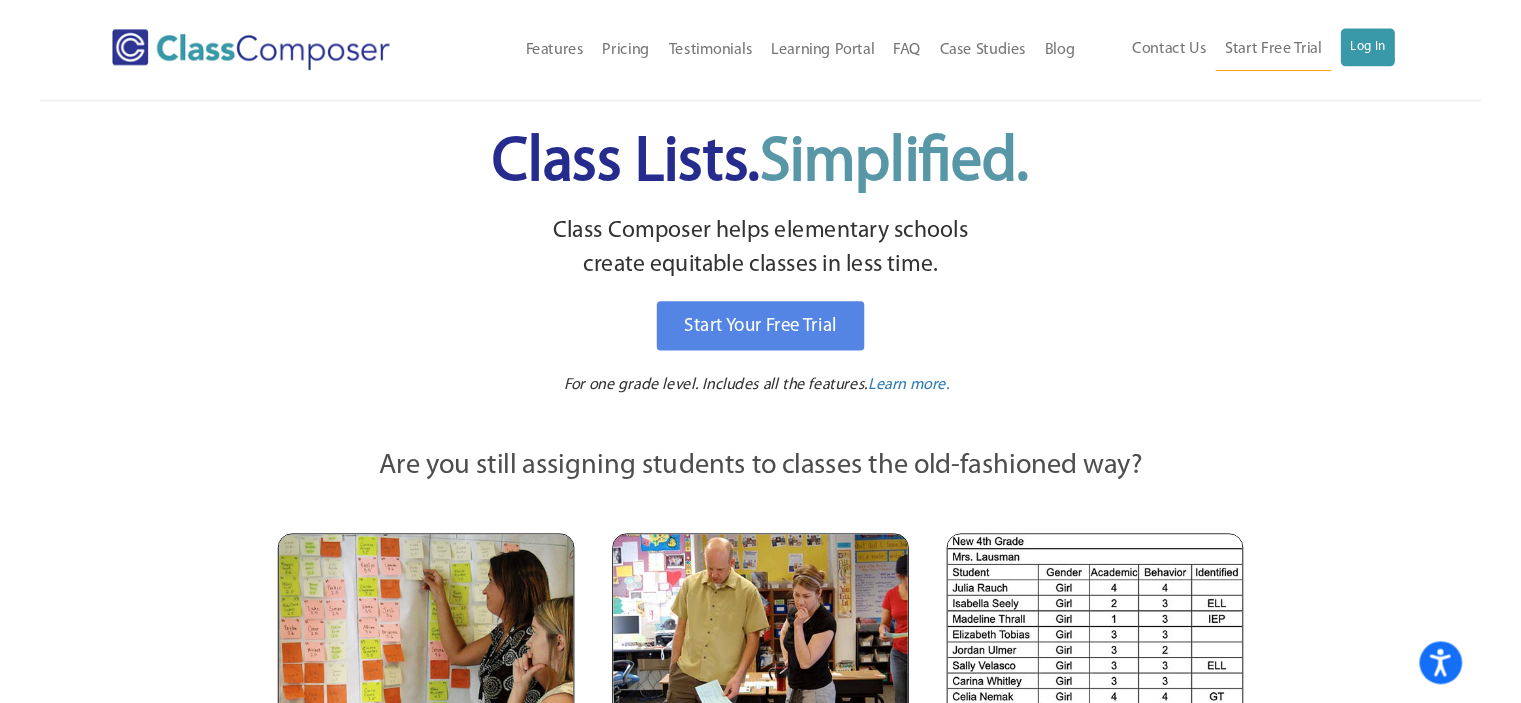 scroll, scrollTop: 0, scrollLeft: 0, axis: both 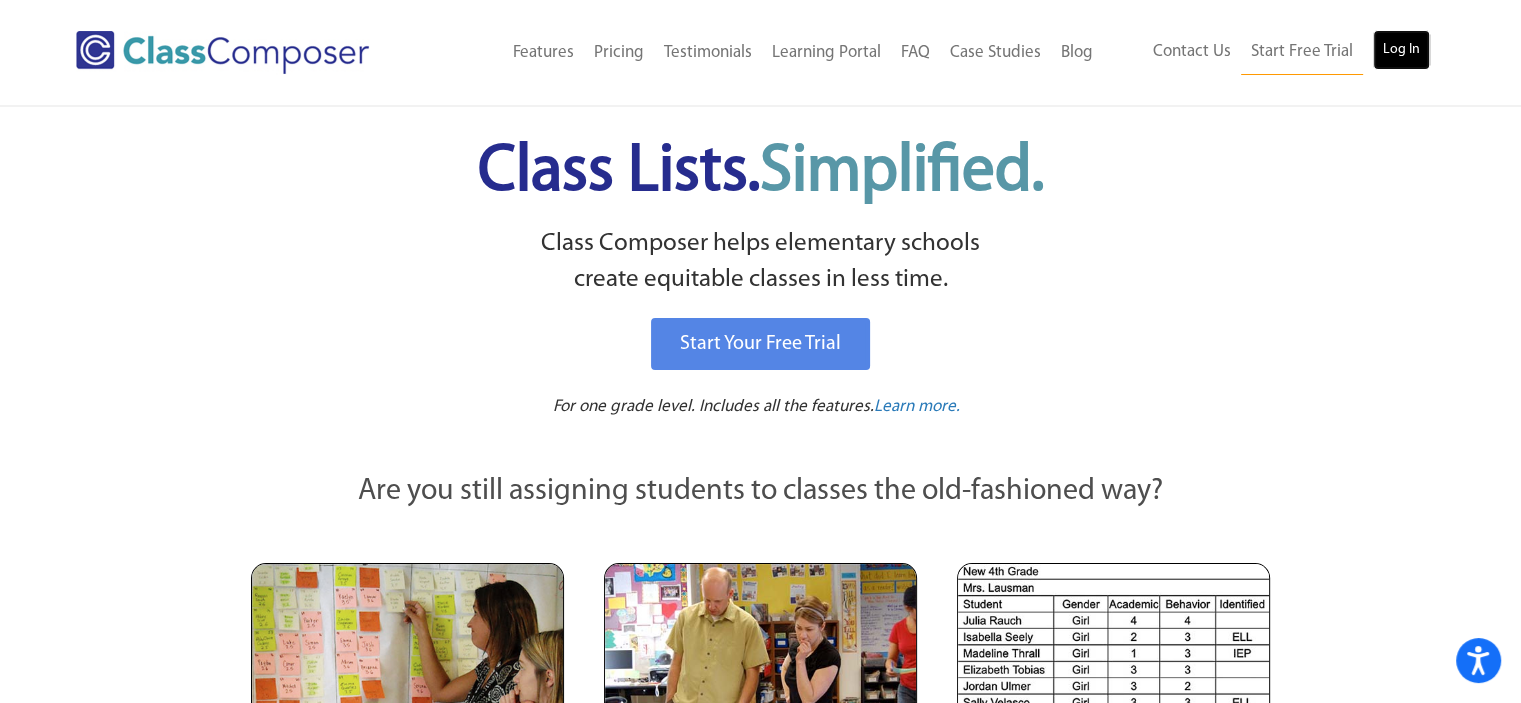click on "Log In" at bounding box center [1401, 50] 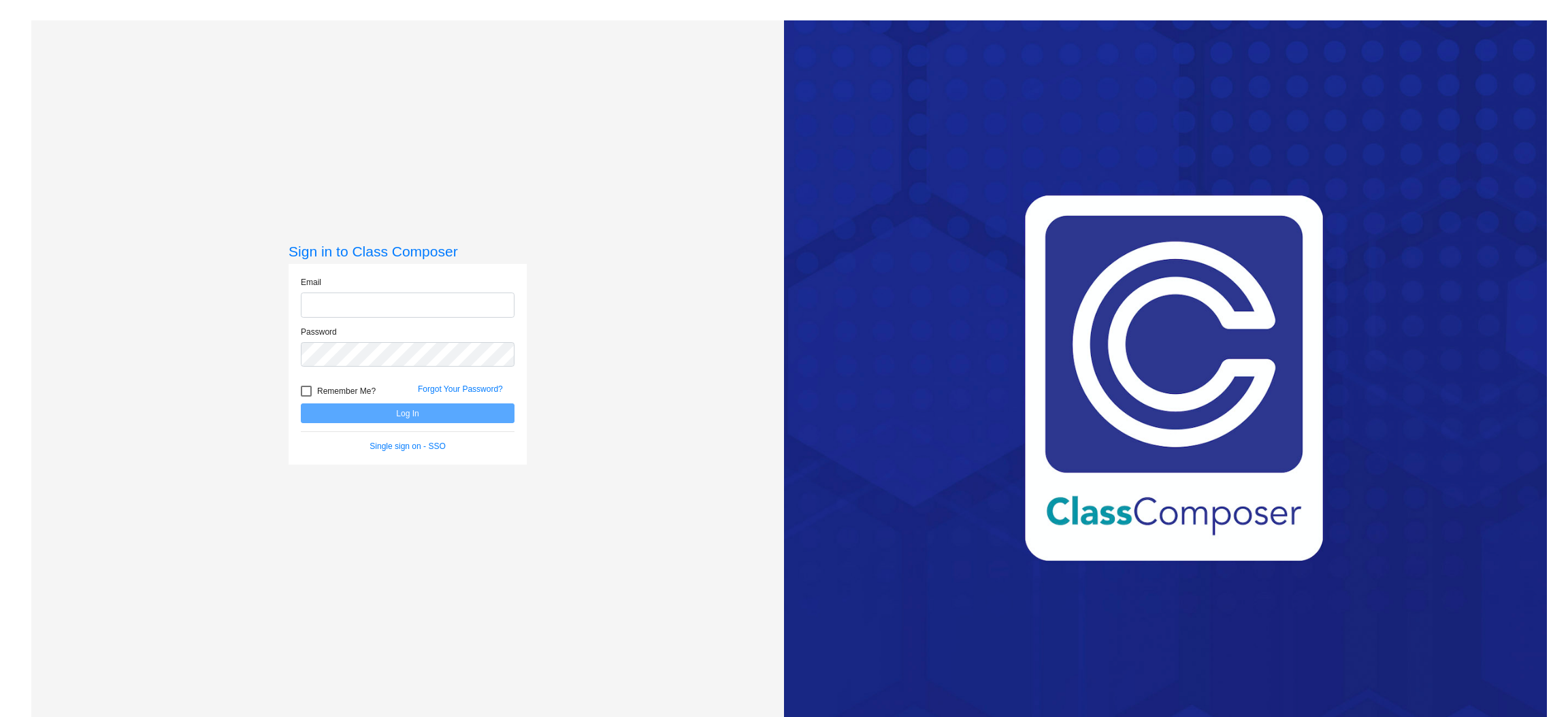 scroll, scrollTop: 0, scrollLeft: 0, axis: both 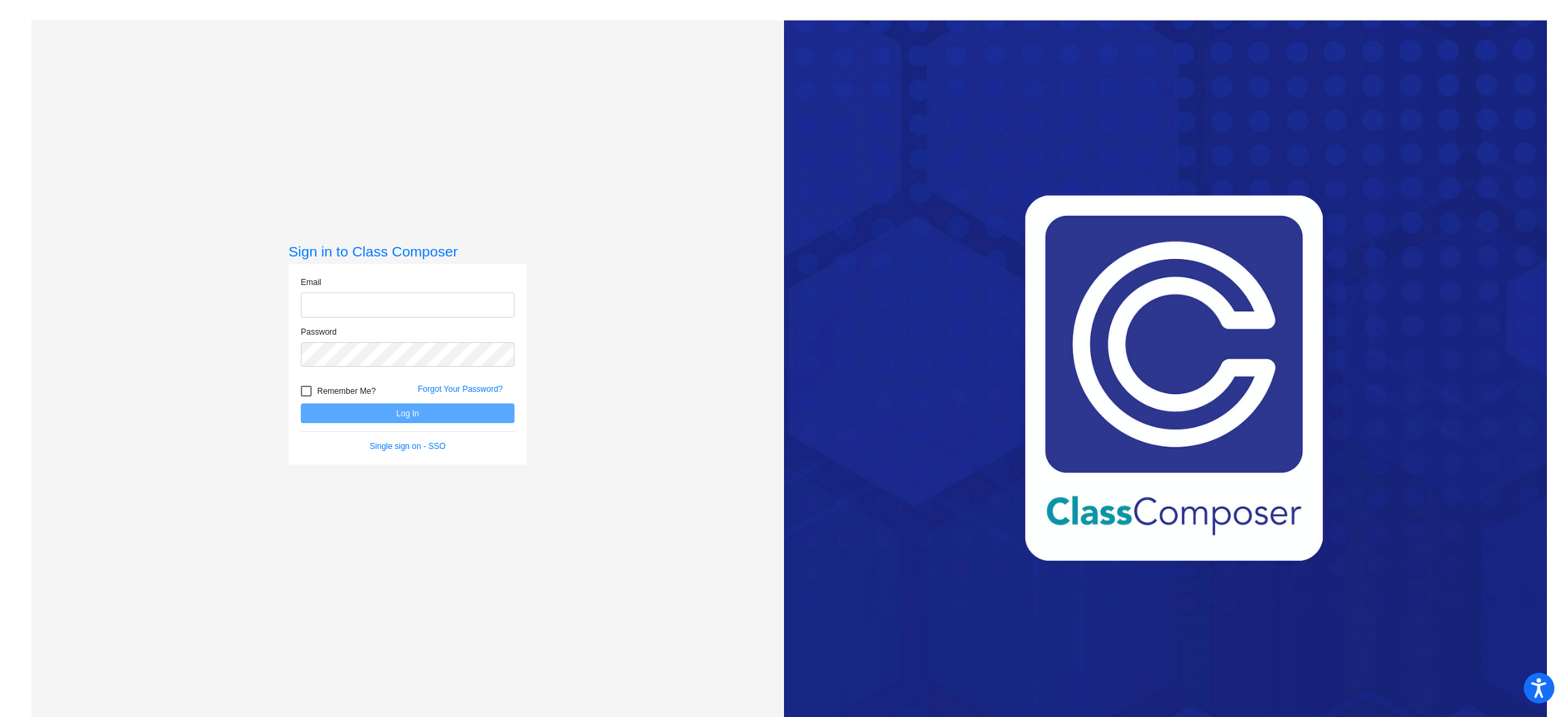 type on "[PERSON_NAME][EMAIL_ADDRESS][DOMAIN_NAME]" 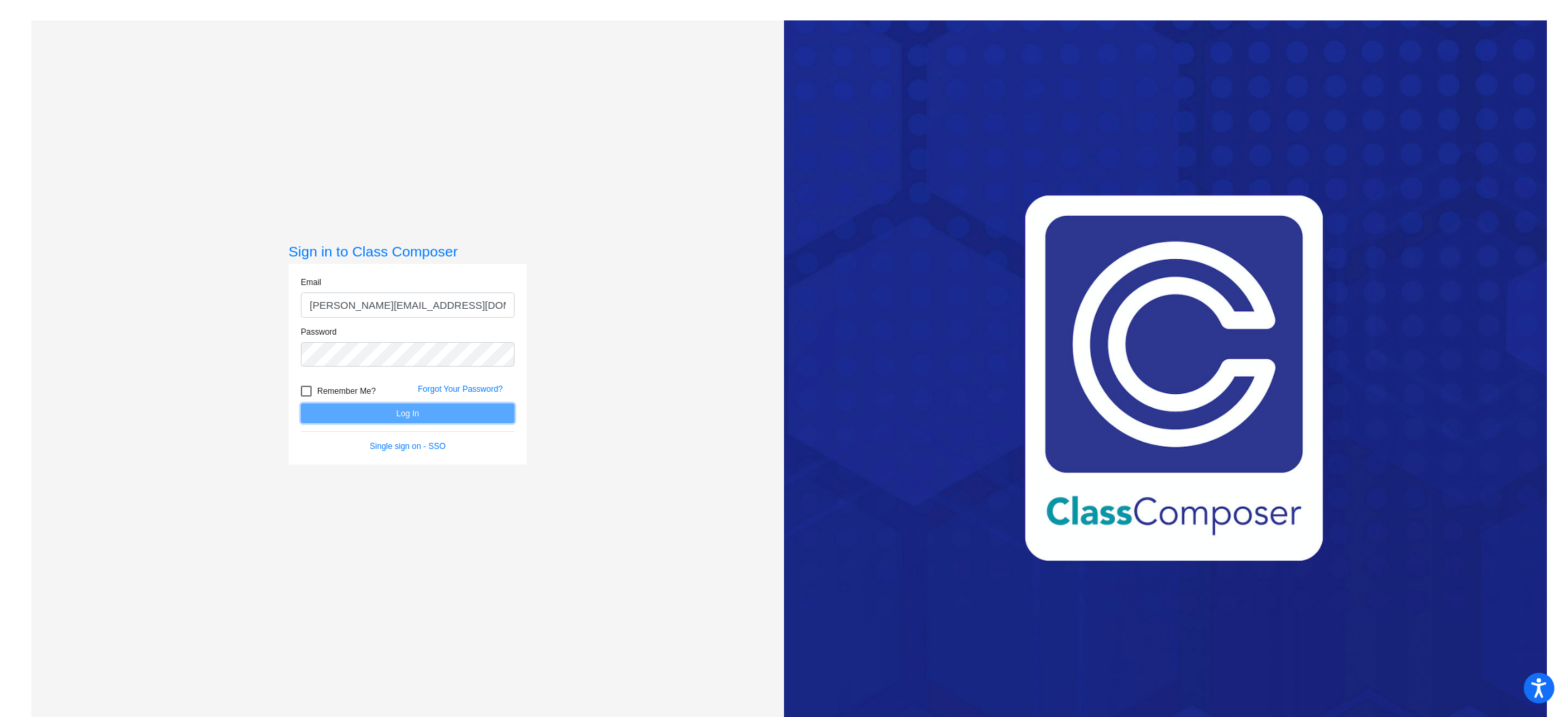 click on "Log In" 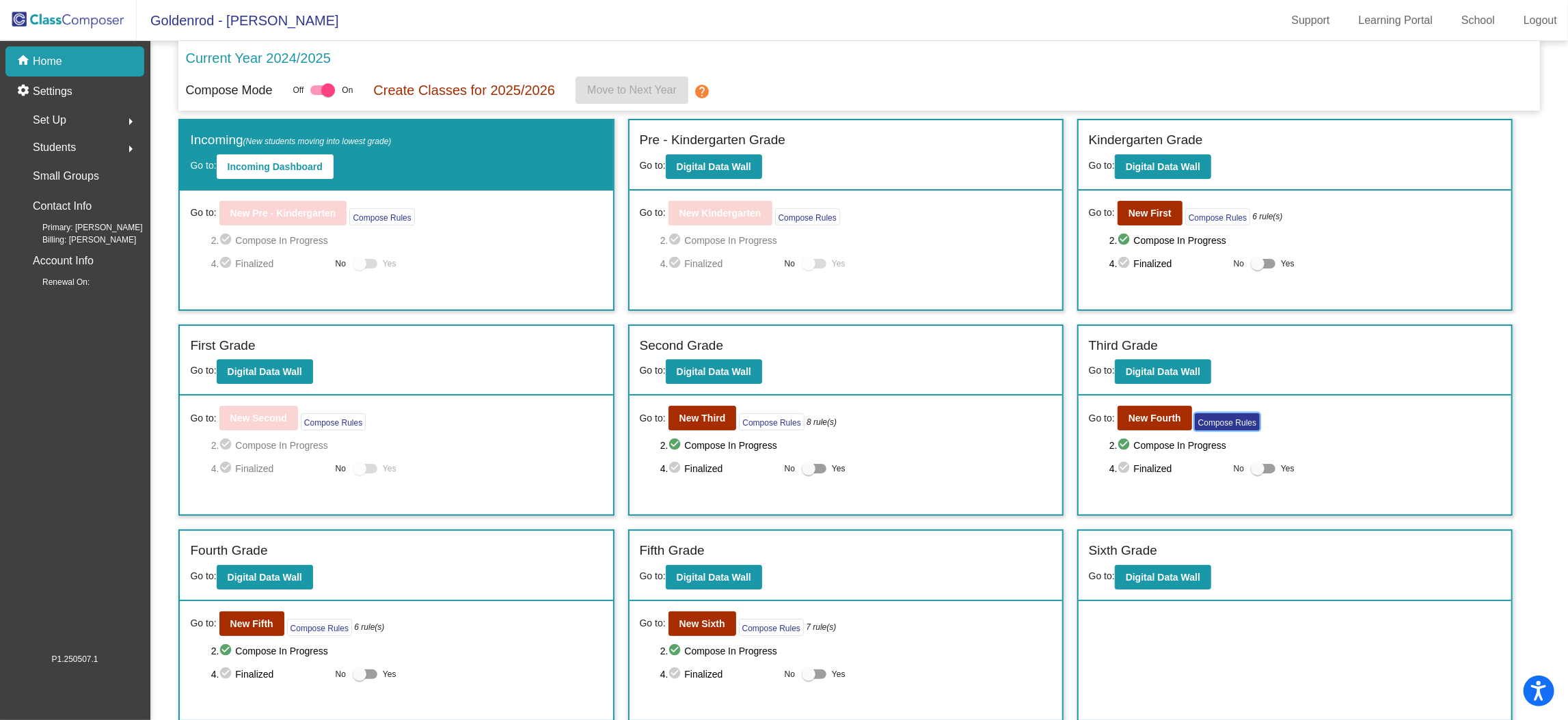 click on "Compose Rules" 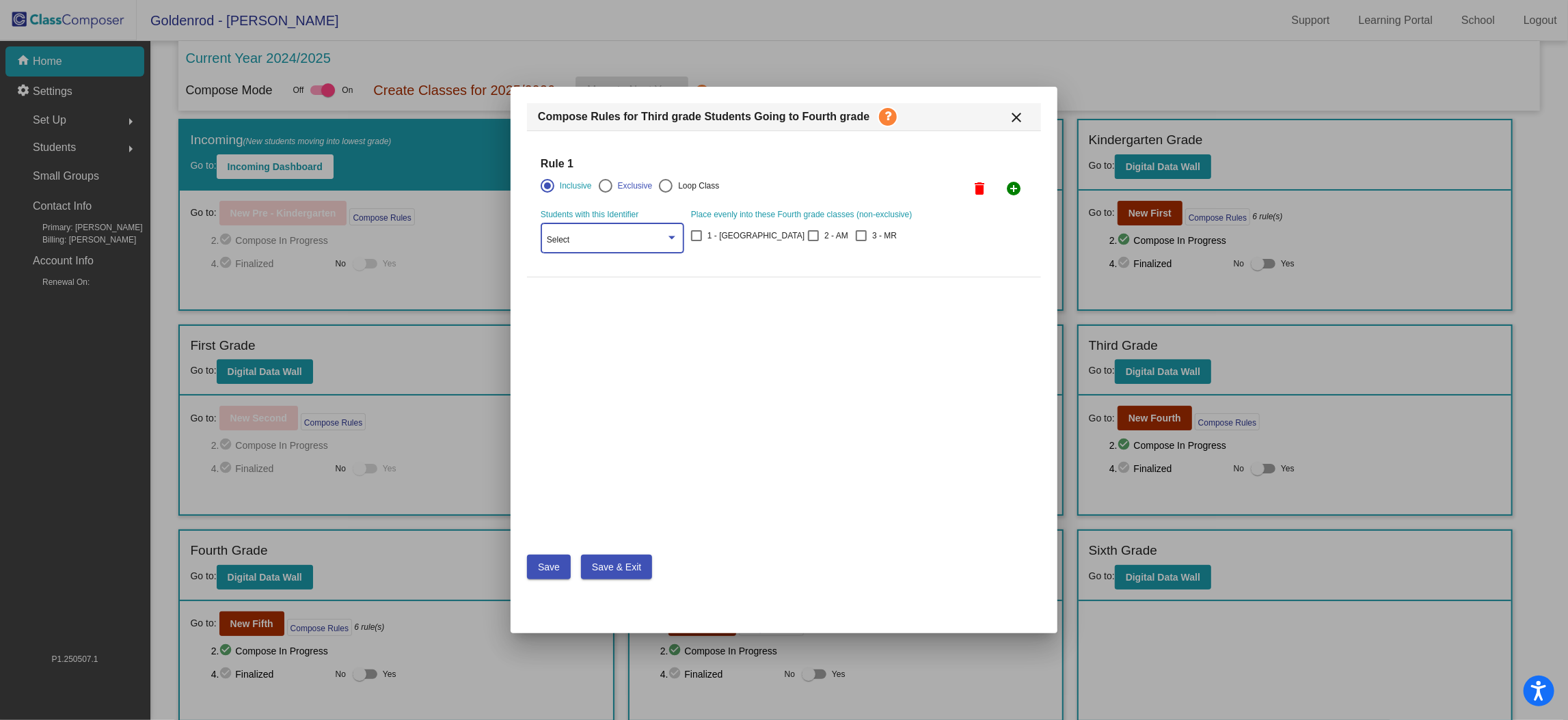 click on "Select" at bounding box center [606, 240] 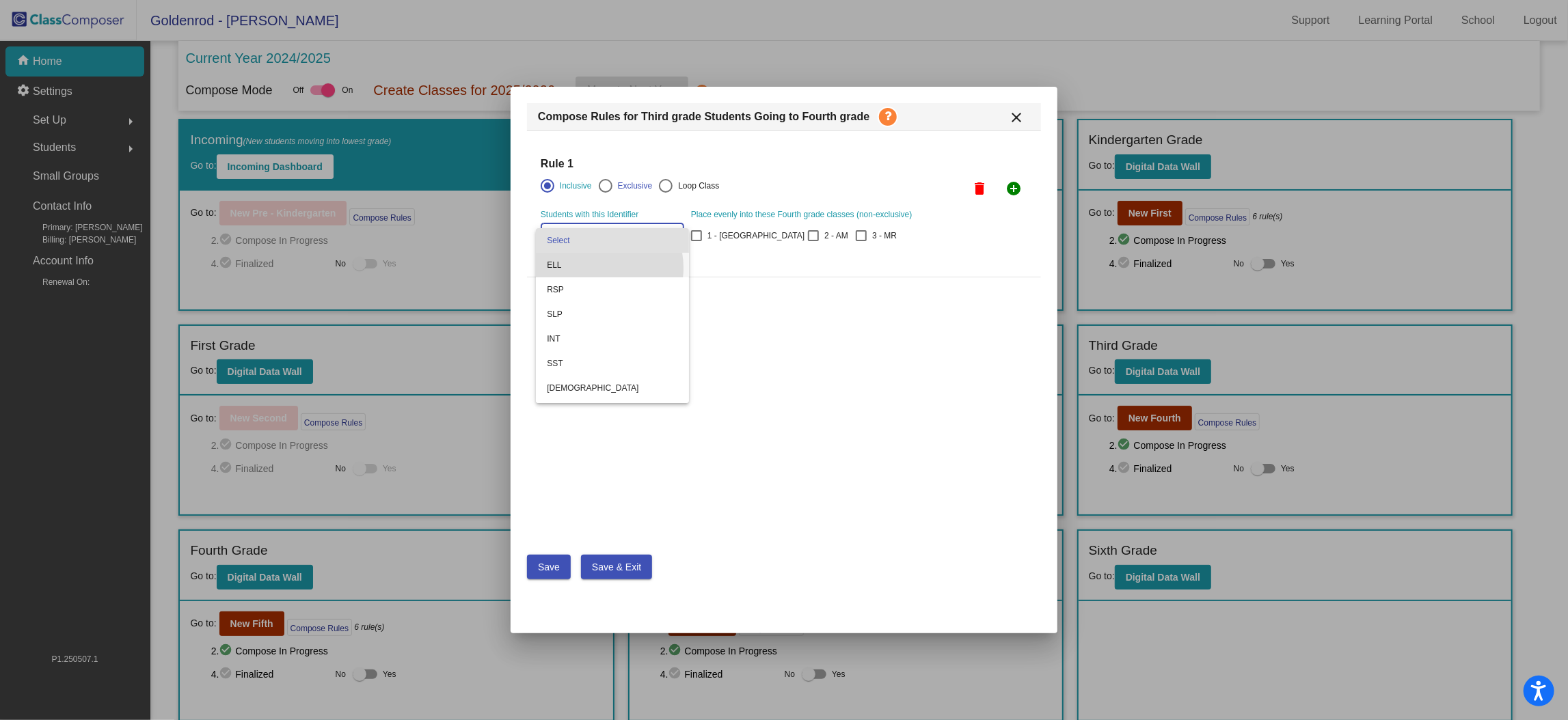 click on "ELL" at bounding box center (612, 265) 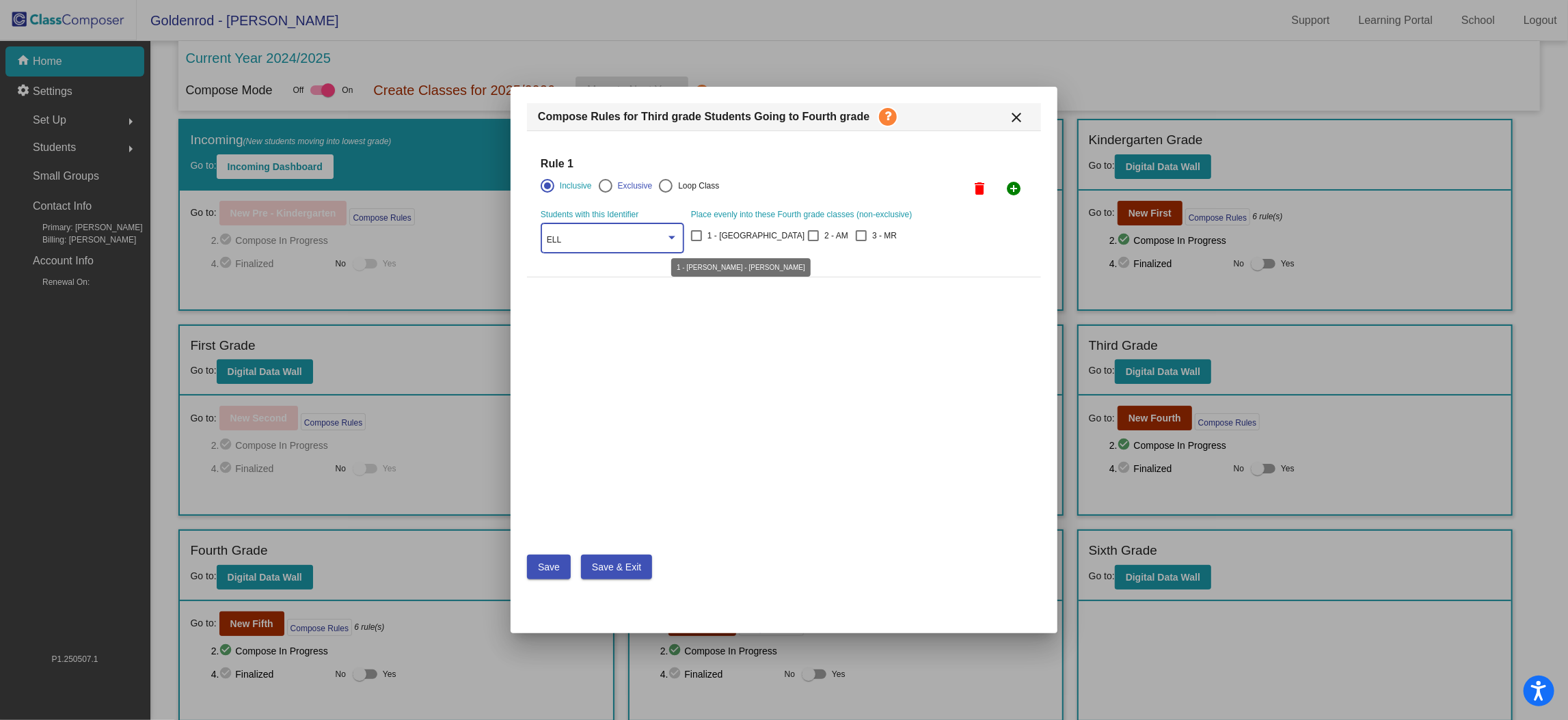 click at bounding box center [697, 236] 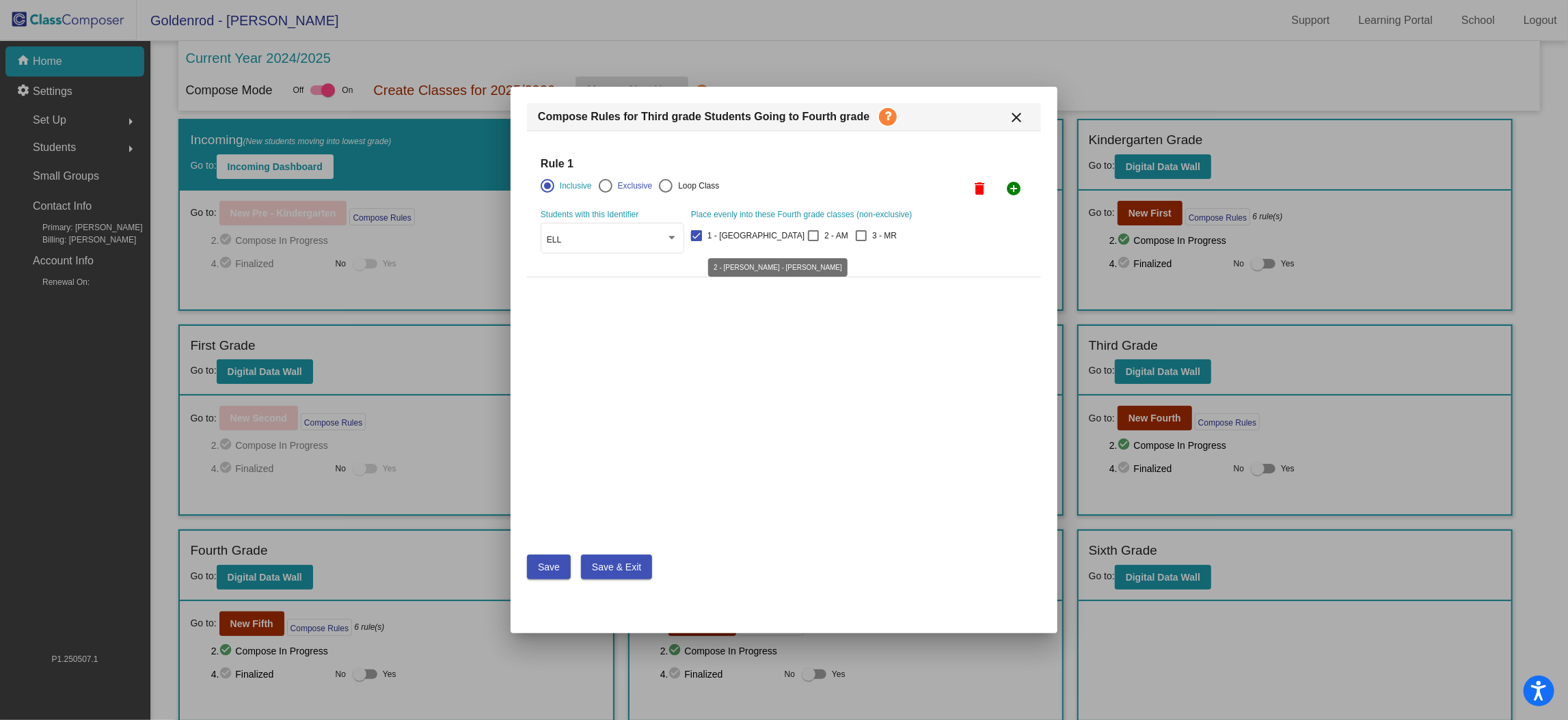 click at bounding box center (813, 236) 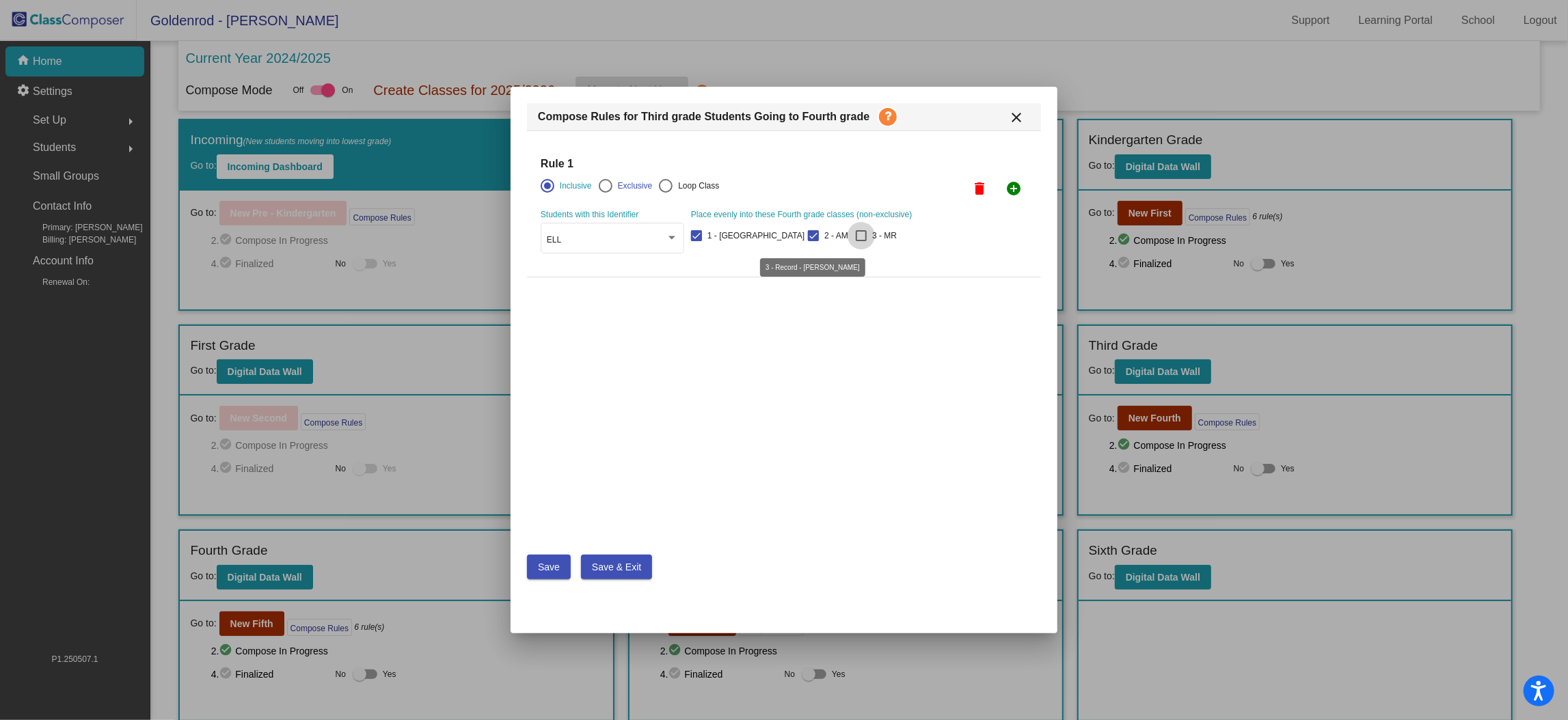 click at bounding box center (861, 236) 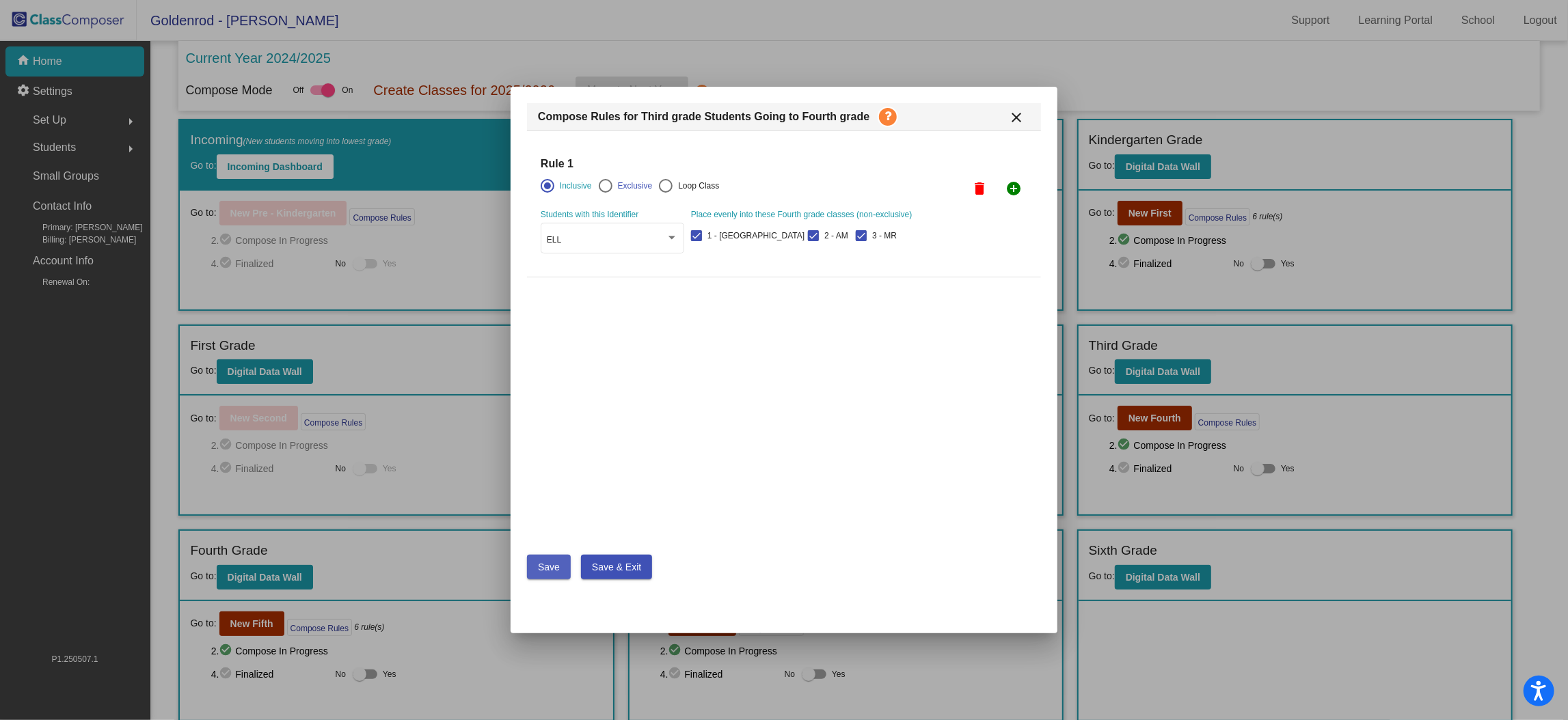 click on "Save" at bounding box center (549, 567) 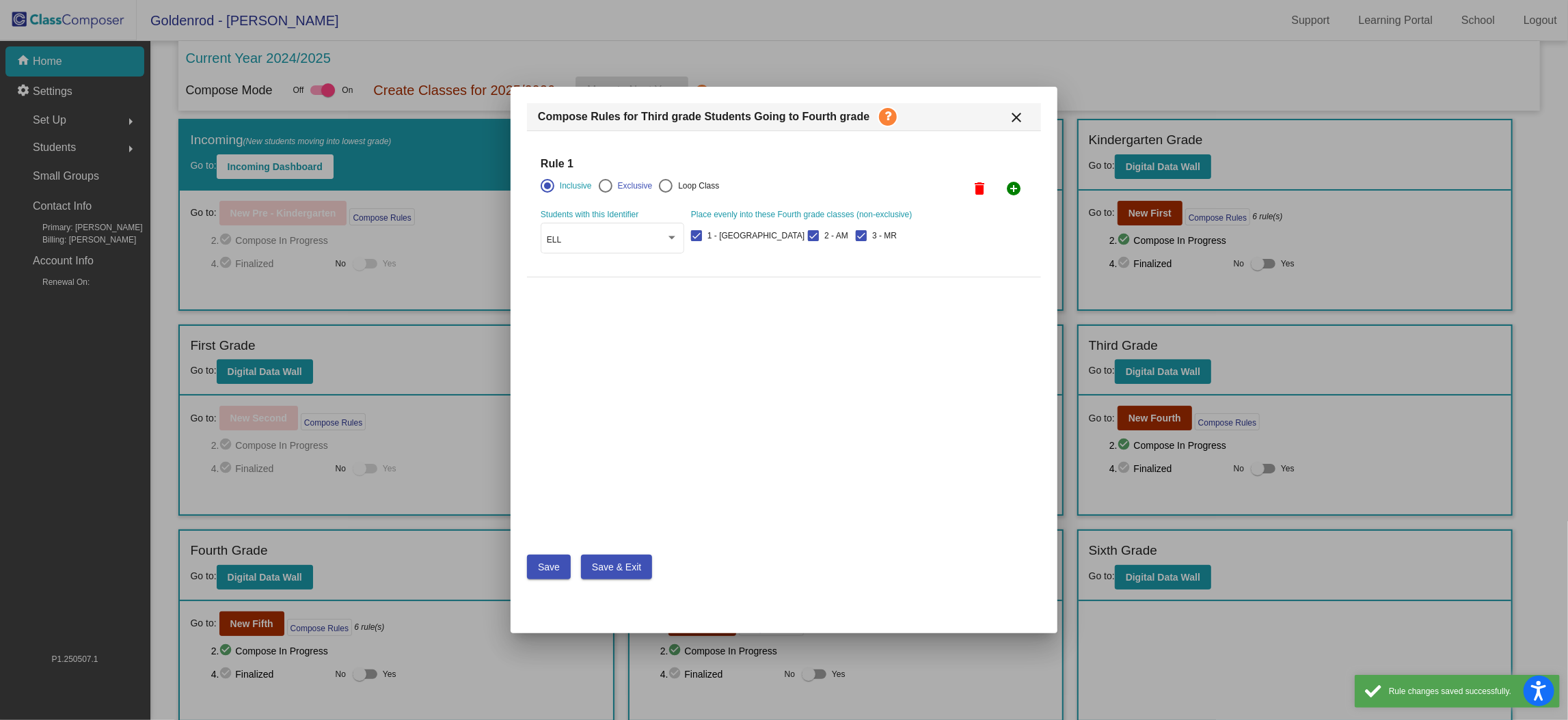 click on "Save" at bounding box center [549, 567] 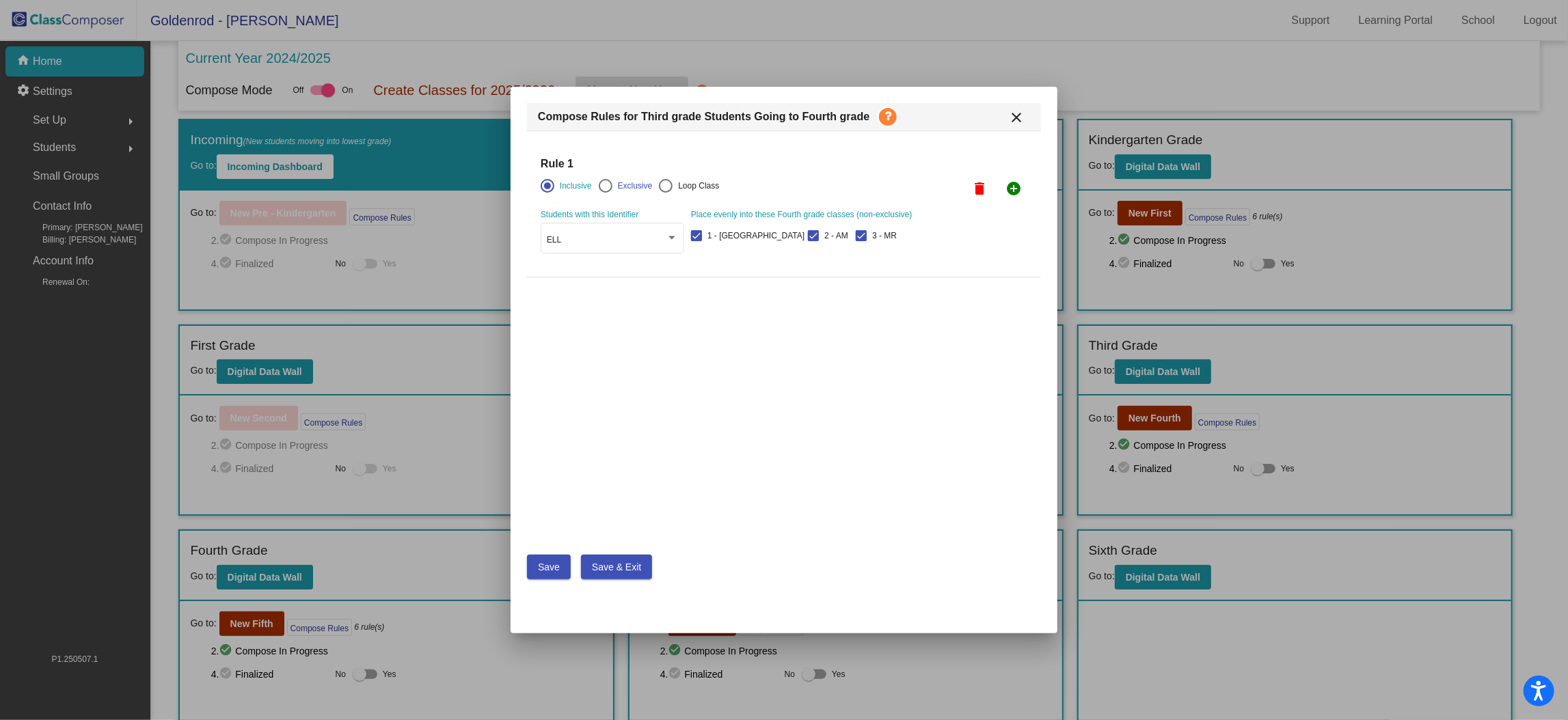 click on "add_circle" at bounding box center (1014, 189) 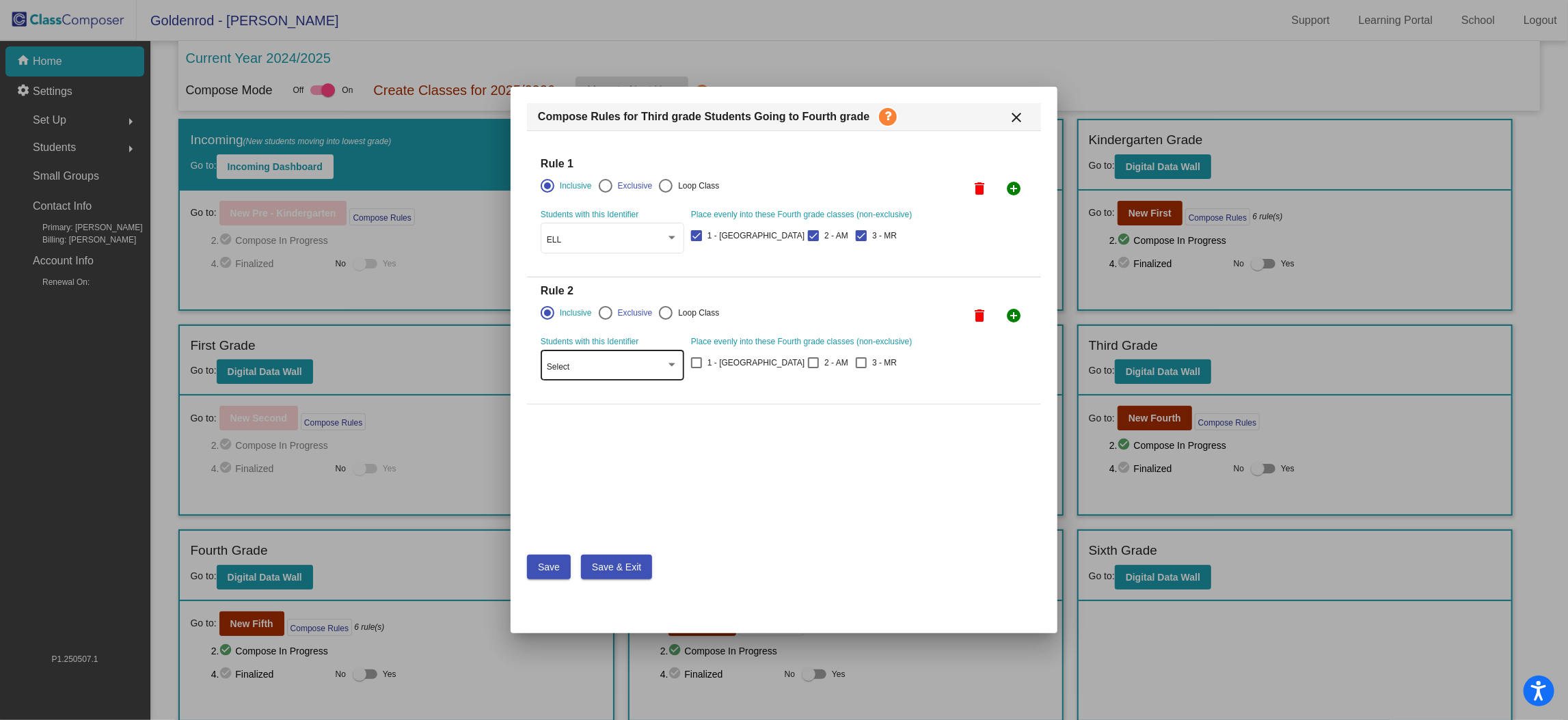 click on "Select" at bounding box center [606, 368] 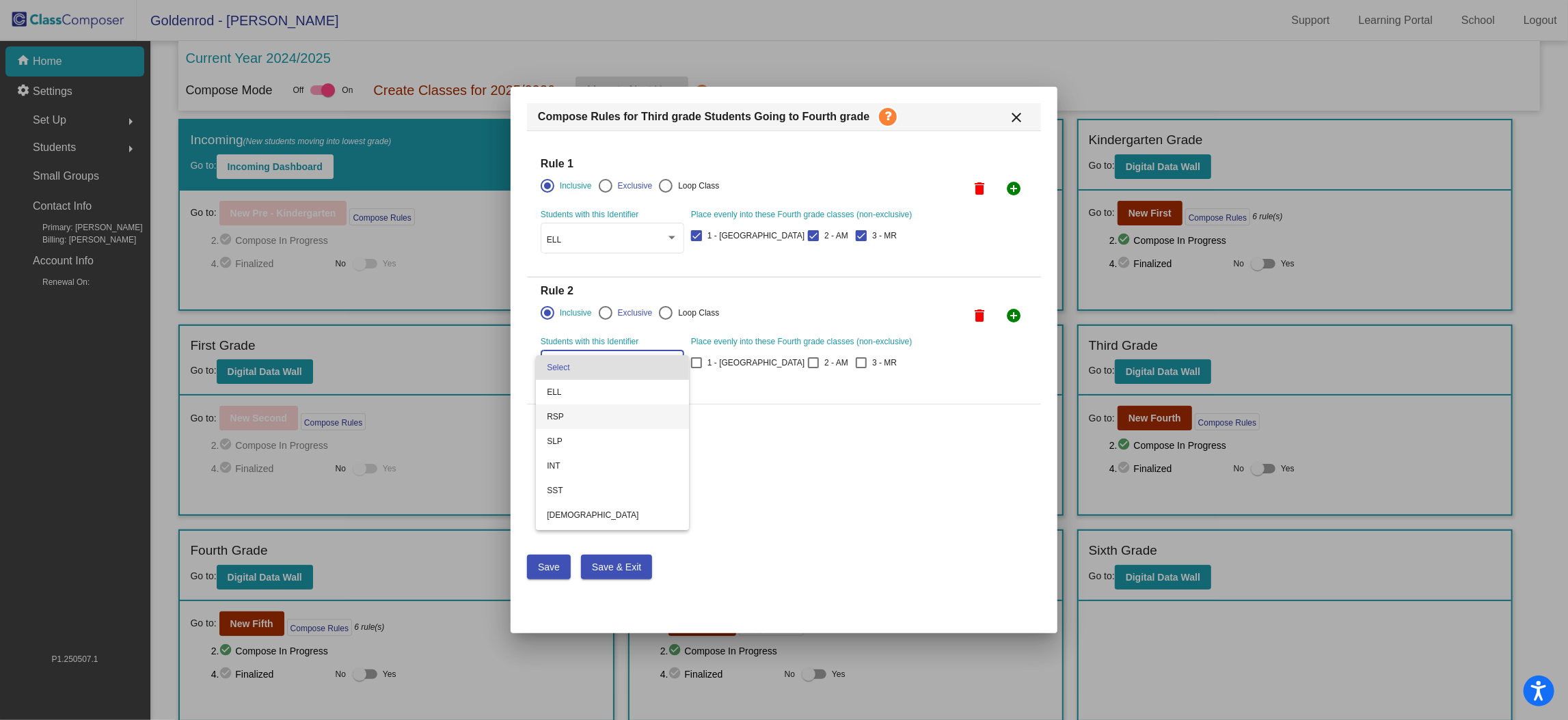 click on "RSP" at bounding box center [612, 417] 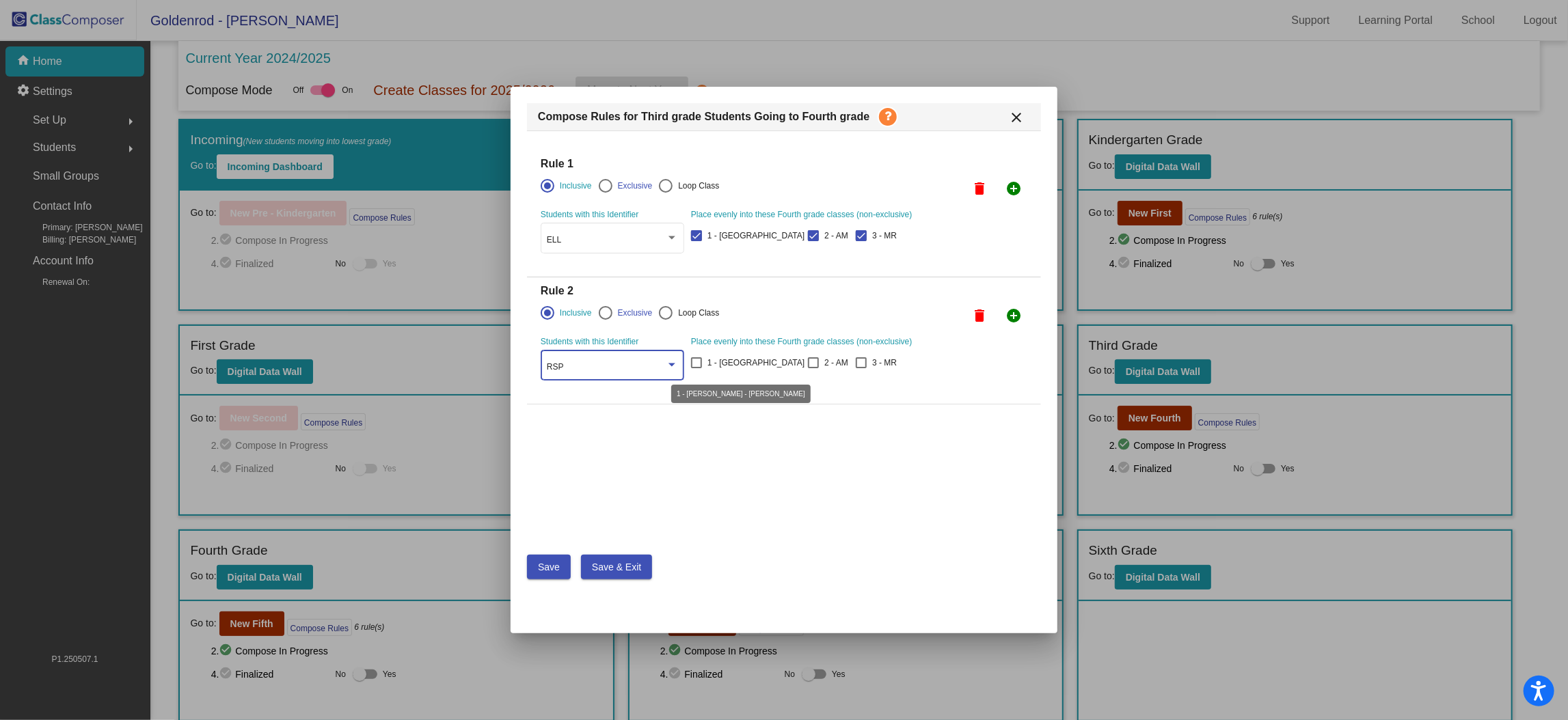 click at bounding box center [697, 363] 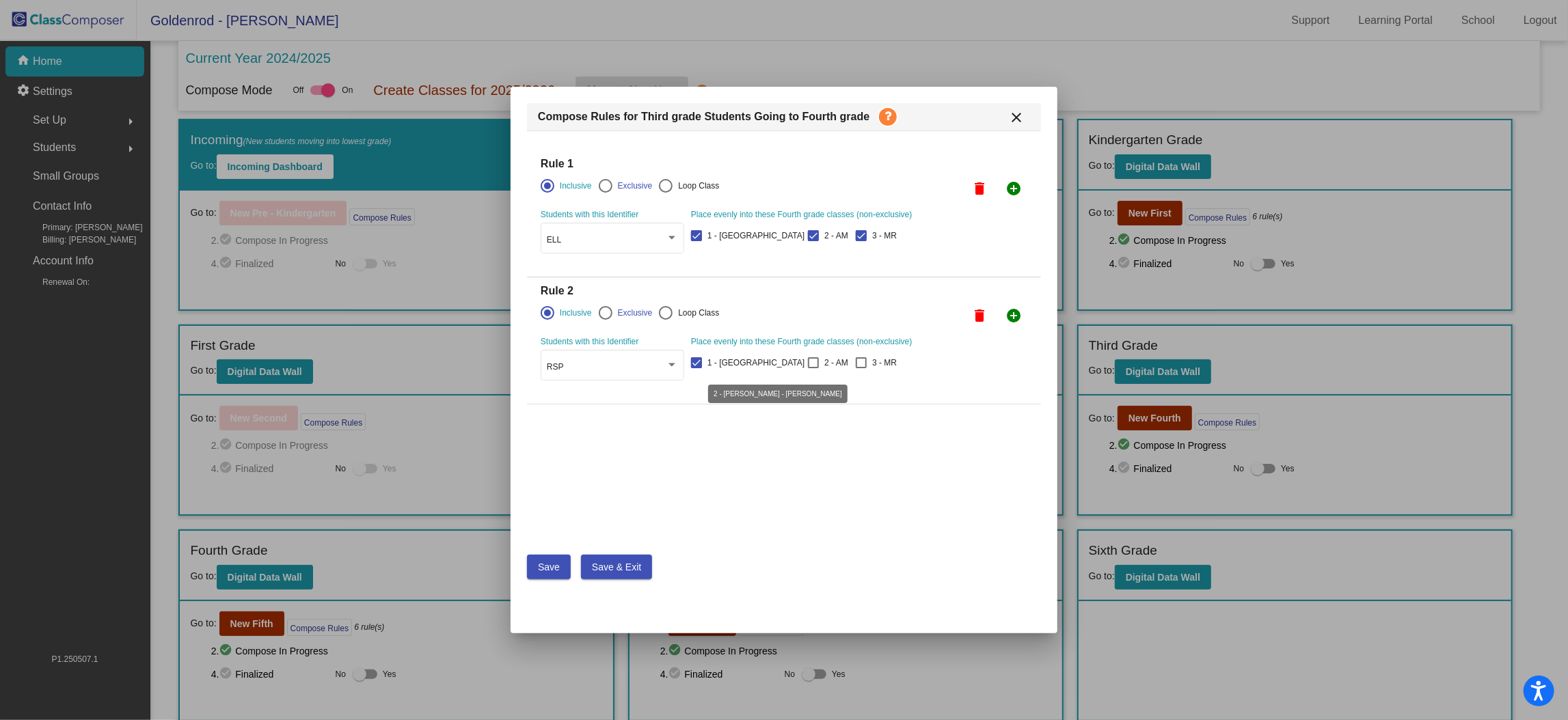 click at bounding box center (813, 363) 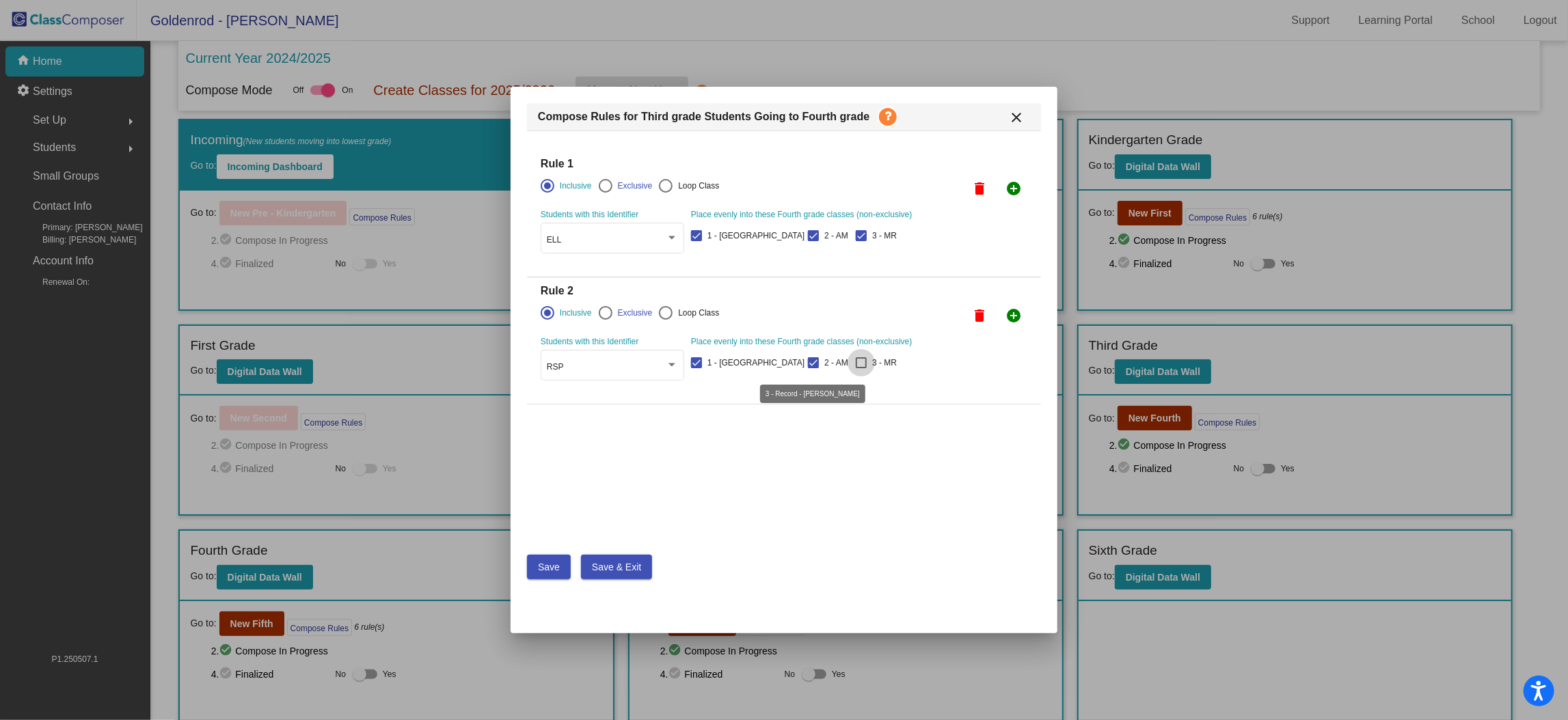 click at bounding box center [861, 363] 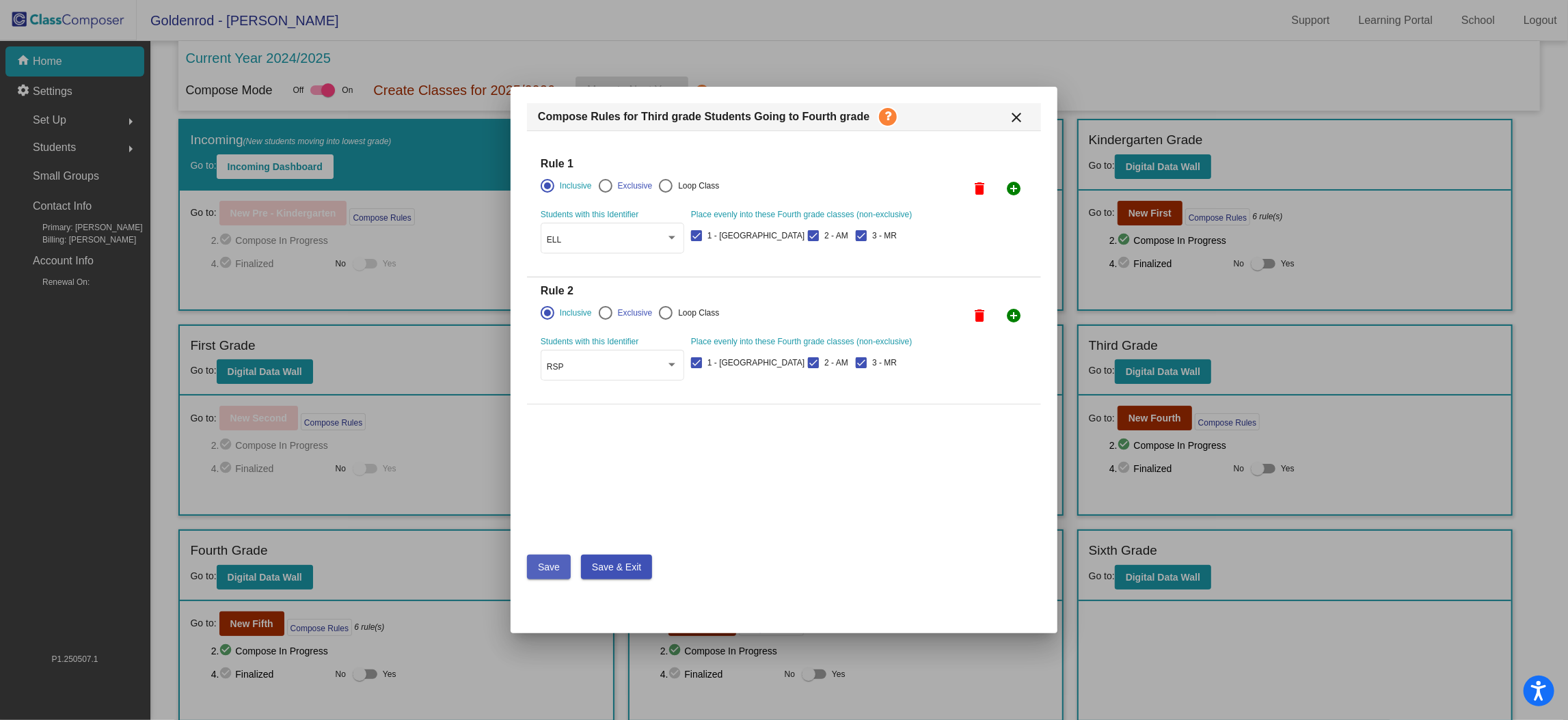 click on "Save" at bounding box center (549, 567) 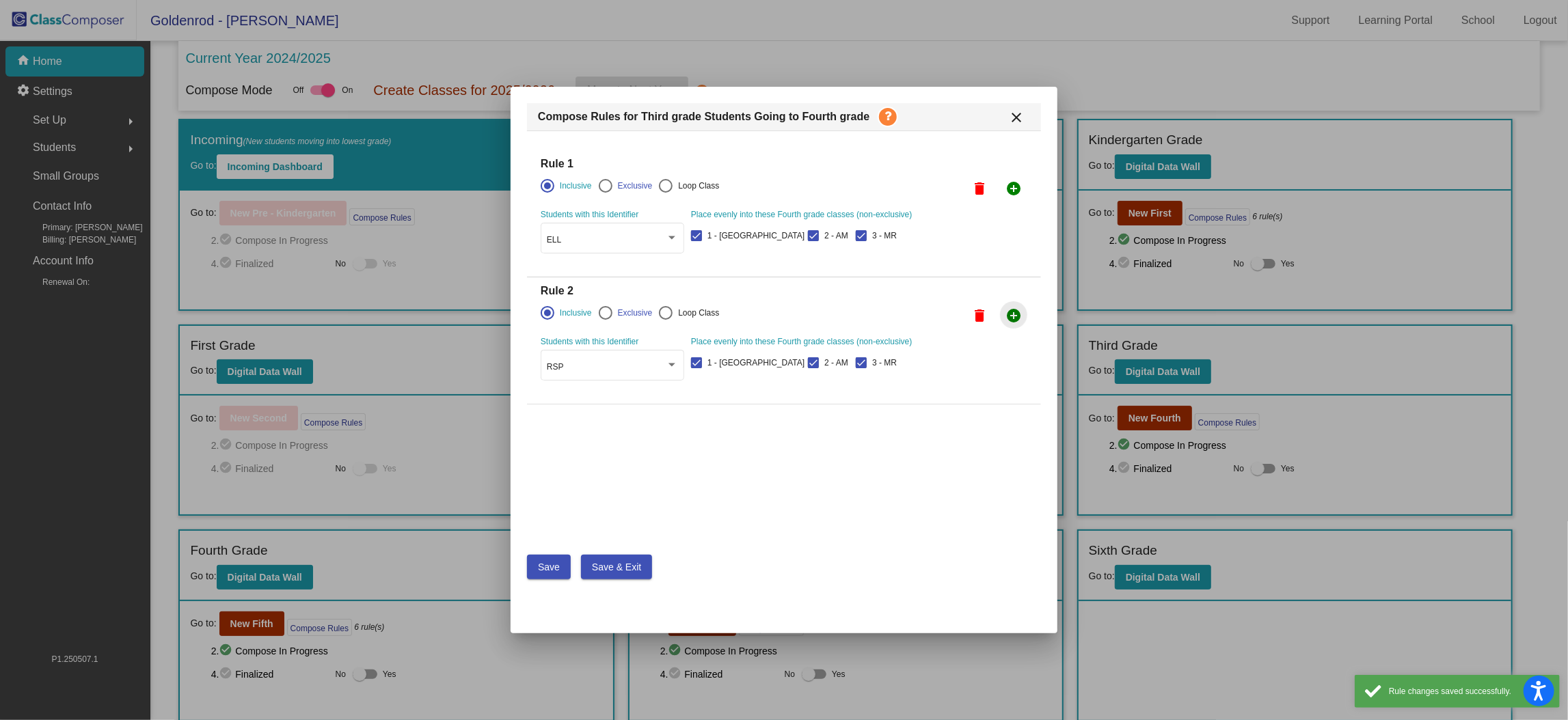 click on "add_circle" at bounding box center [1014, 316] 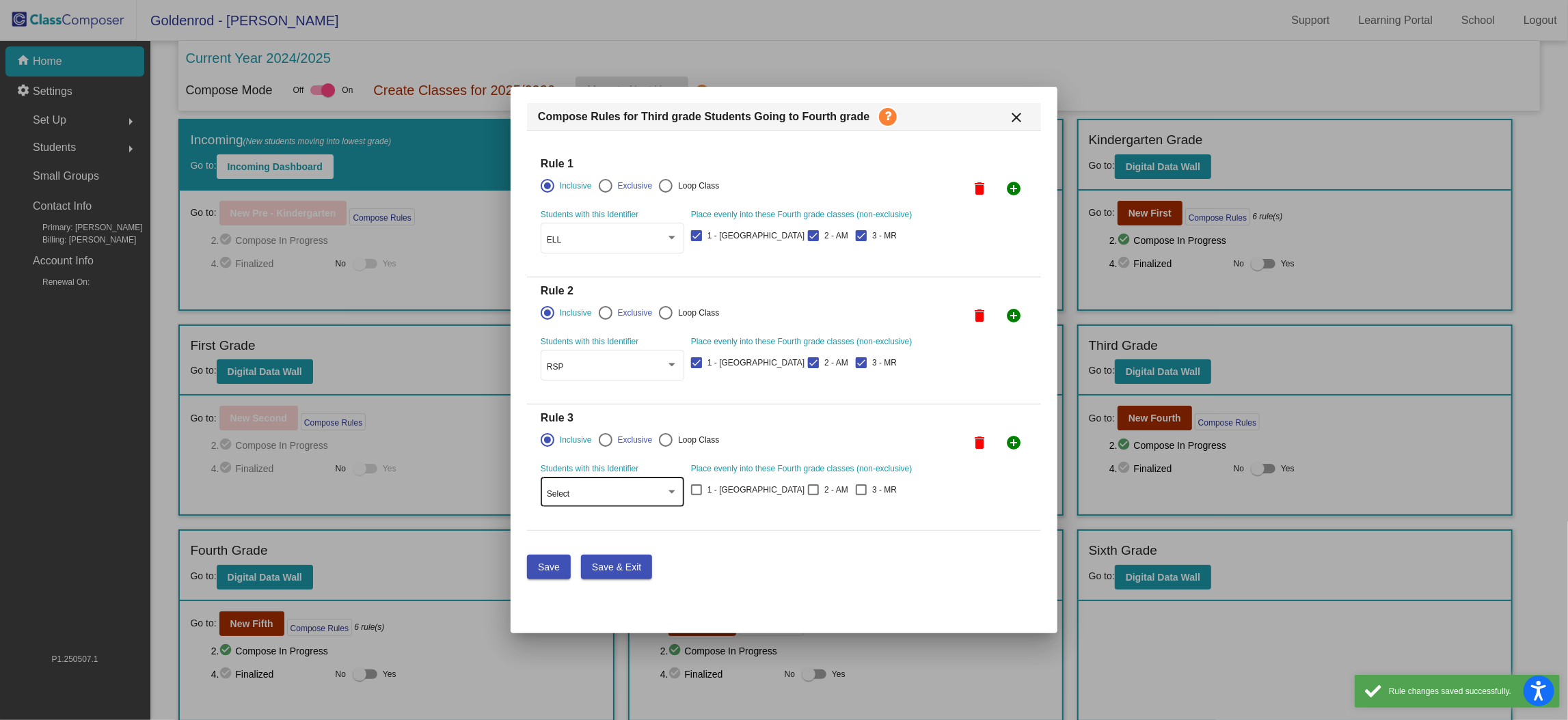 click on "Select" at bounding box center [606, 495] 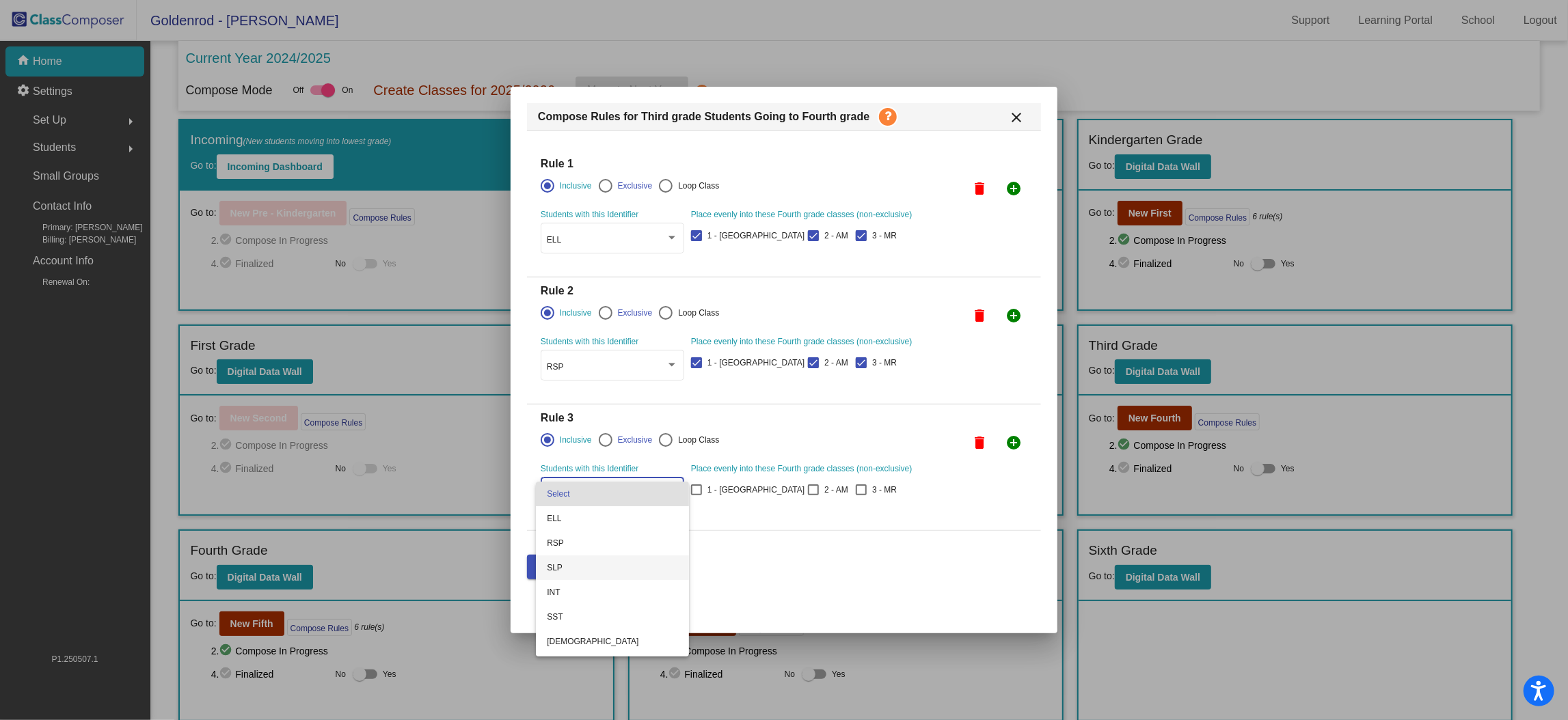 click on "SLP" at bounding box center [612, 568] 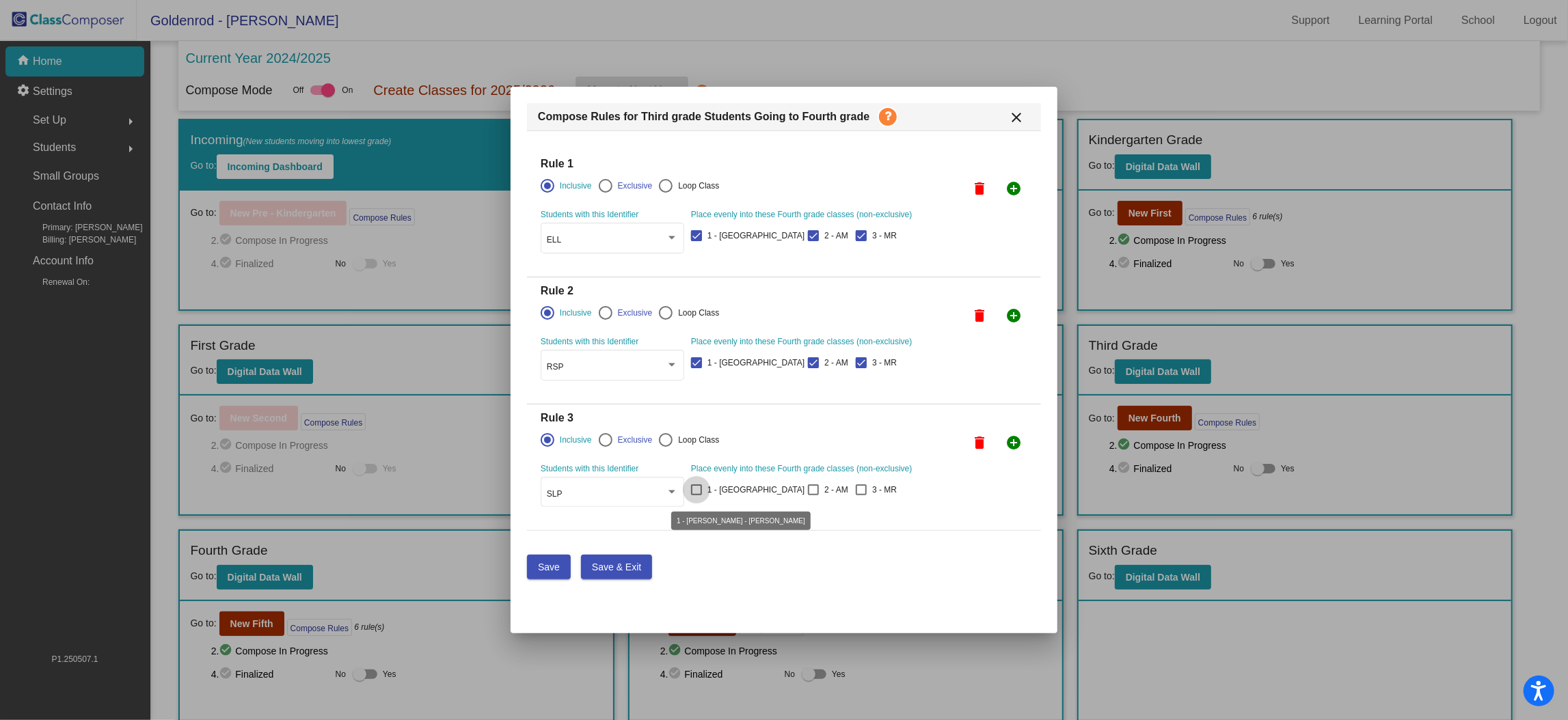click at bounding box center (697, 490) 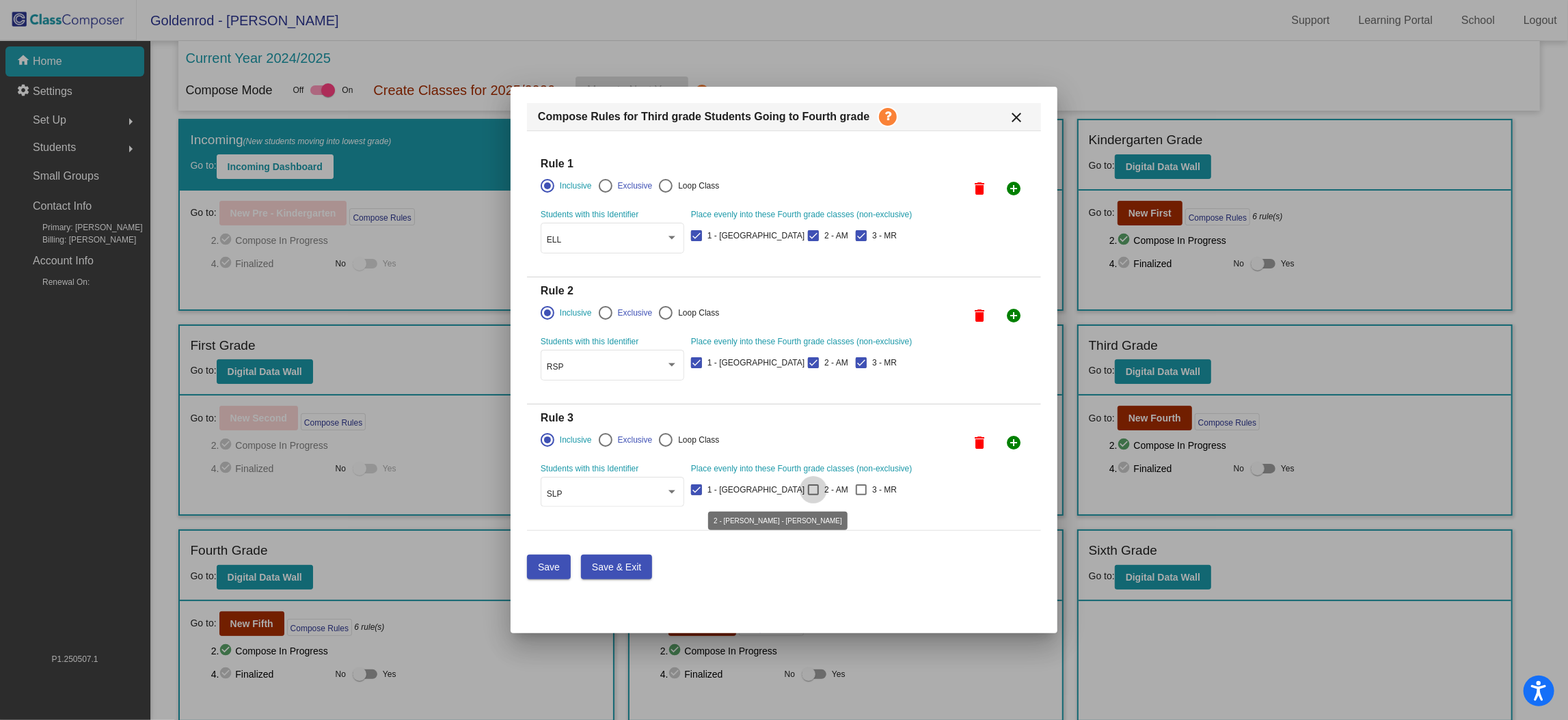 click at bounding box center [813, 490] 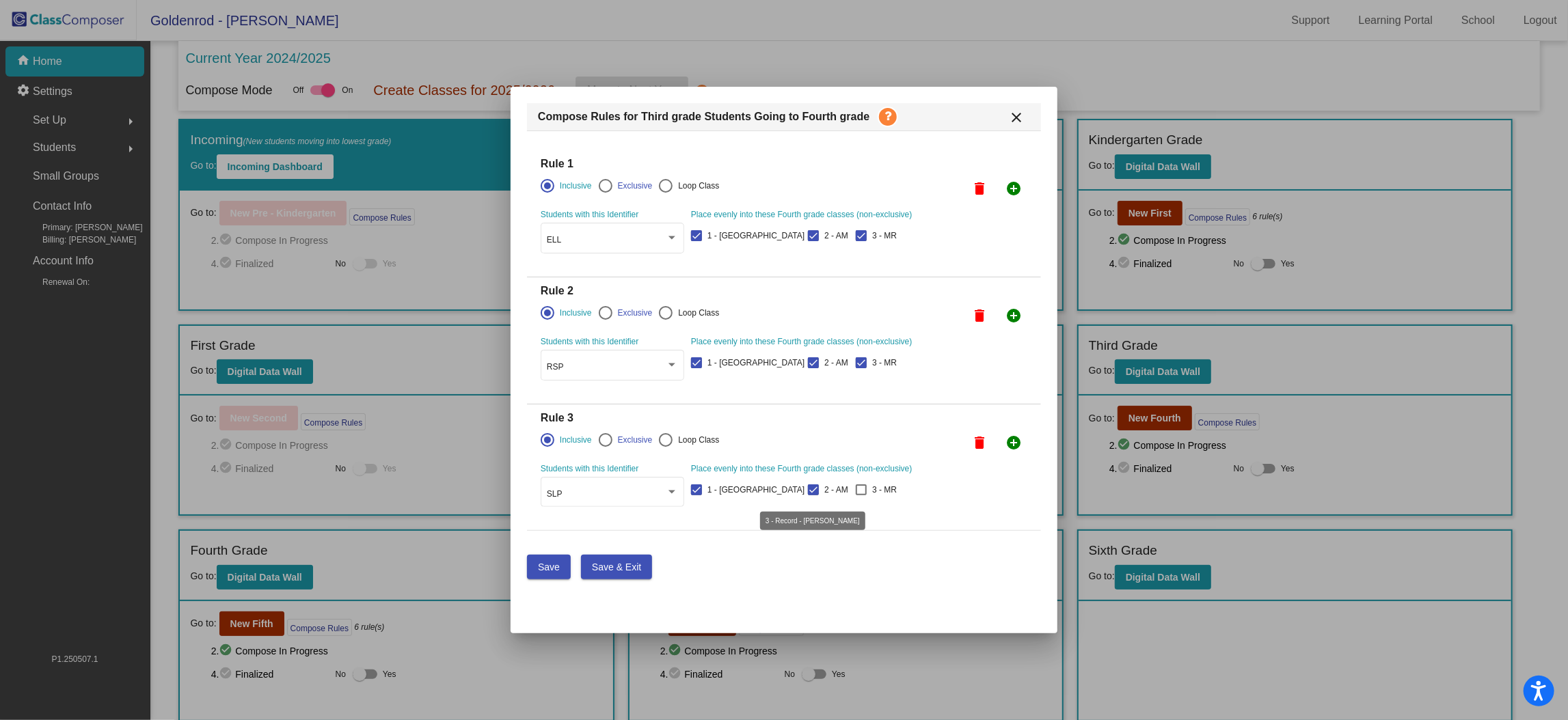 click at bounding box center (861, 490) 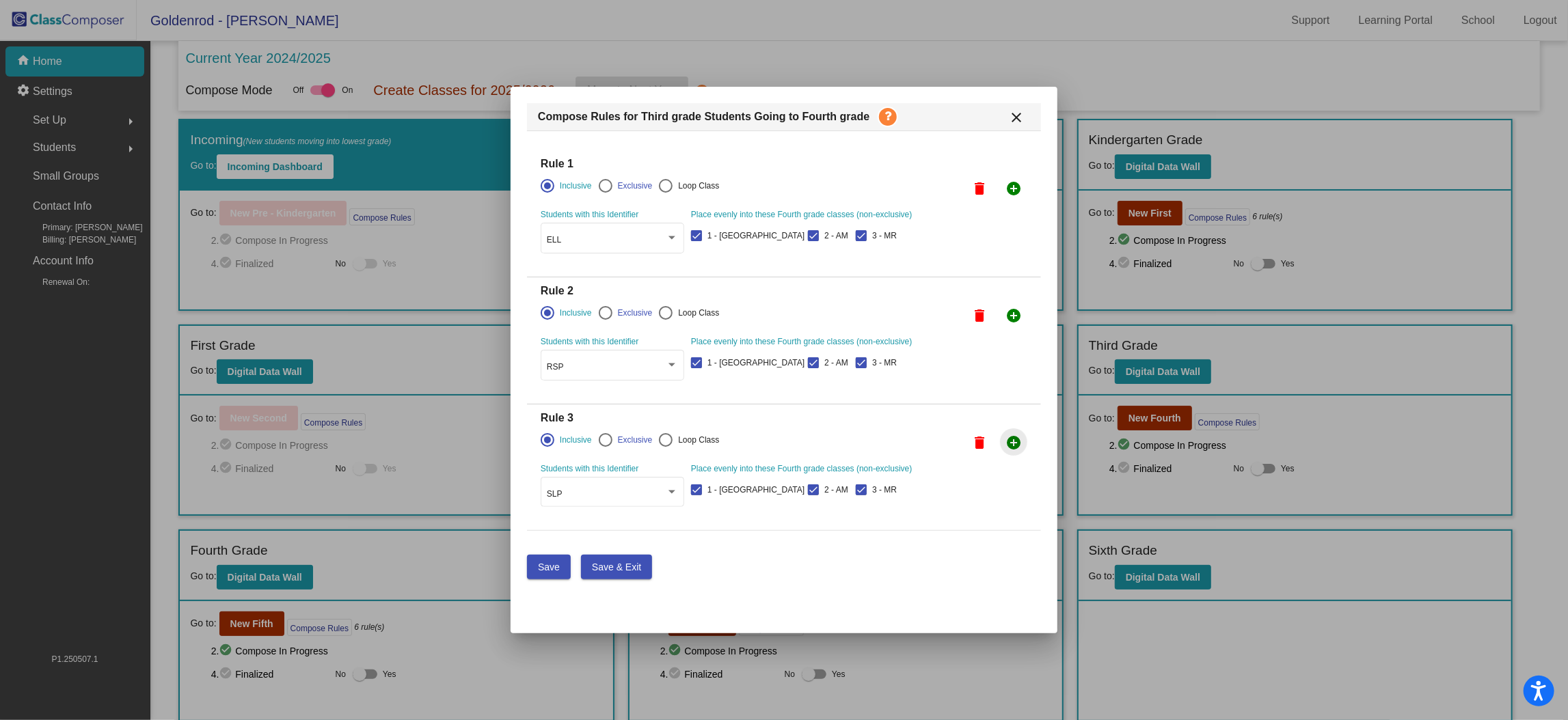 click on "add_circle" at bounding box center [1014, 443] 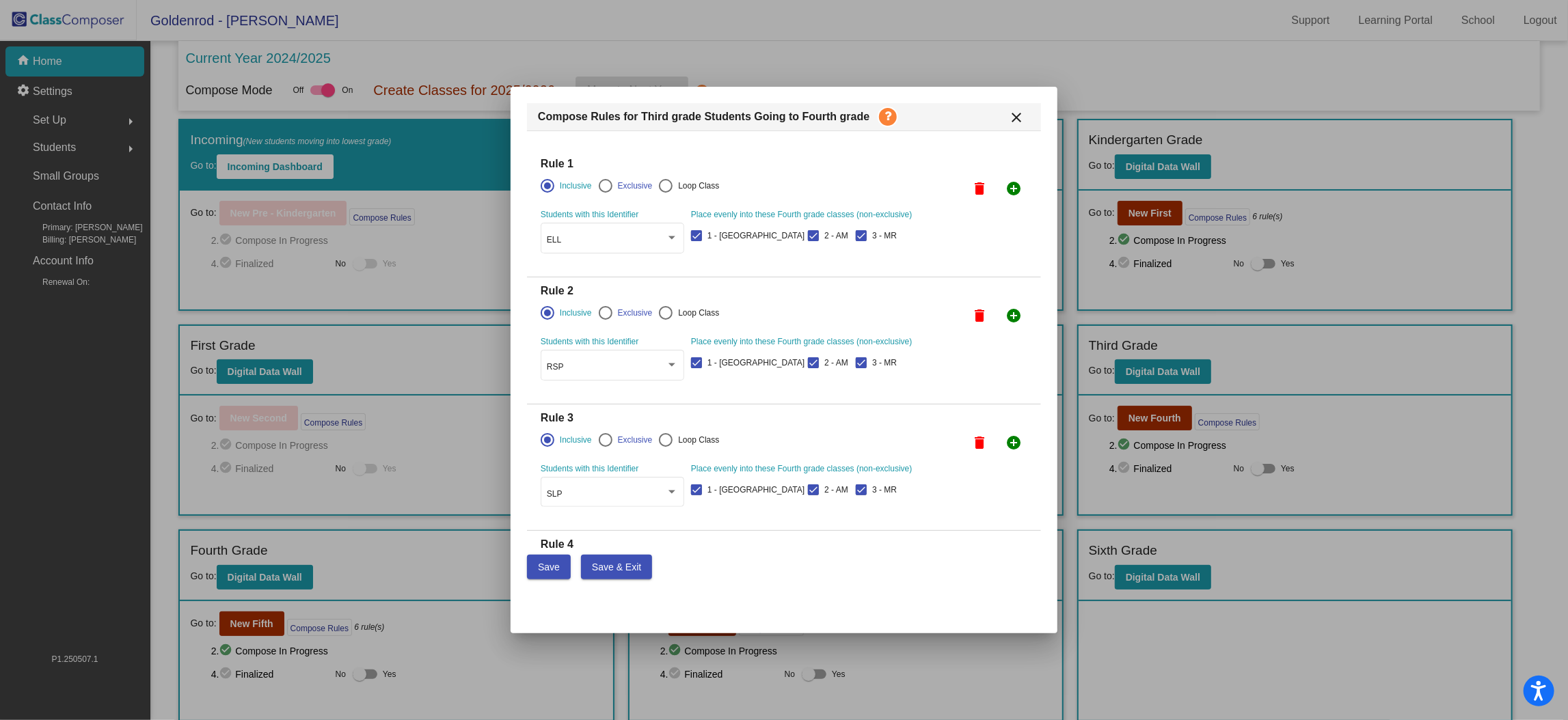 scroll, scrollTop: 109, scrollLeft: 0, axis: vertical 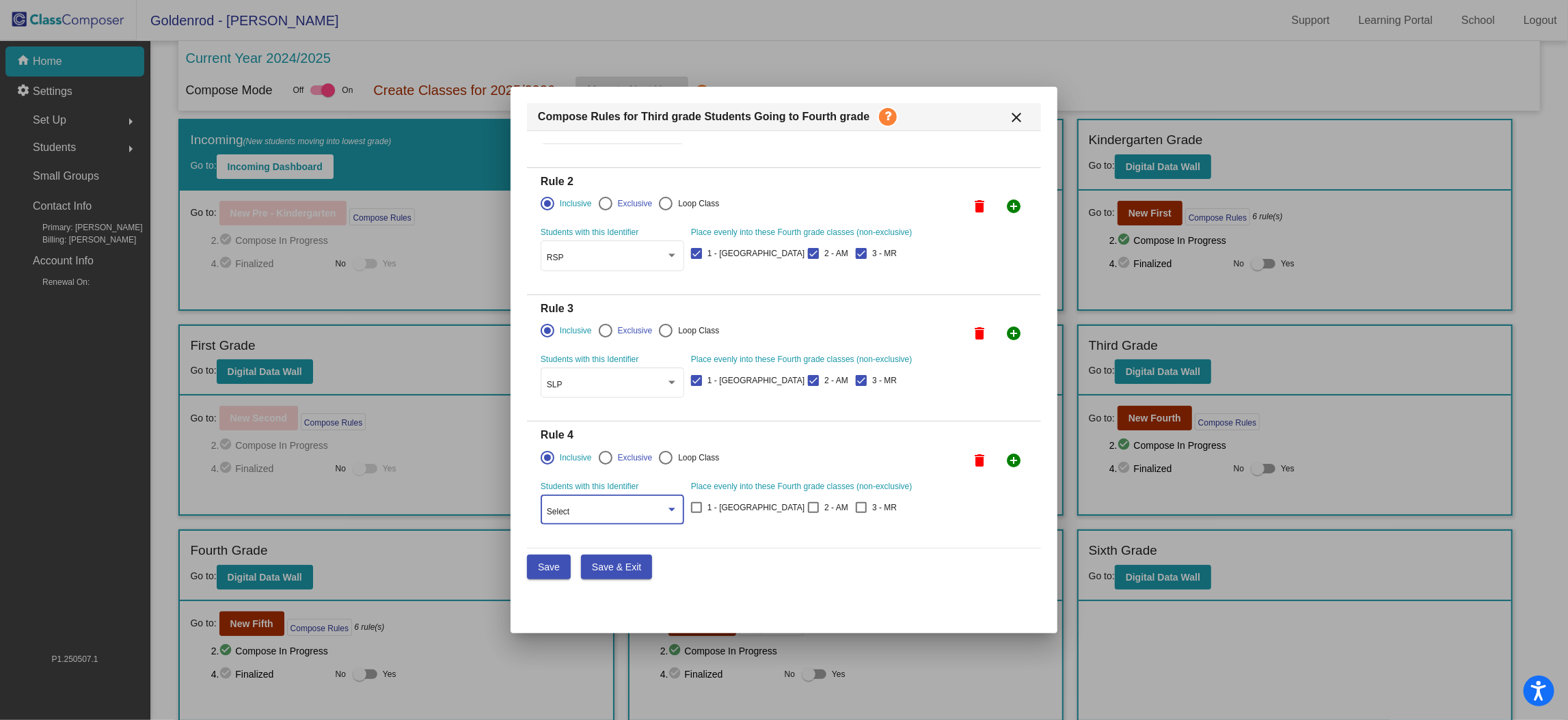 click on "Select" at bounding box center [606, 512] 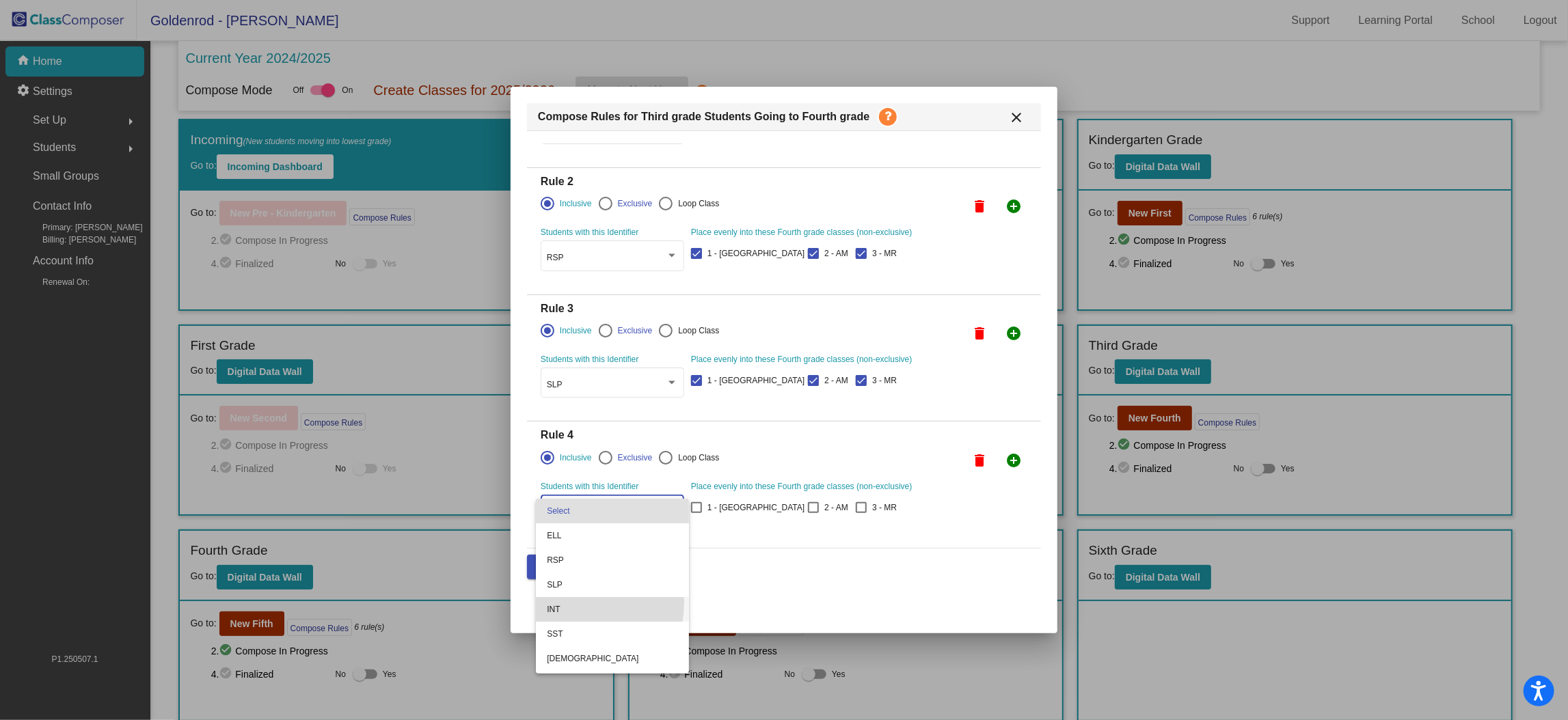 click on "INT" at bounding box center (612, 609) 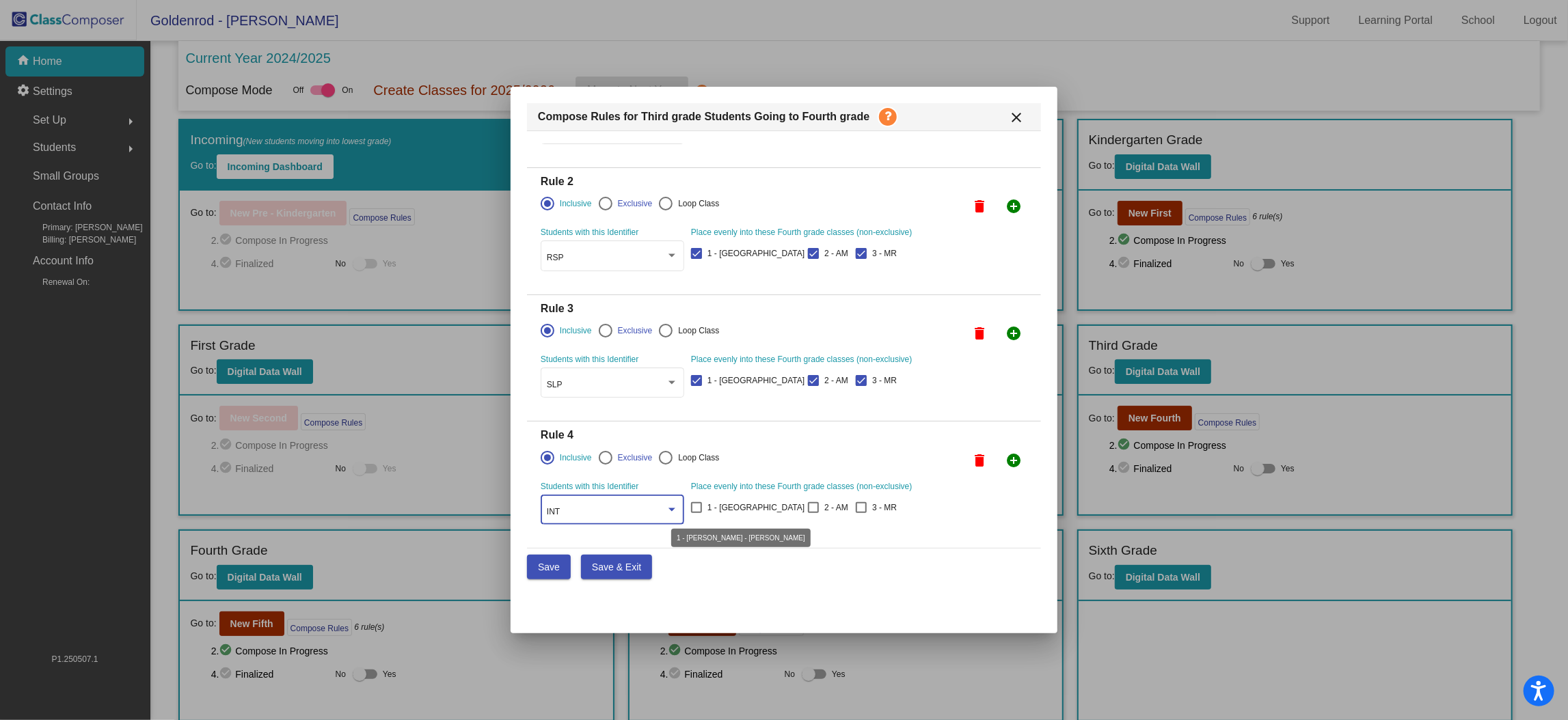 click at bounding box center (697, 508) 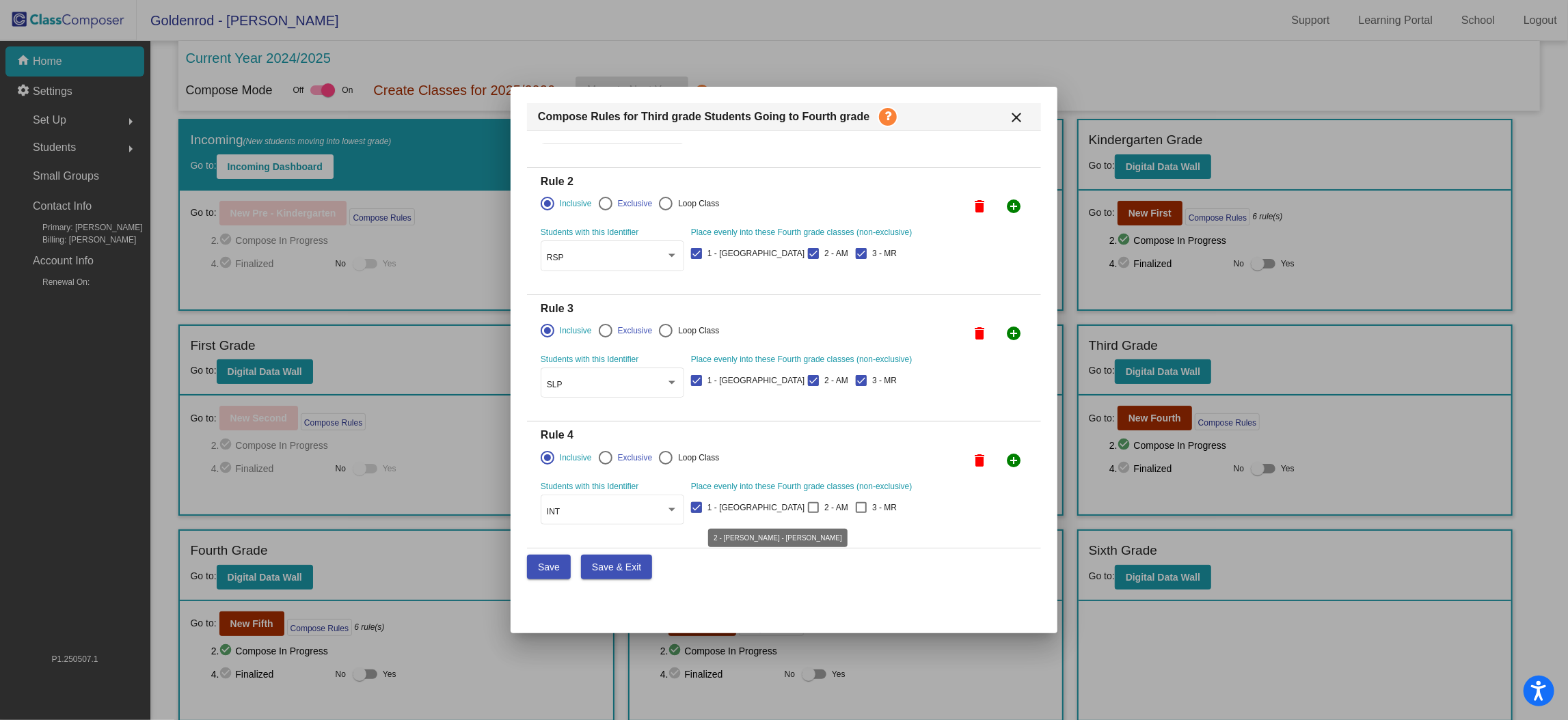 click at bounding box center [813, 508] 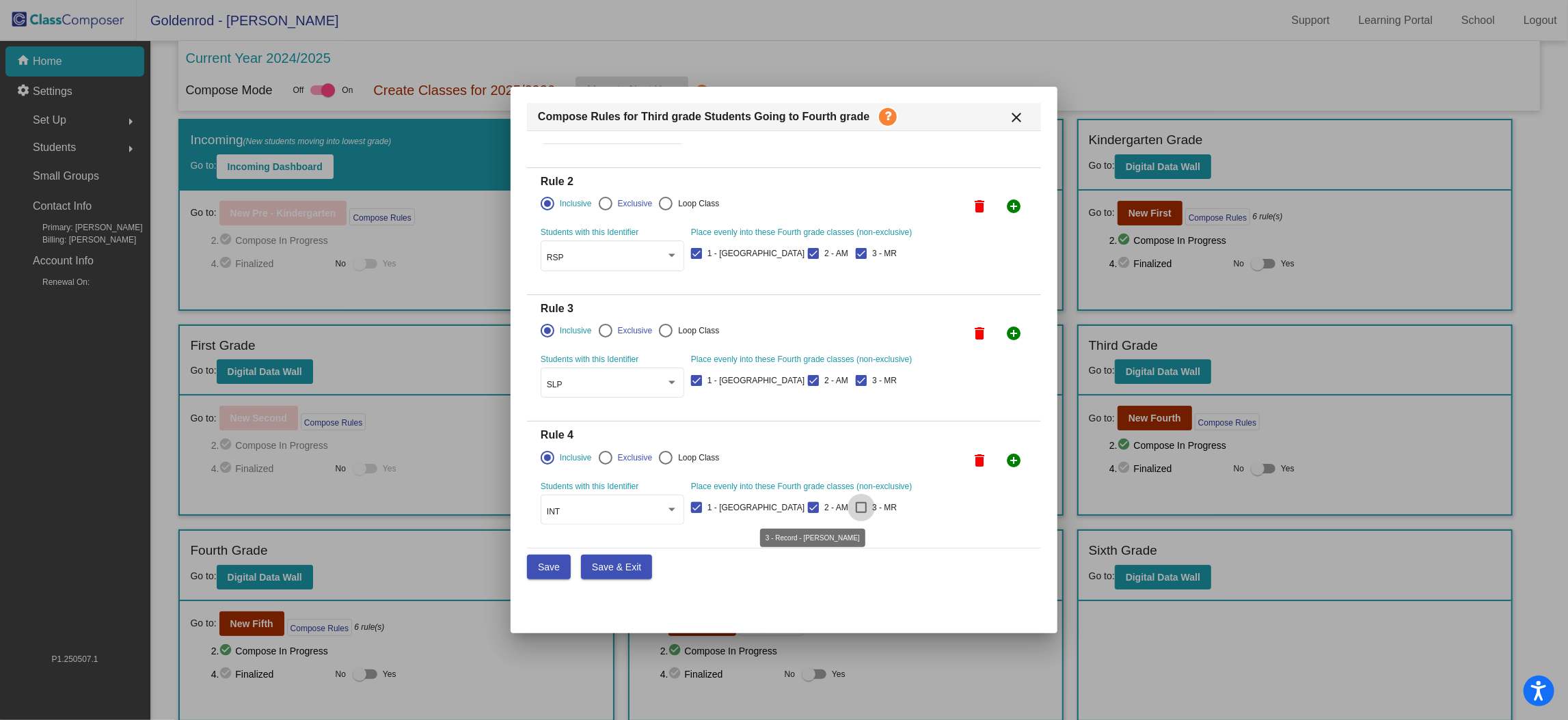 click at bounding box center [861, 508] 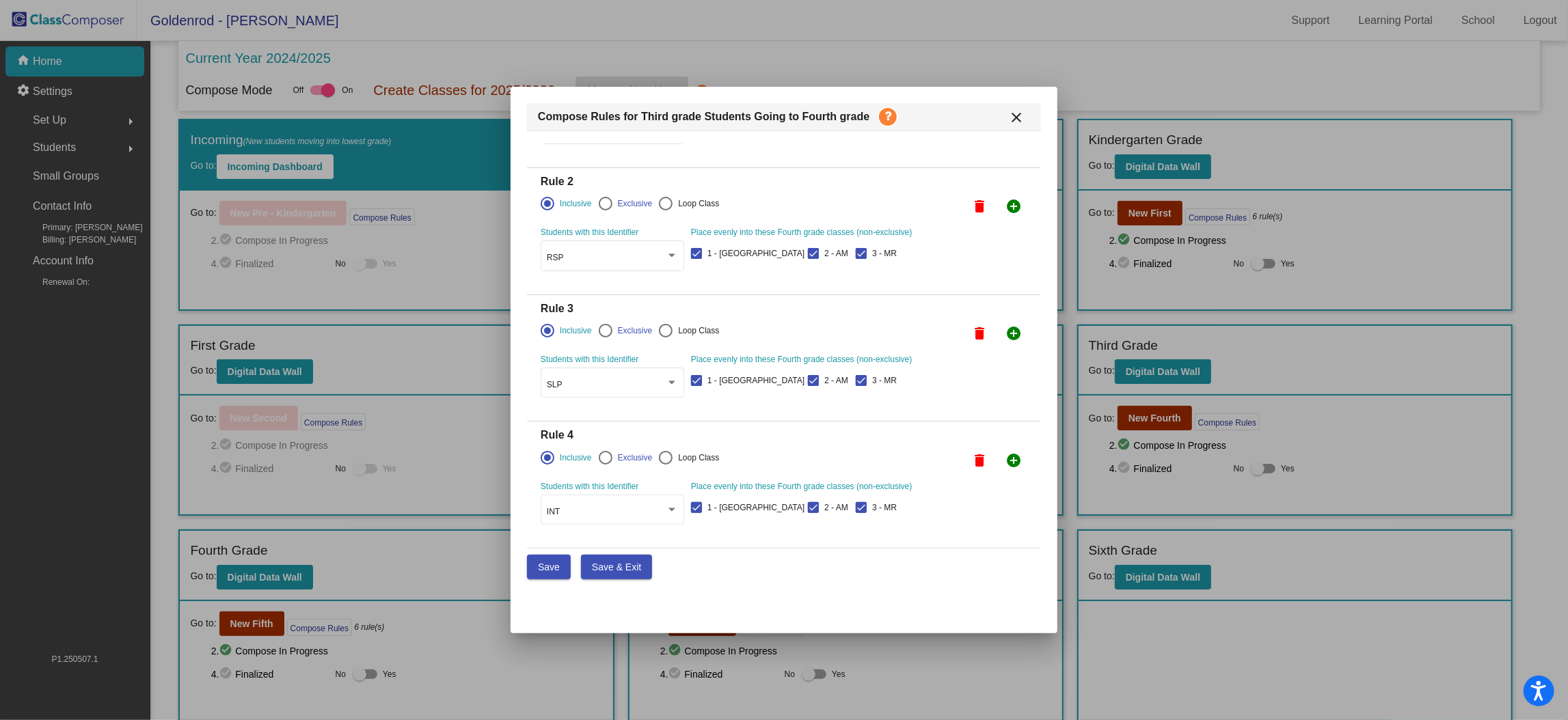 click on "add_circle" at bounding box center (1014, 333) 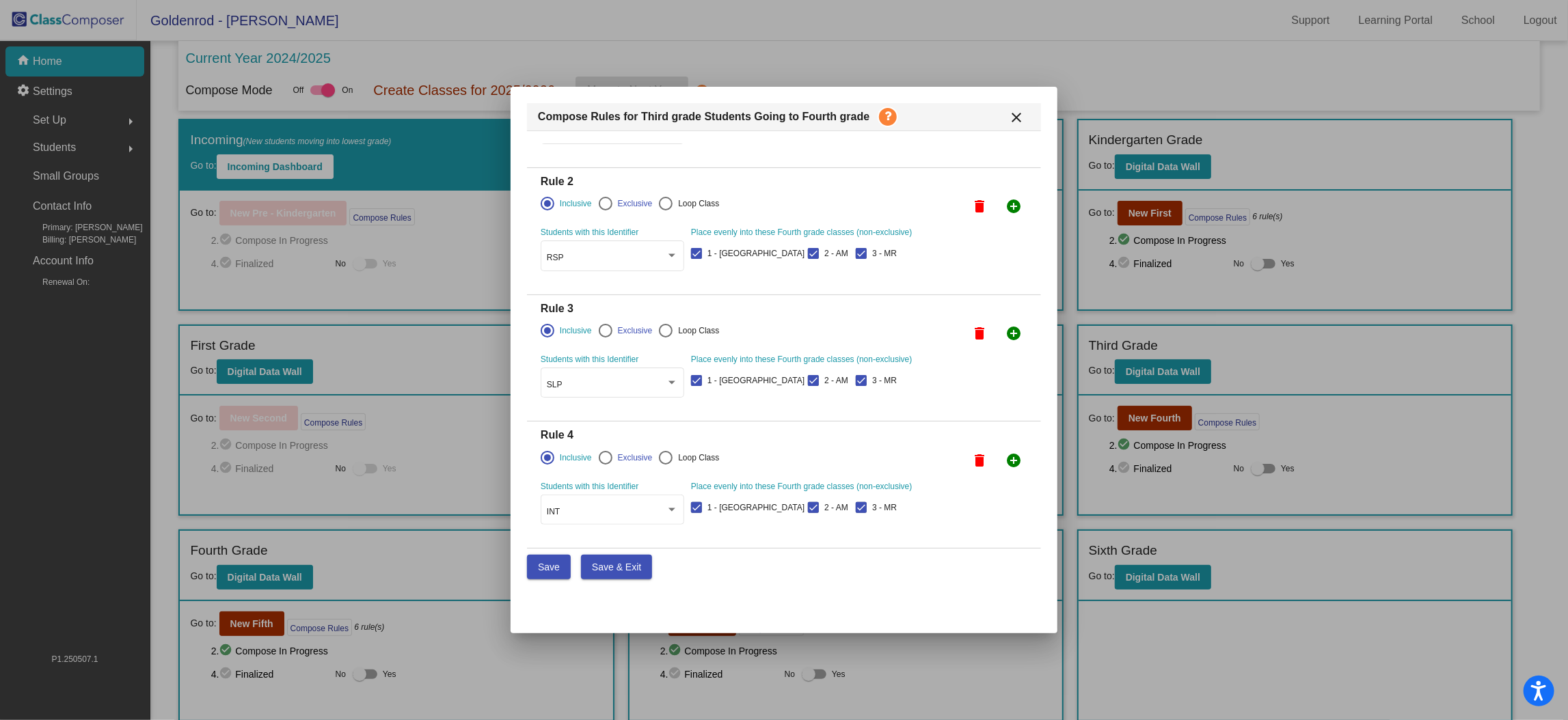 scroll, scrollTop: 236, scrollLeft: 0, axis: vertical 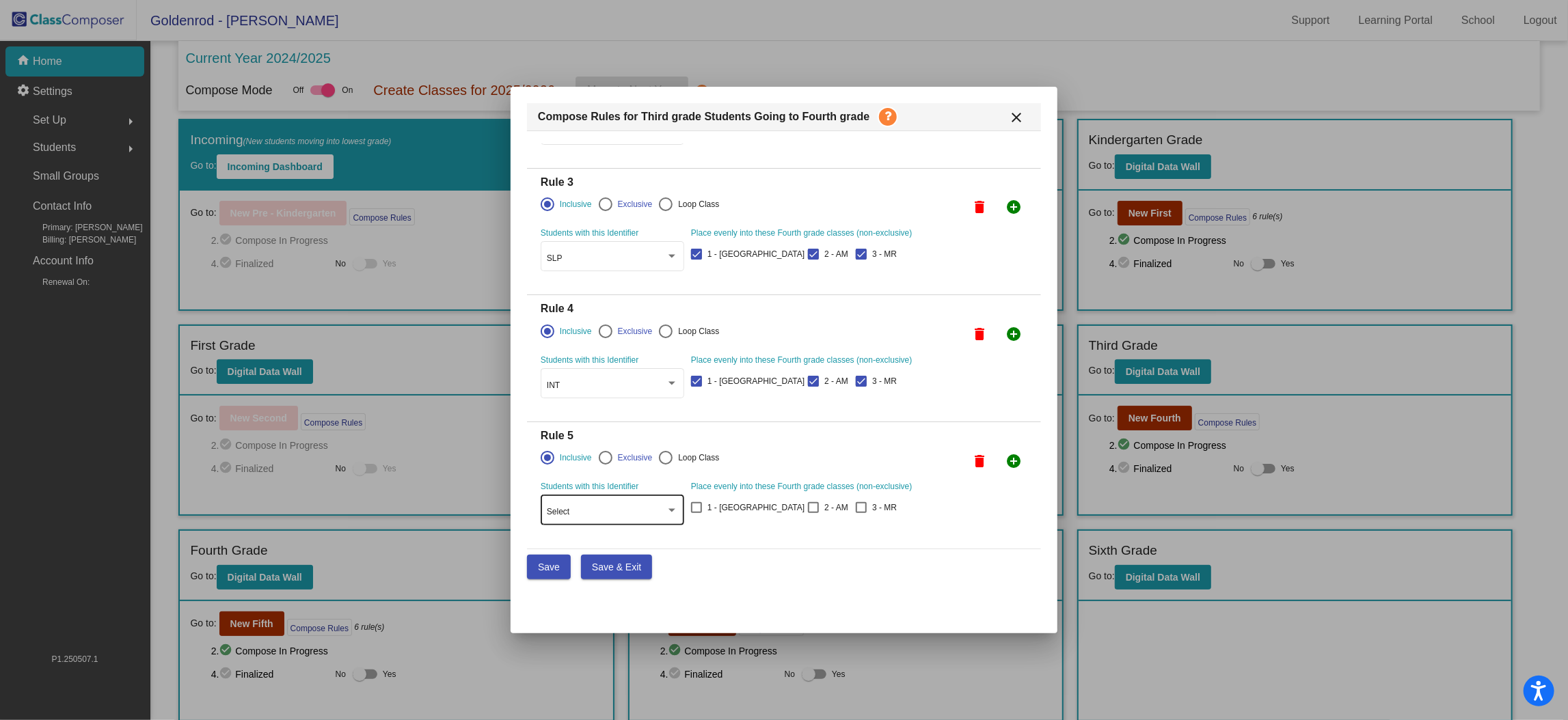 click on "Select" 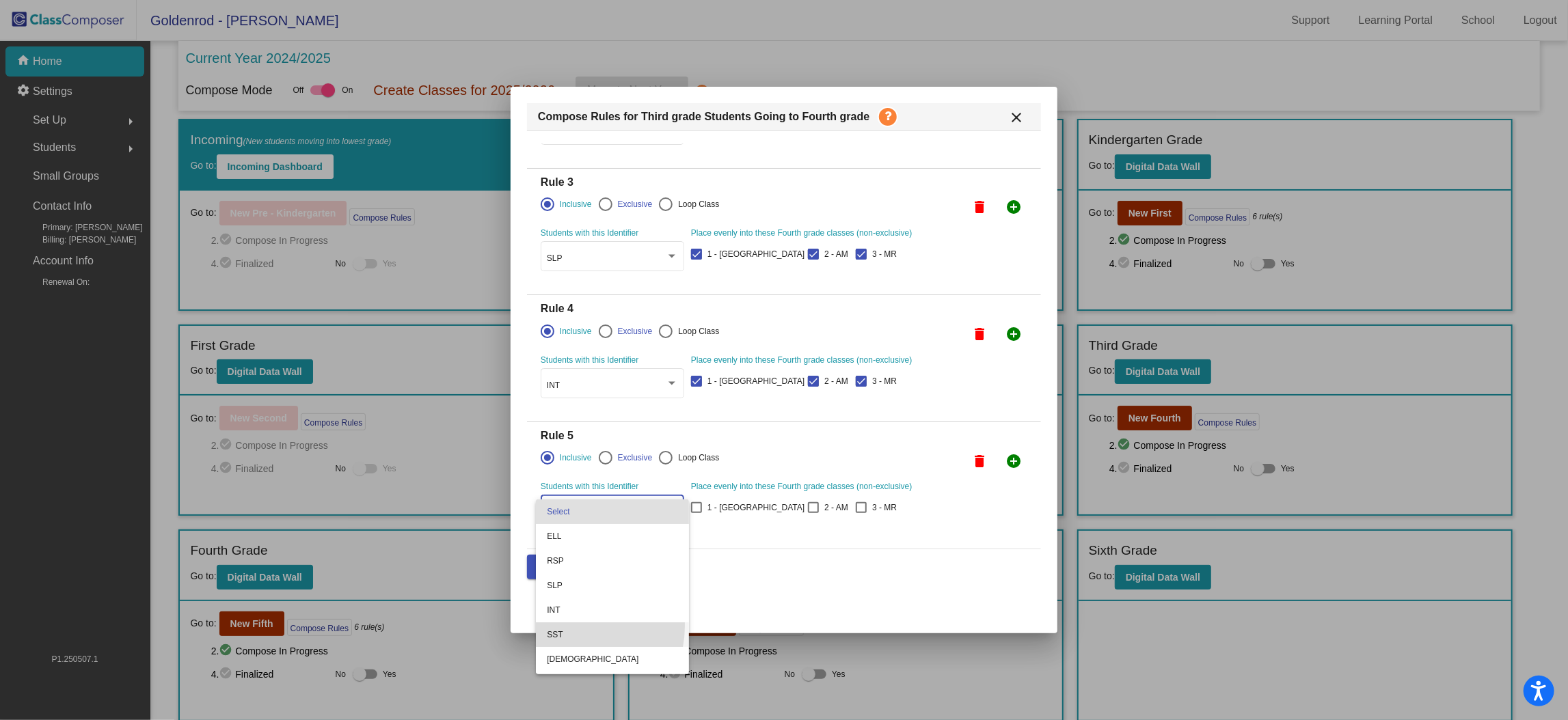 click on "SST" at bounding box center (612, 635) 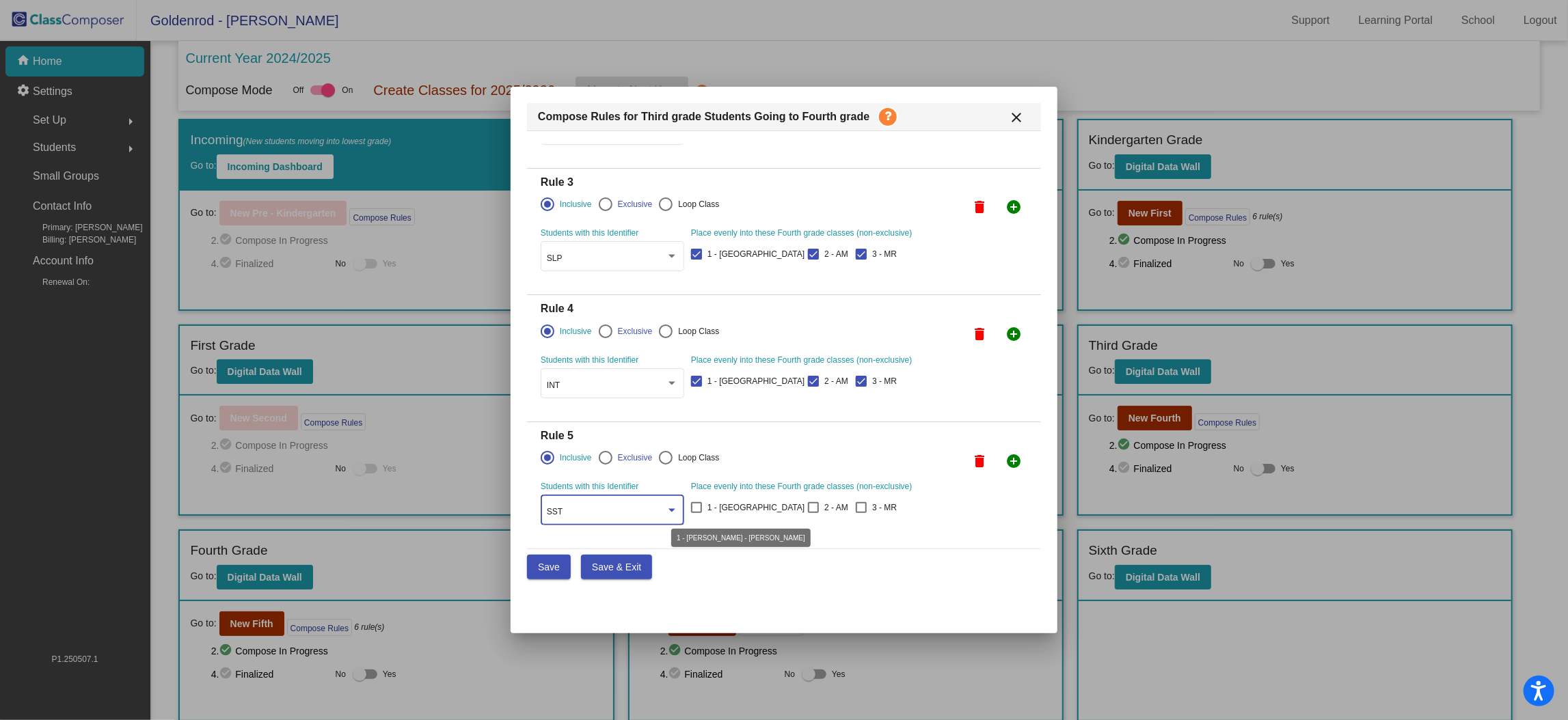 click at bounding box center [697, 508] 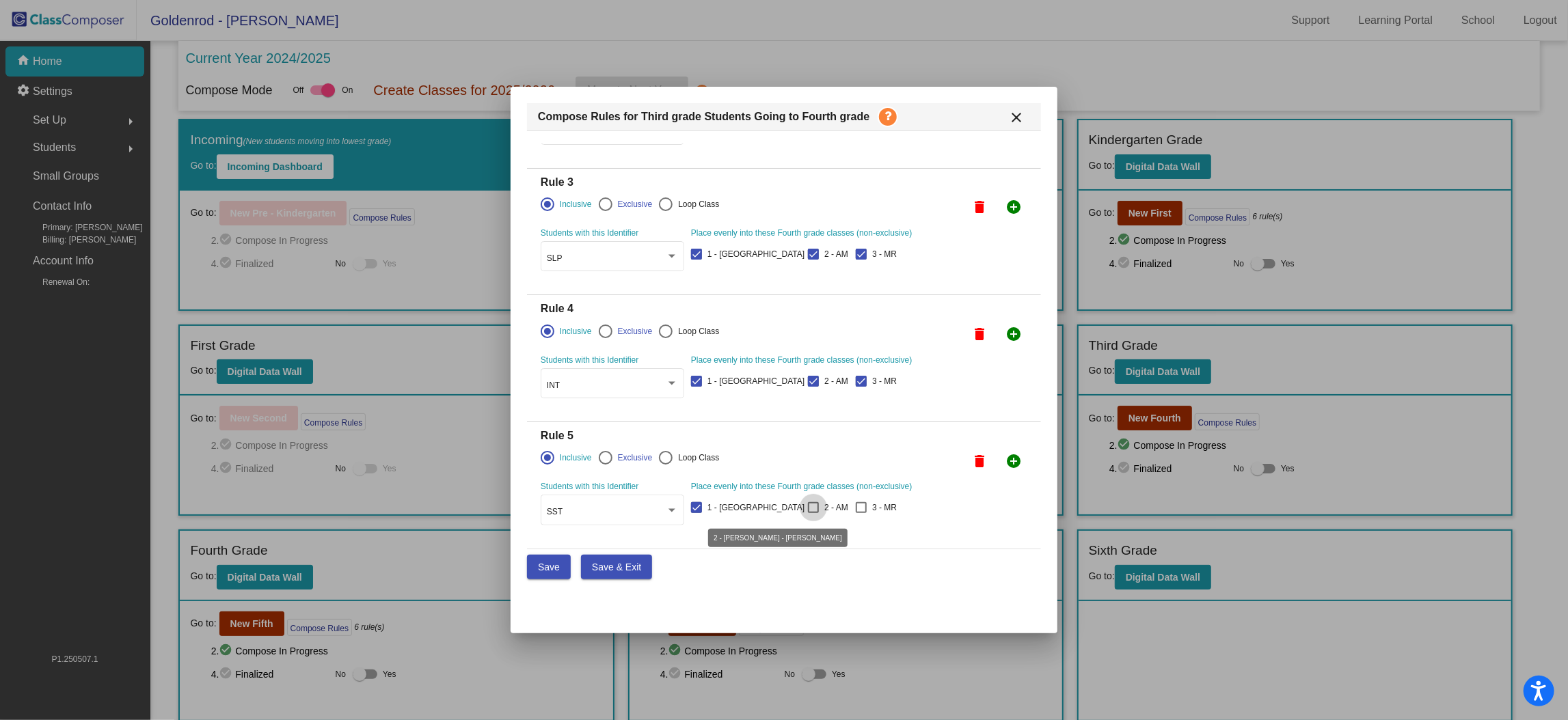 click at bounding box center (813, 508) 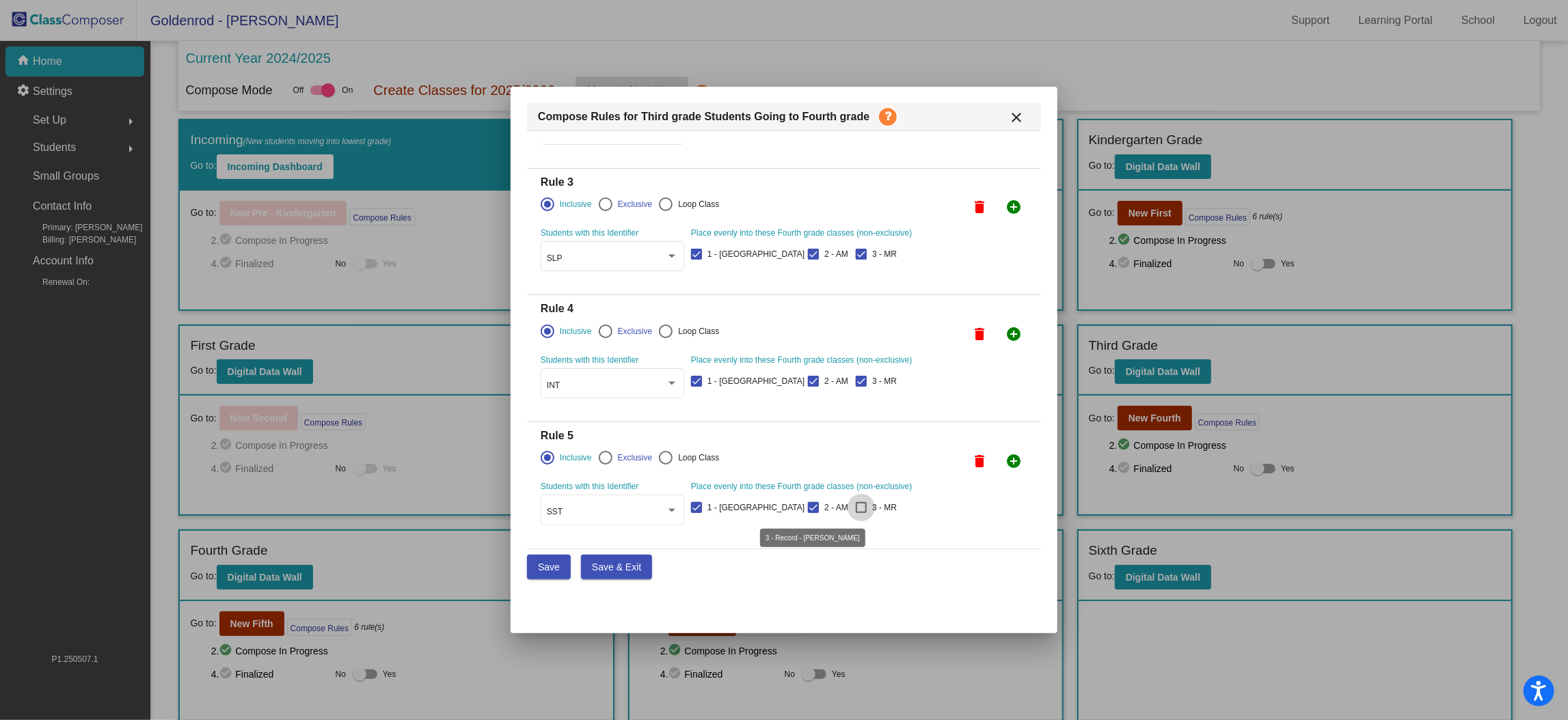 click at bounding box center (861, 508) 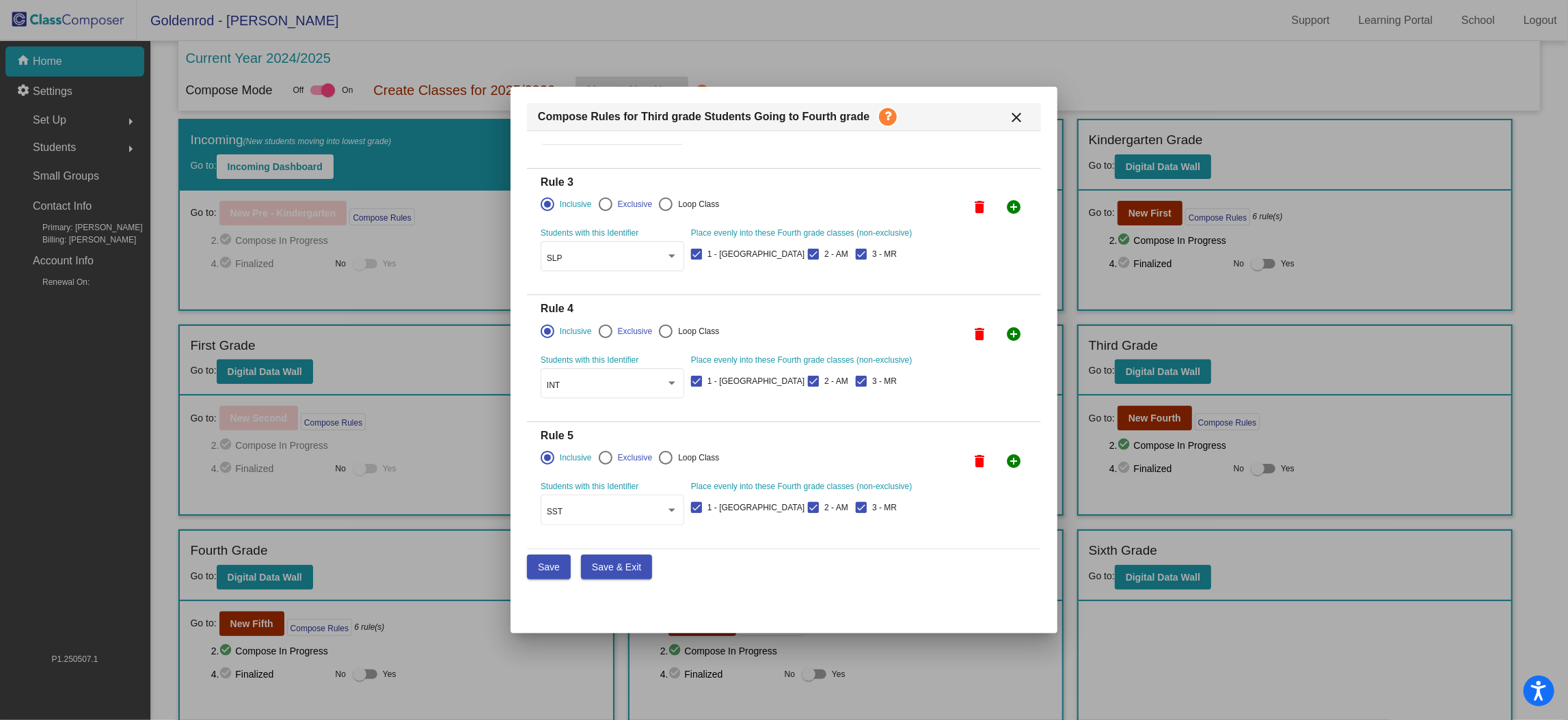 click on "Save" at bounding box center (549, 567) 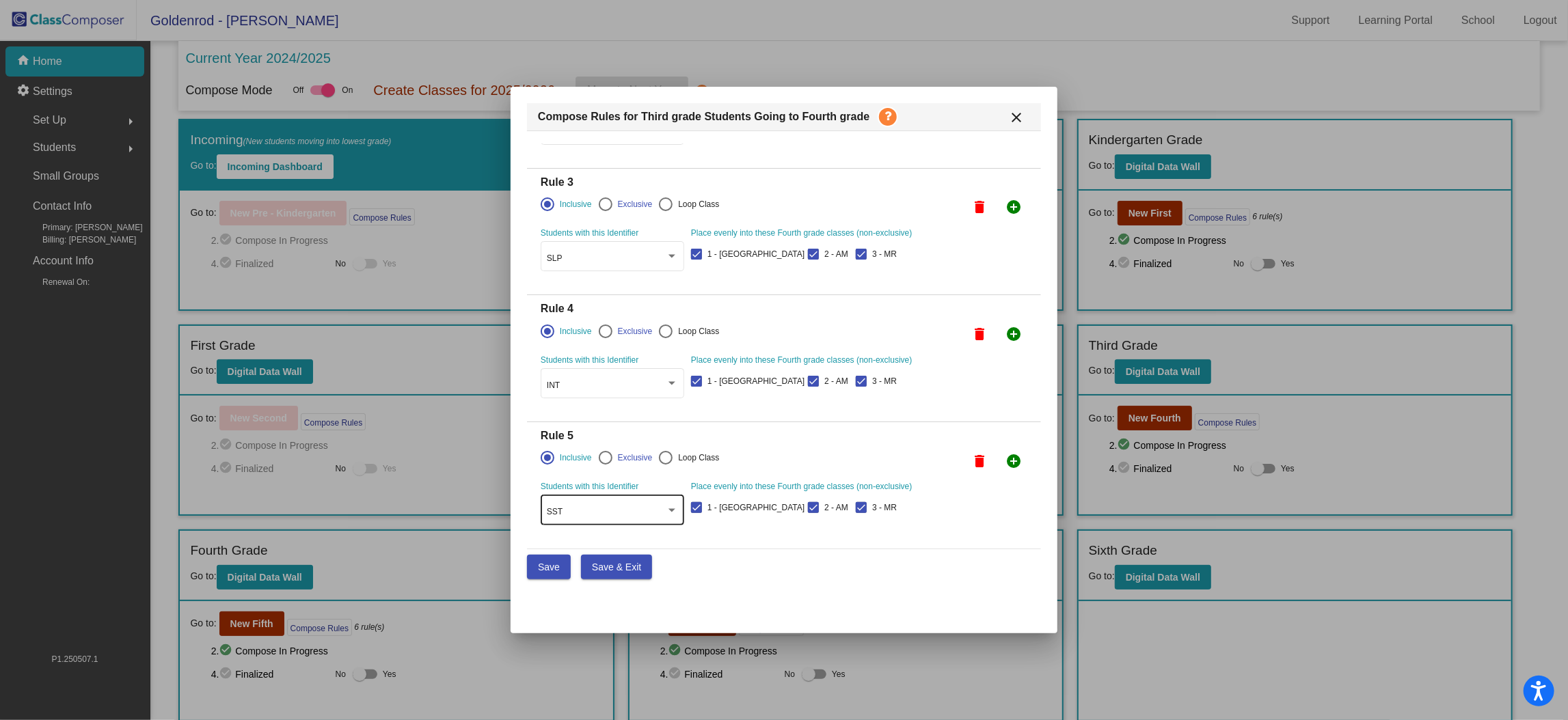 click on "SST" 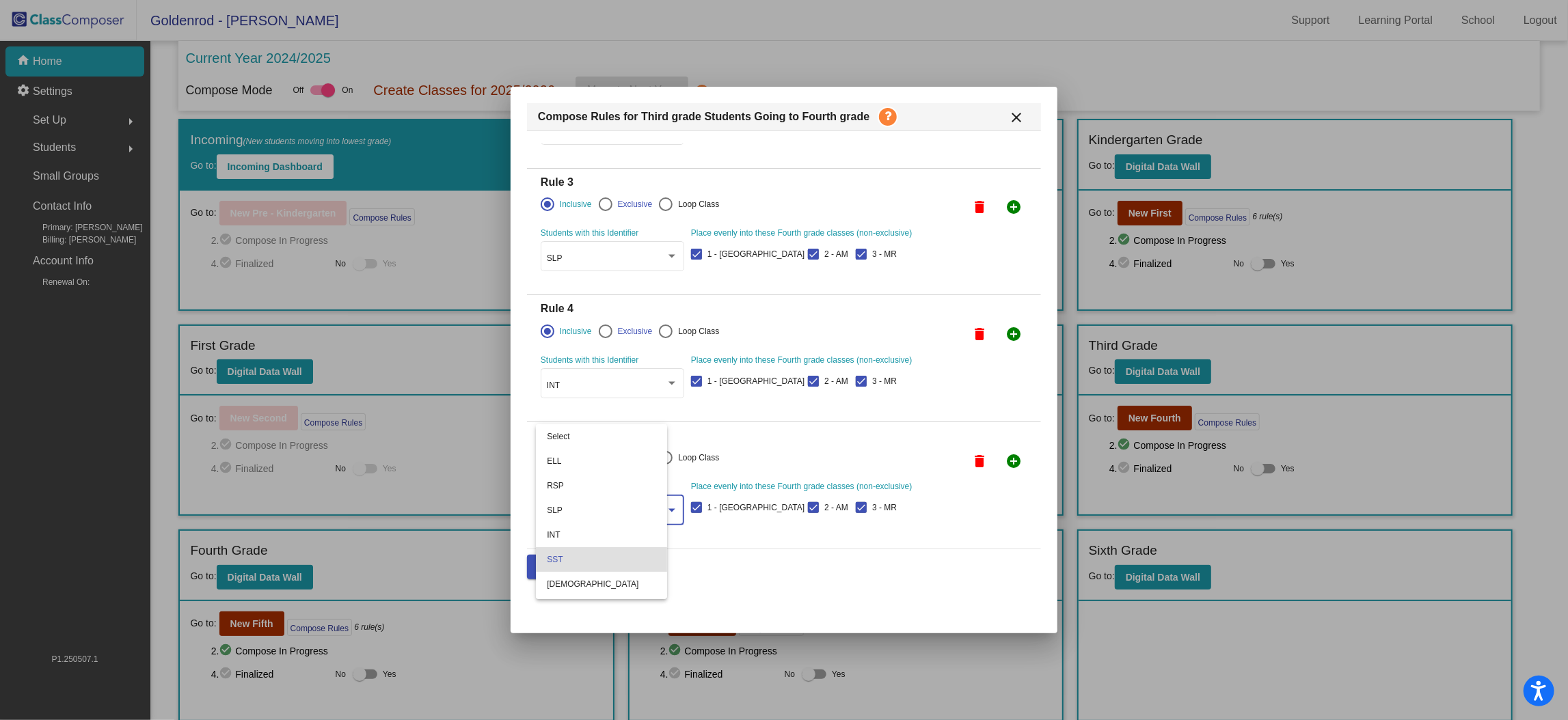 scroll, scrollTop: 47, scrollLeft: 0, axis: vertical 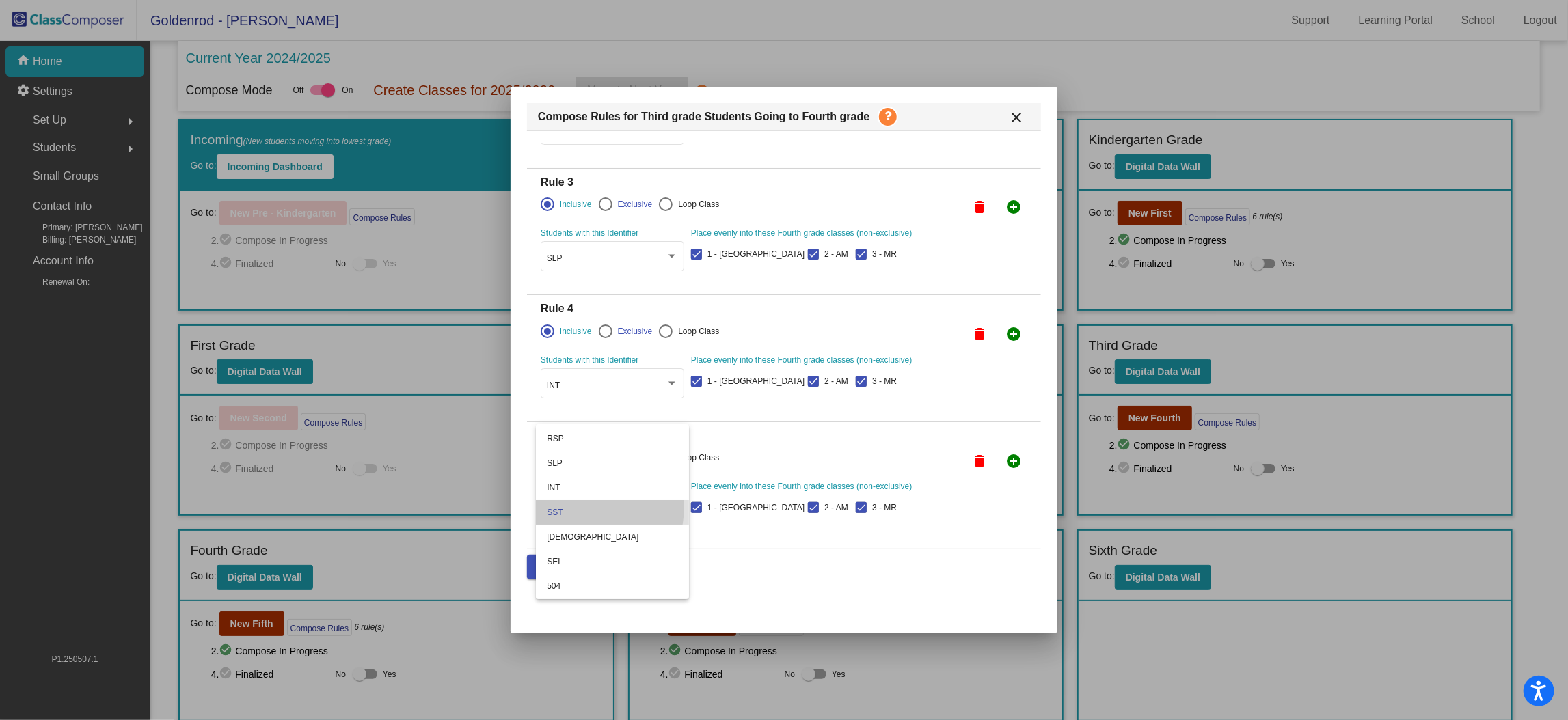 click on "SST" at bounding box center [612, 512] 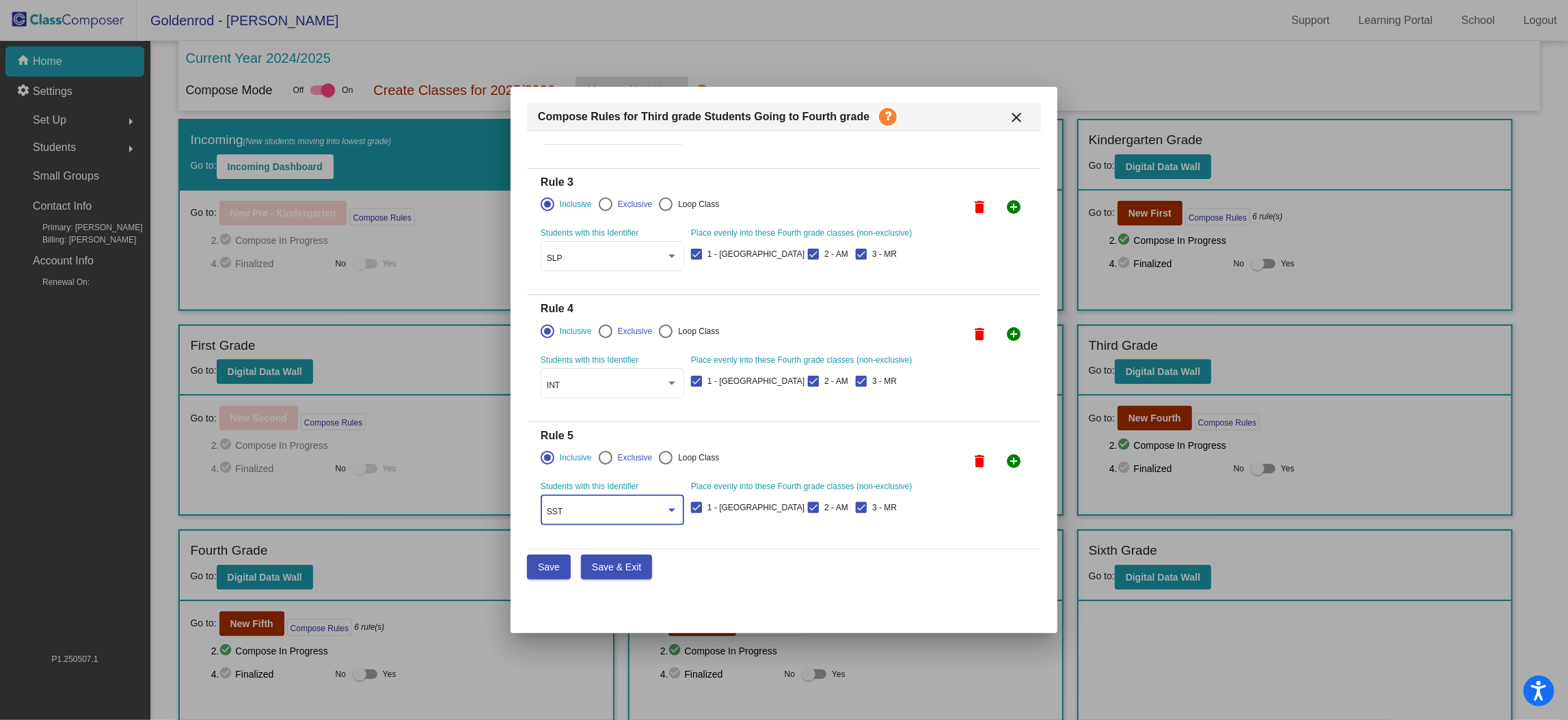 click on "add_circle" at bounding box center (1014, 461) 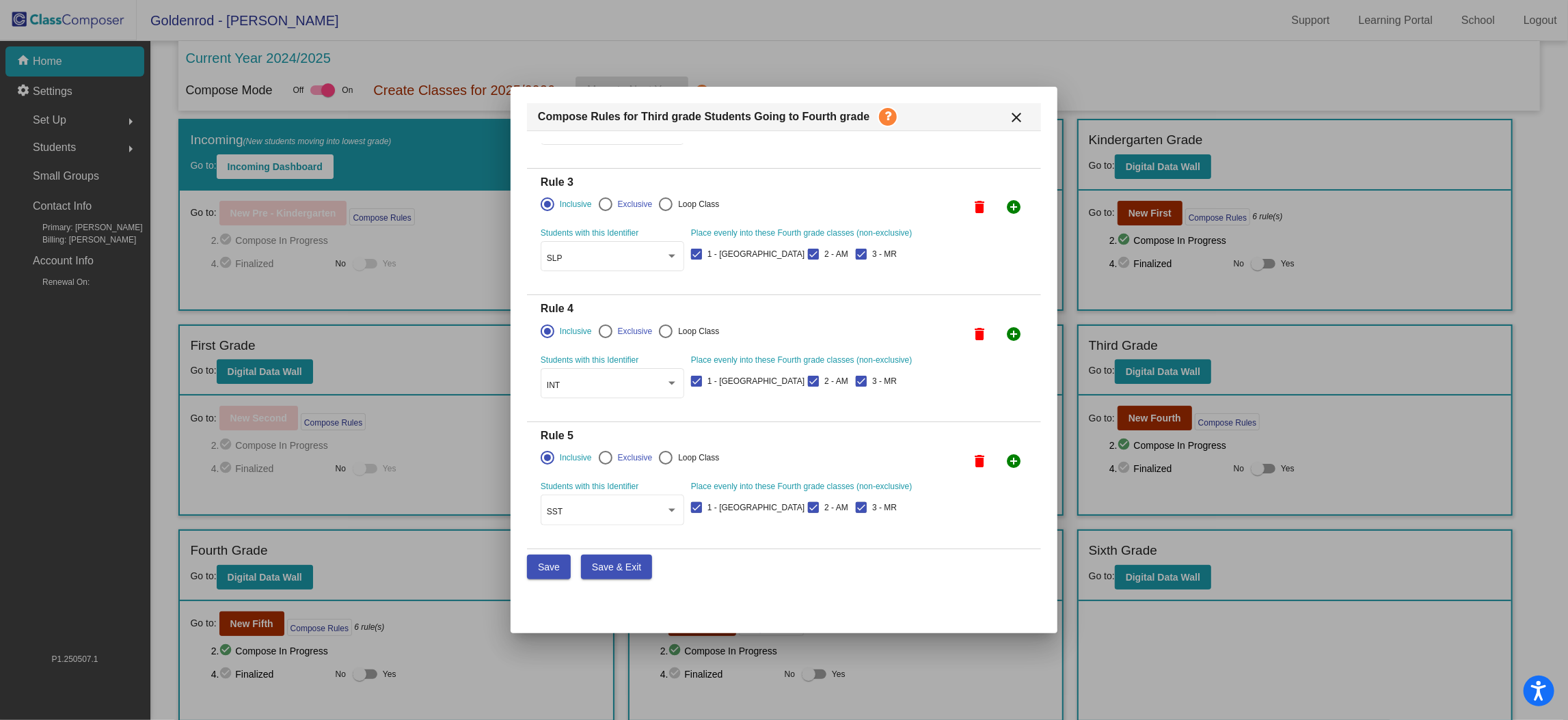 scroll, scrollTop: 363, scrollLeft: 0, axis: vertical 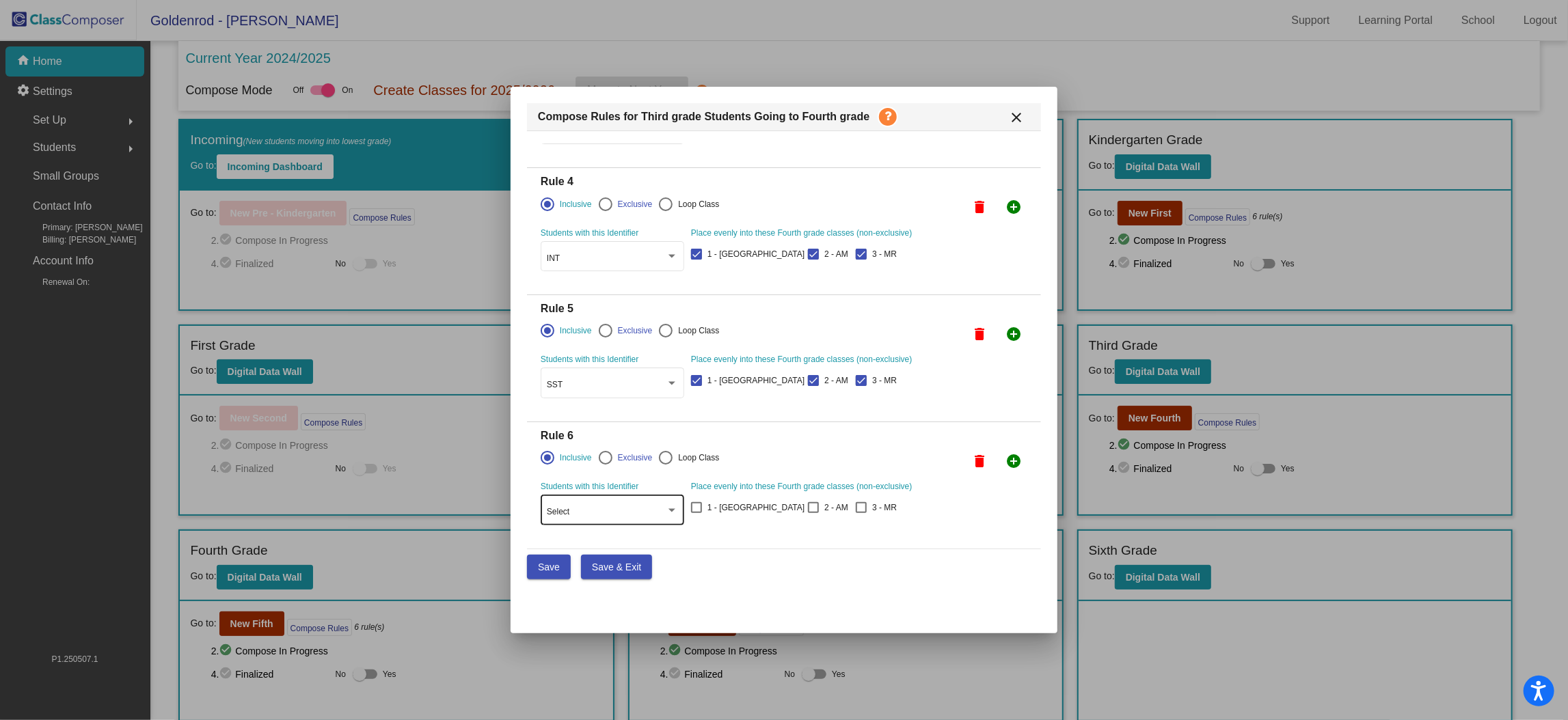 click on "Select" at bounding box center [606, 512] 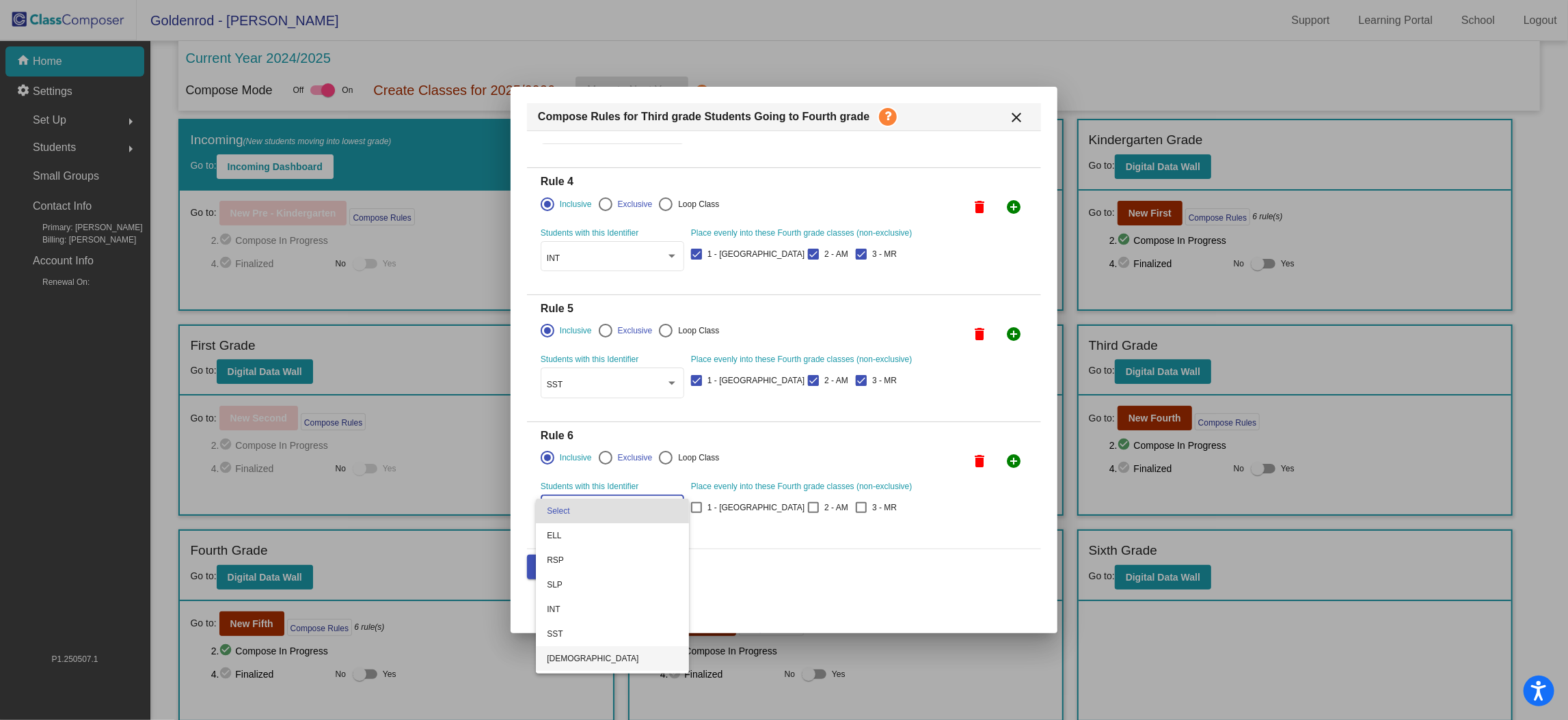 click on "[DEMOGRAPHIC_DATA]" at bounding box center (612, 659) 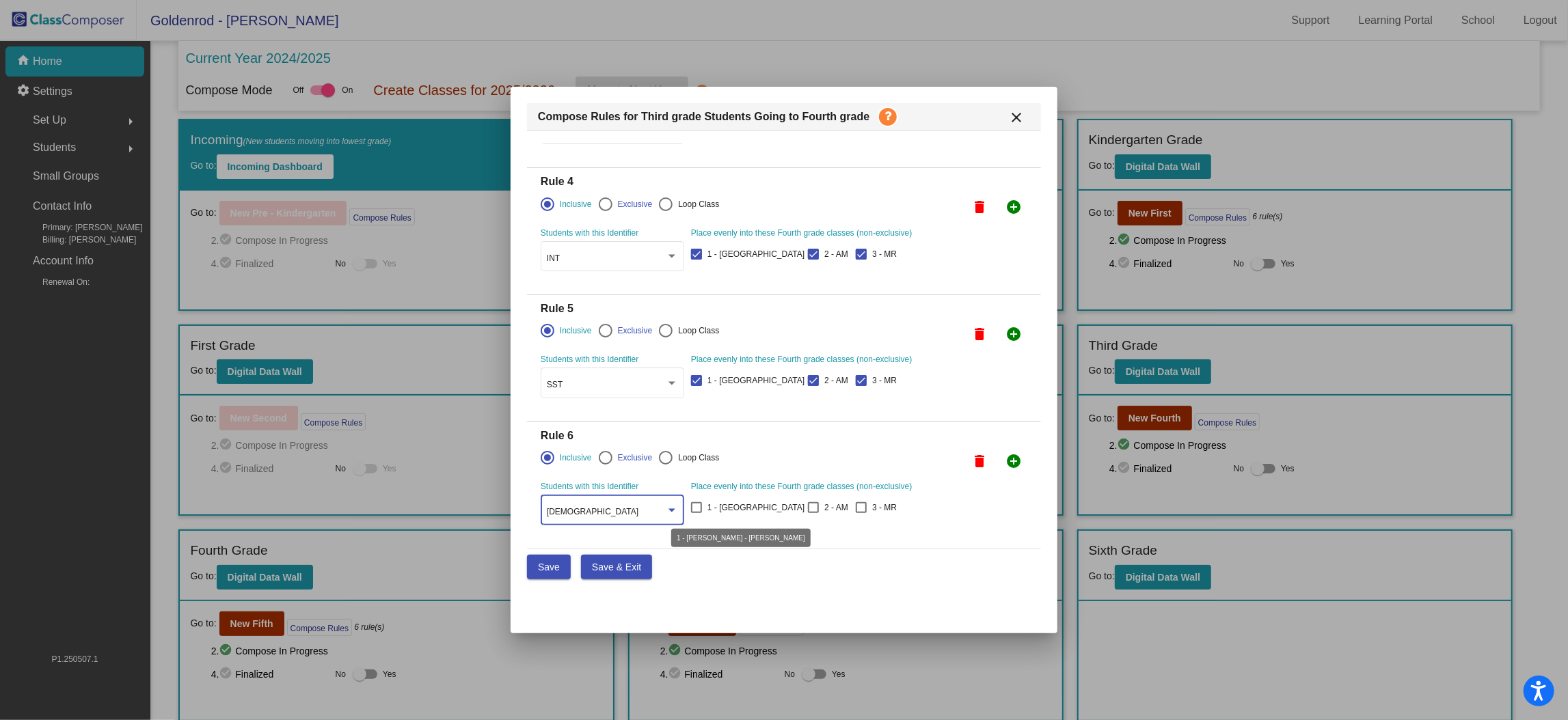 click at bounding box center [697, 508] 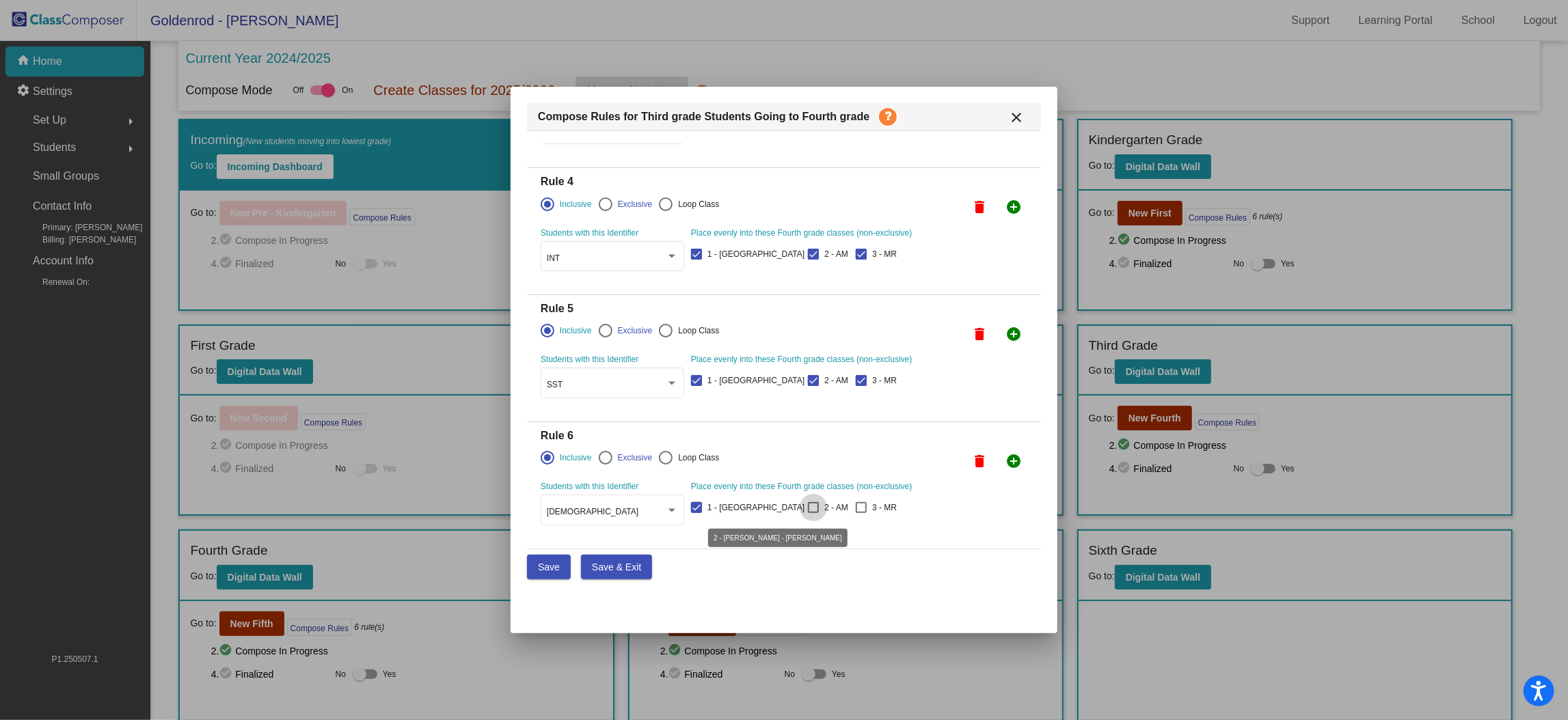 click at bounding box center (813, 508) 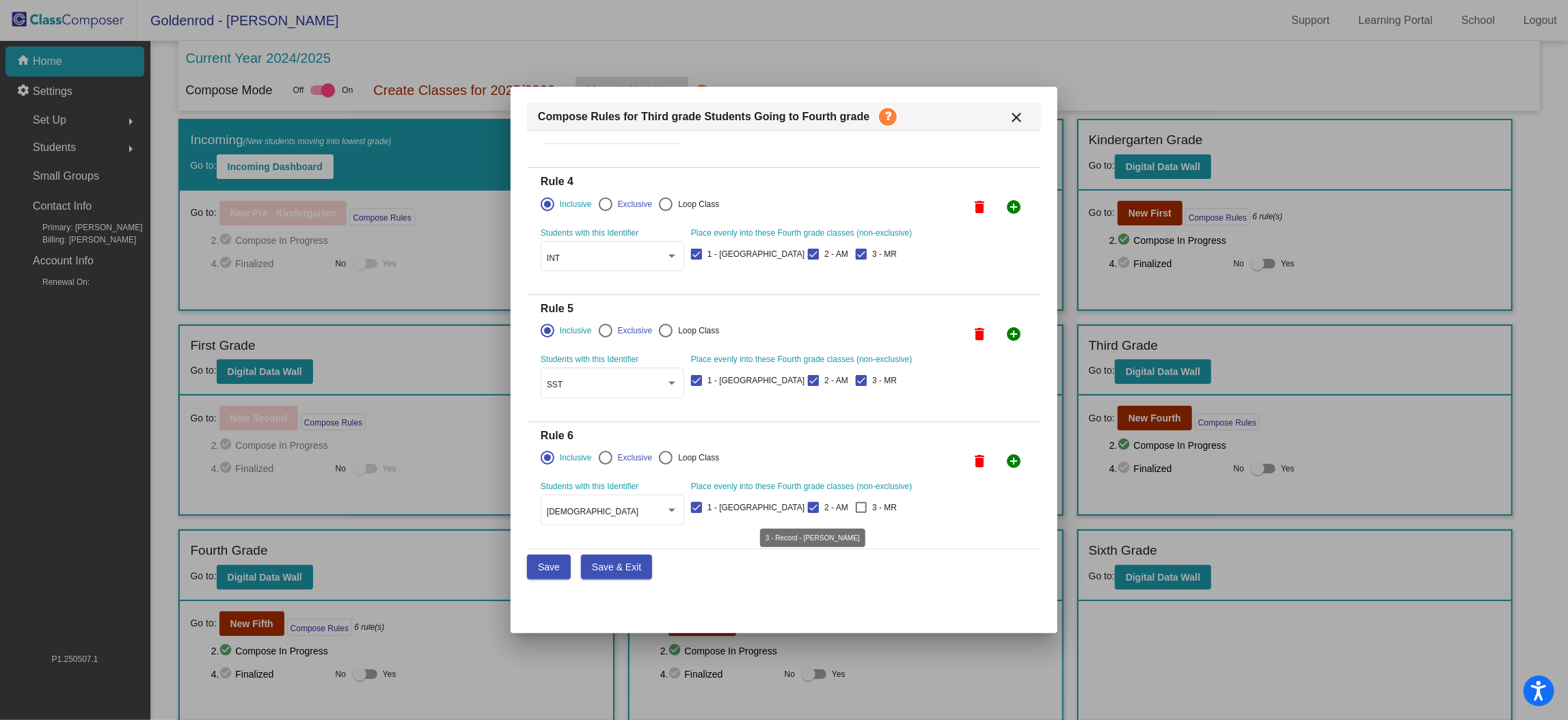 click at bounding box center [861, 508] 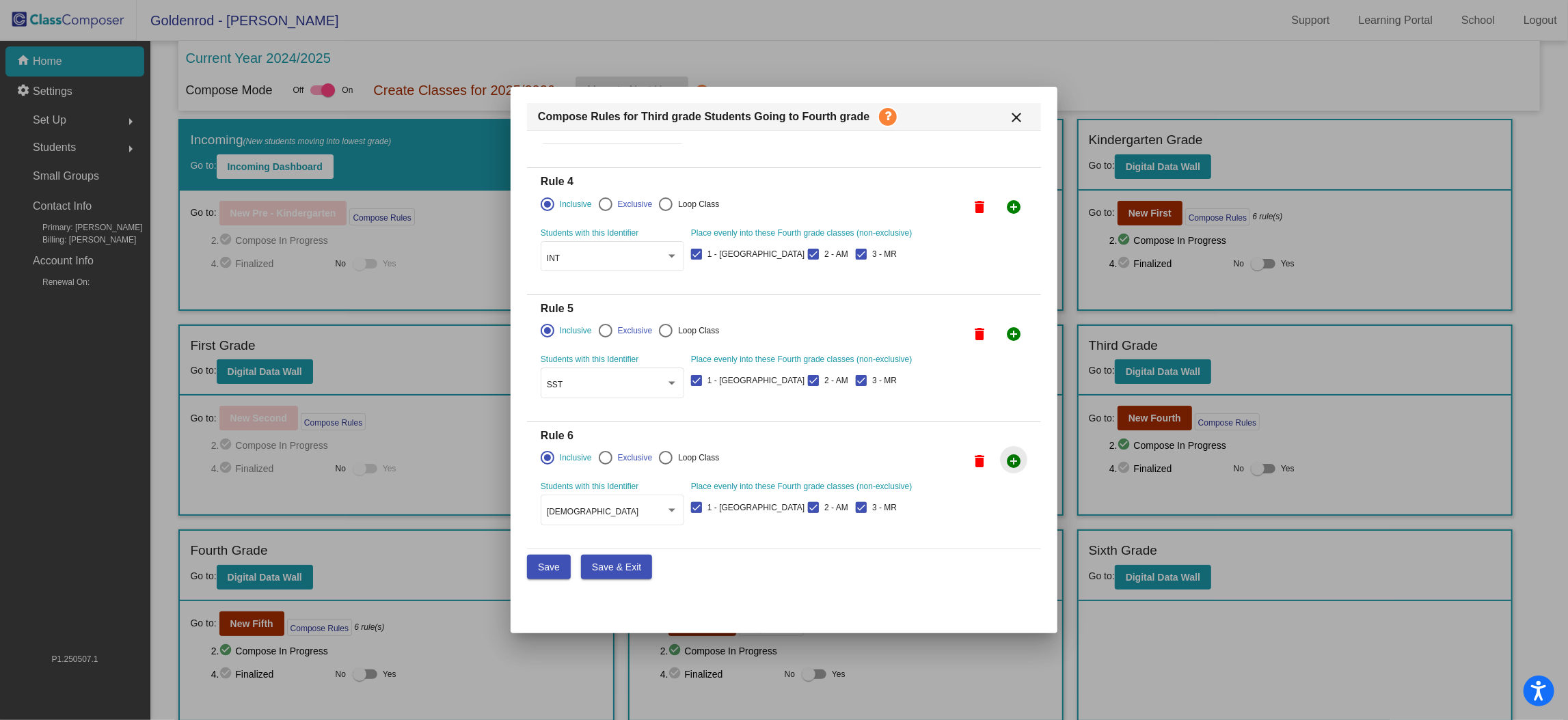 click on "add_circle" at bounding box center (1014, 461) 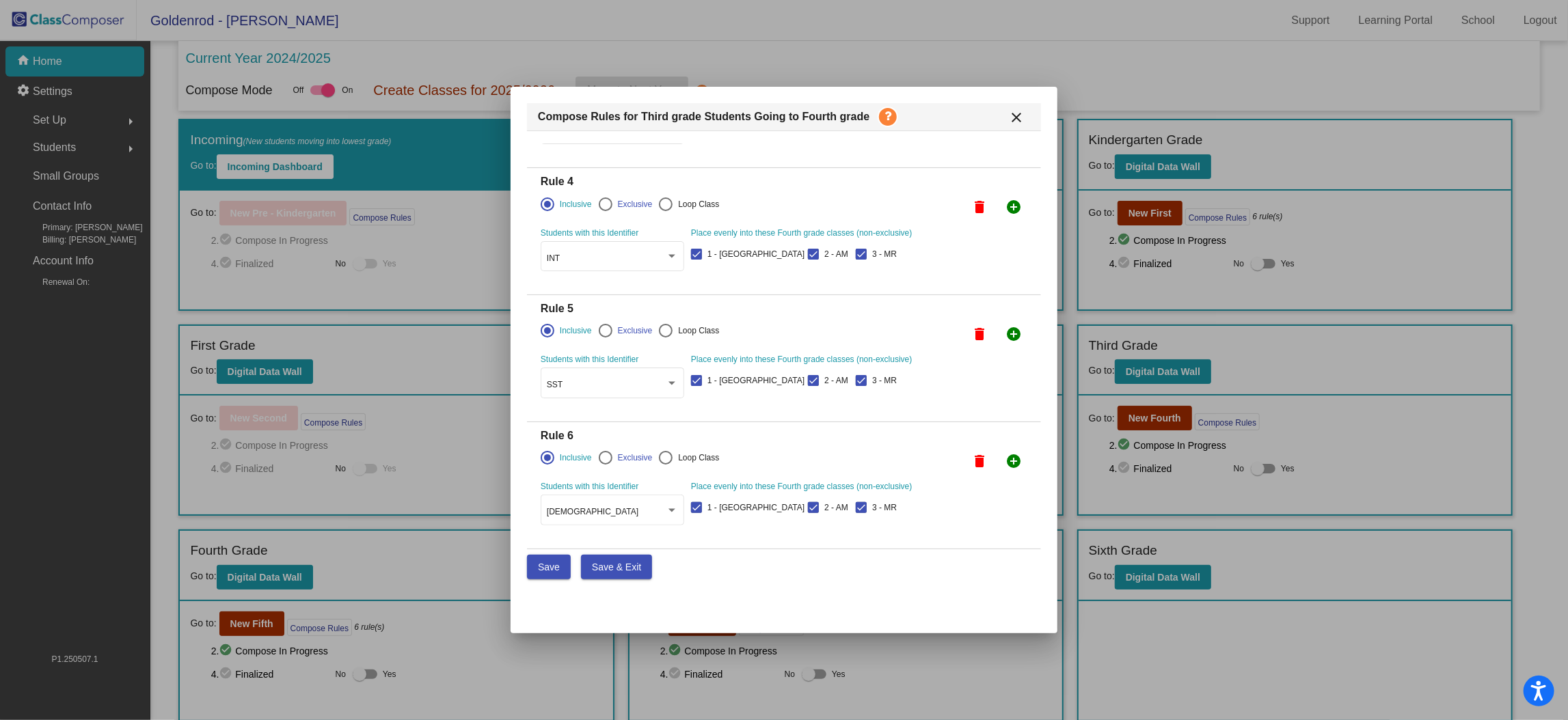 scroll, scrollTop: 490, scrollLeft: 0, axis: vertical 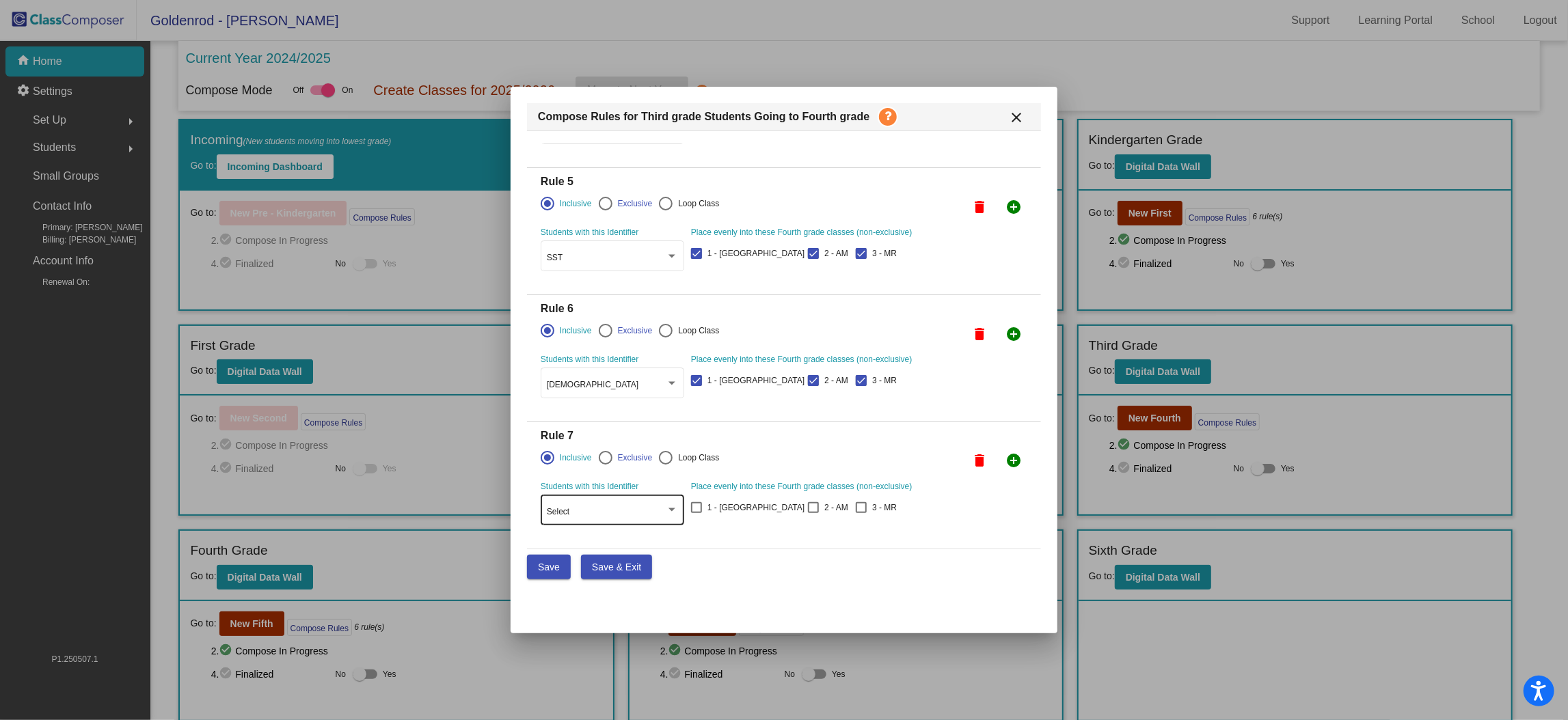 click on "Select" 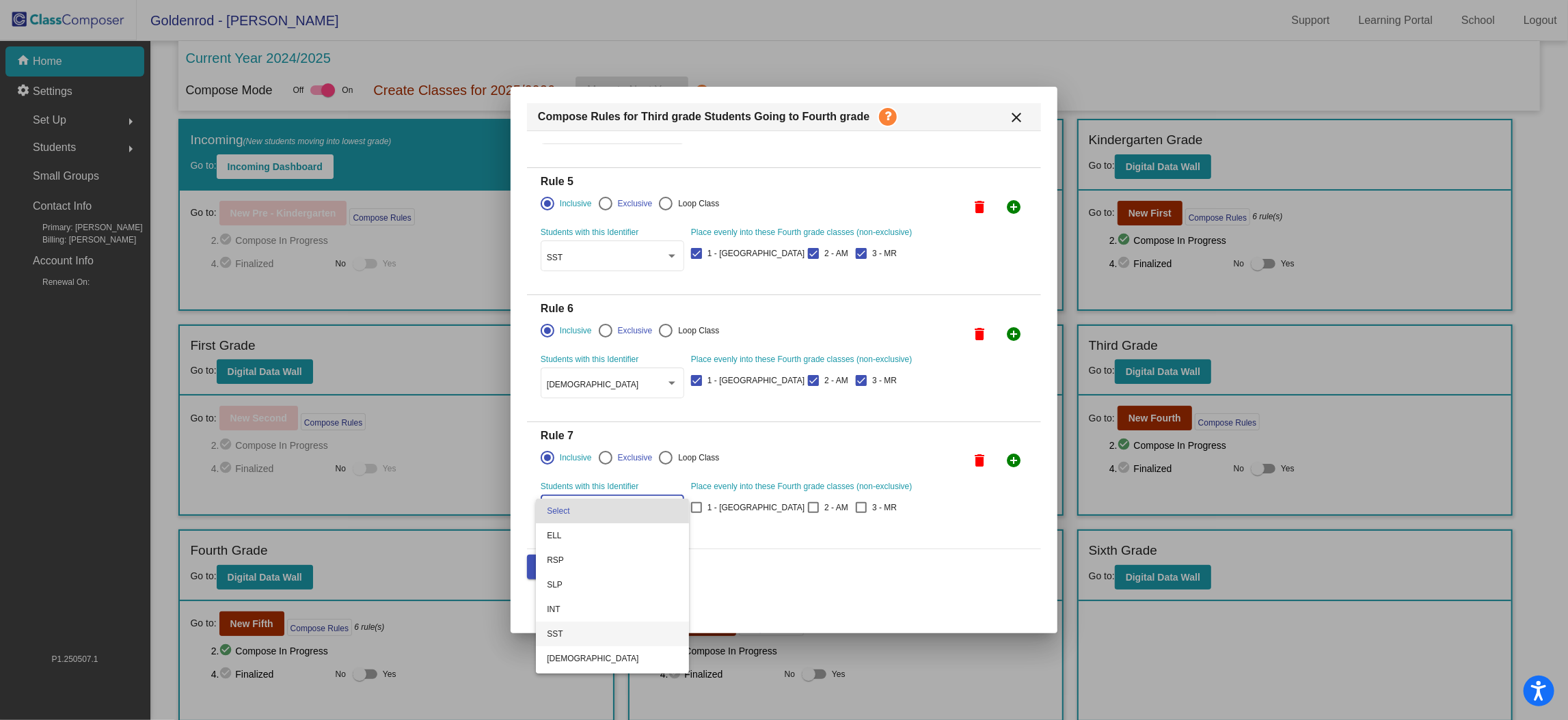 scroll, scrollTop: 49, scrollLeft: 0, axis: vertical 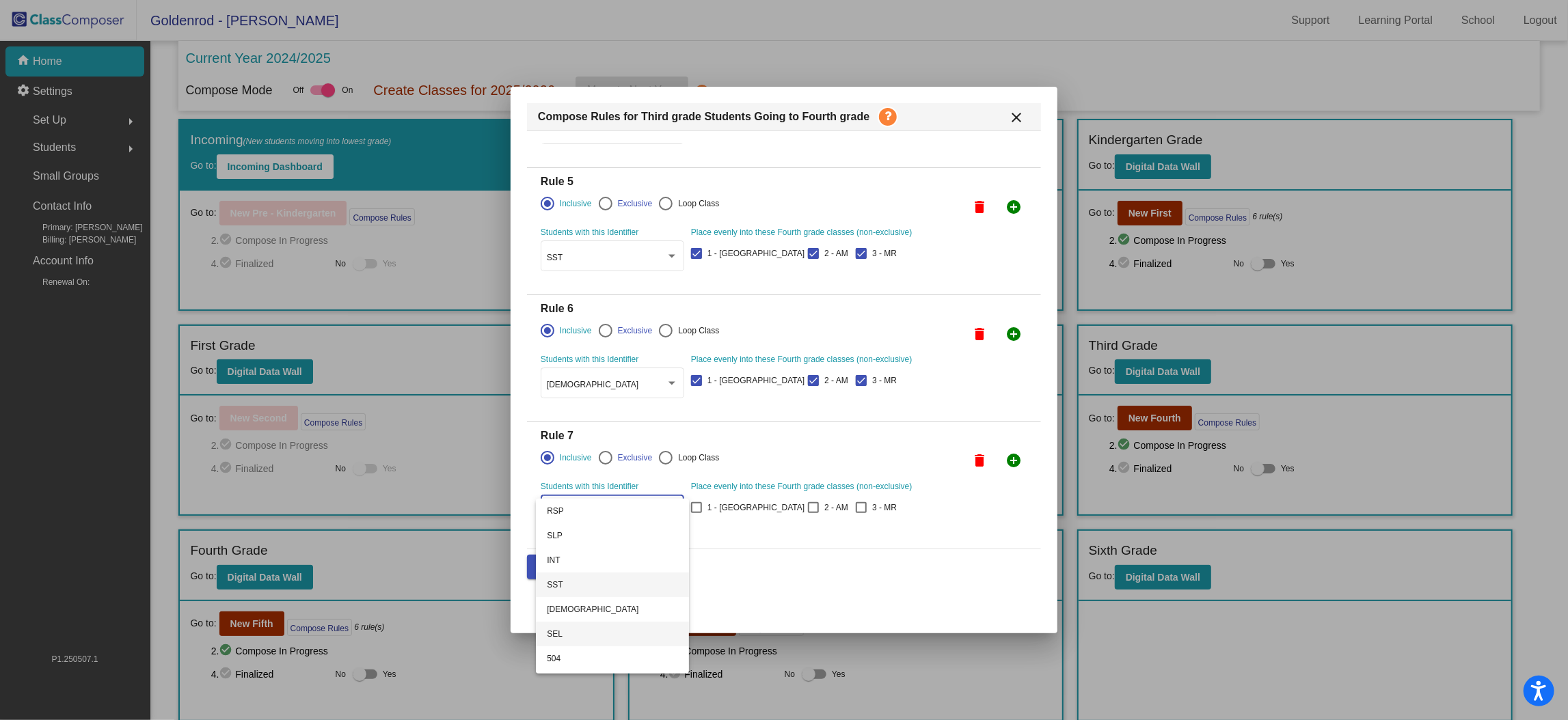 click on "SEL" at bounding box center (612, 634) 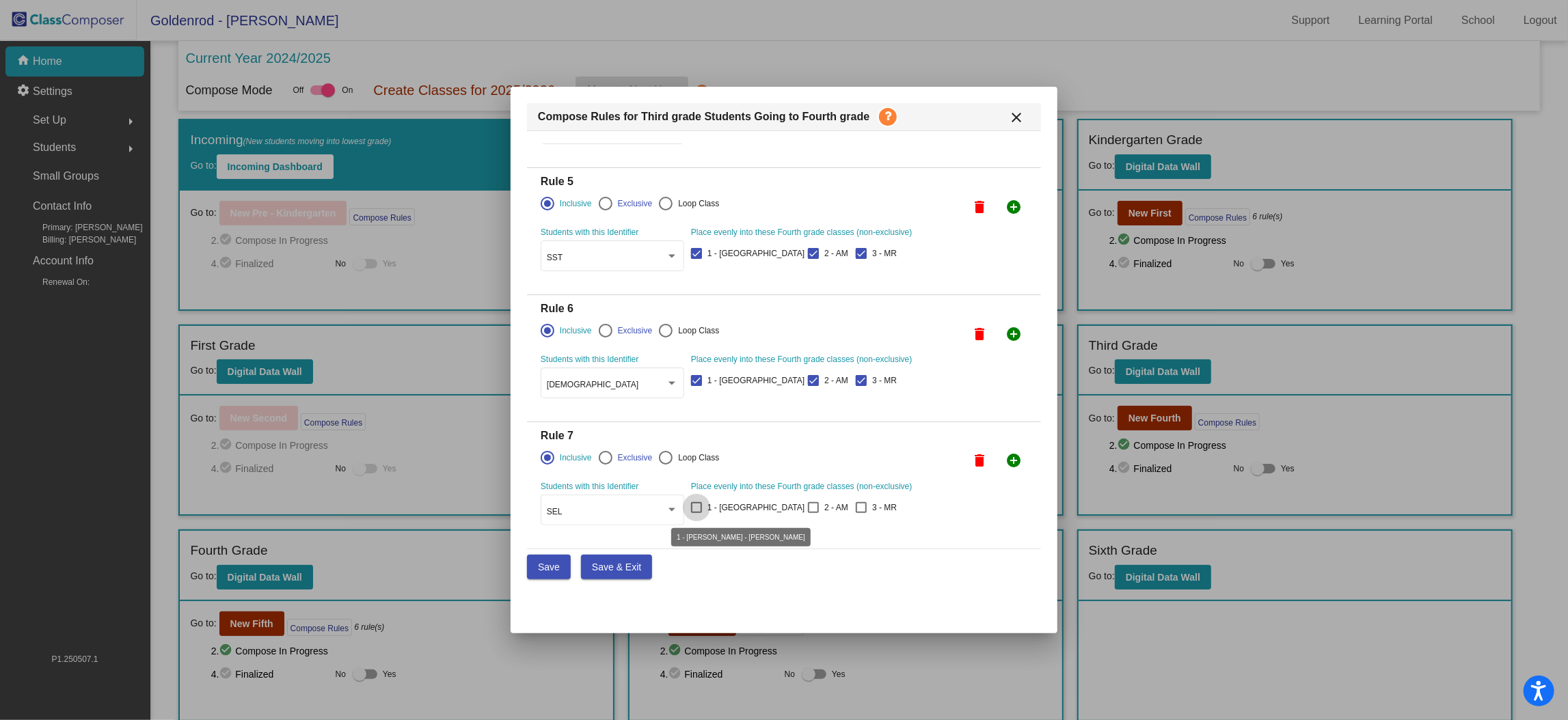 click at bounding box center (697, 508) 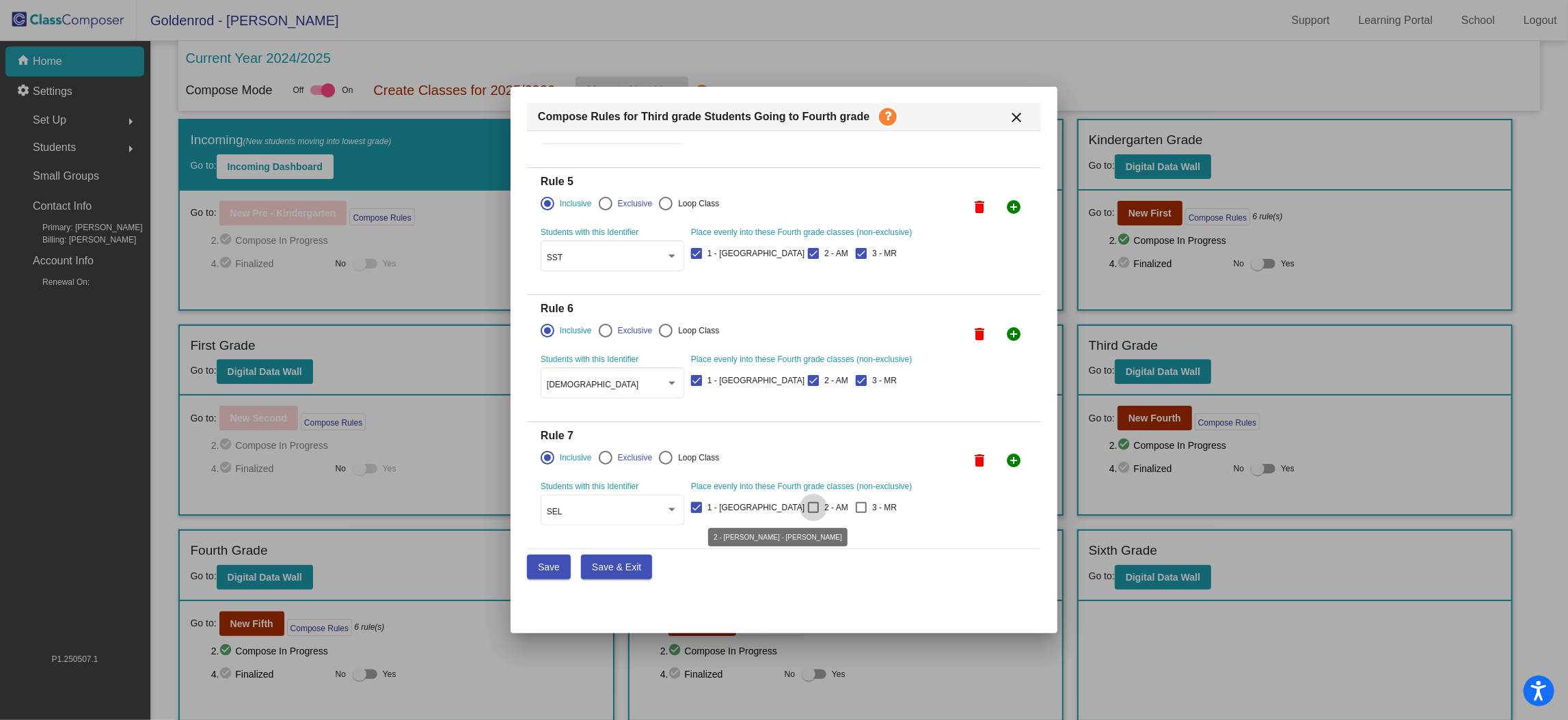 click at bounding box center (813, 508) 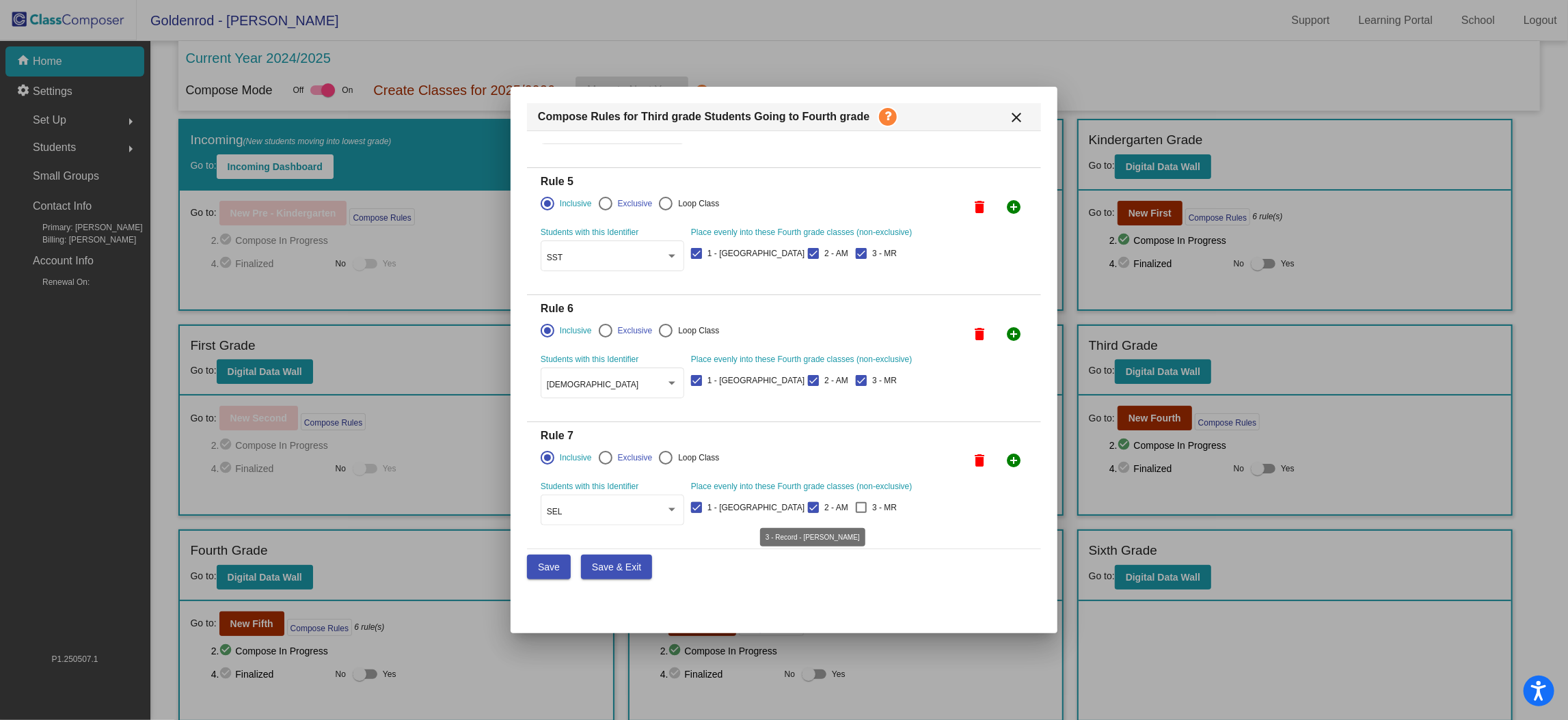 click at bounding box center (861, 508) 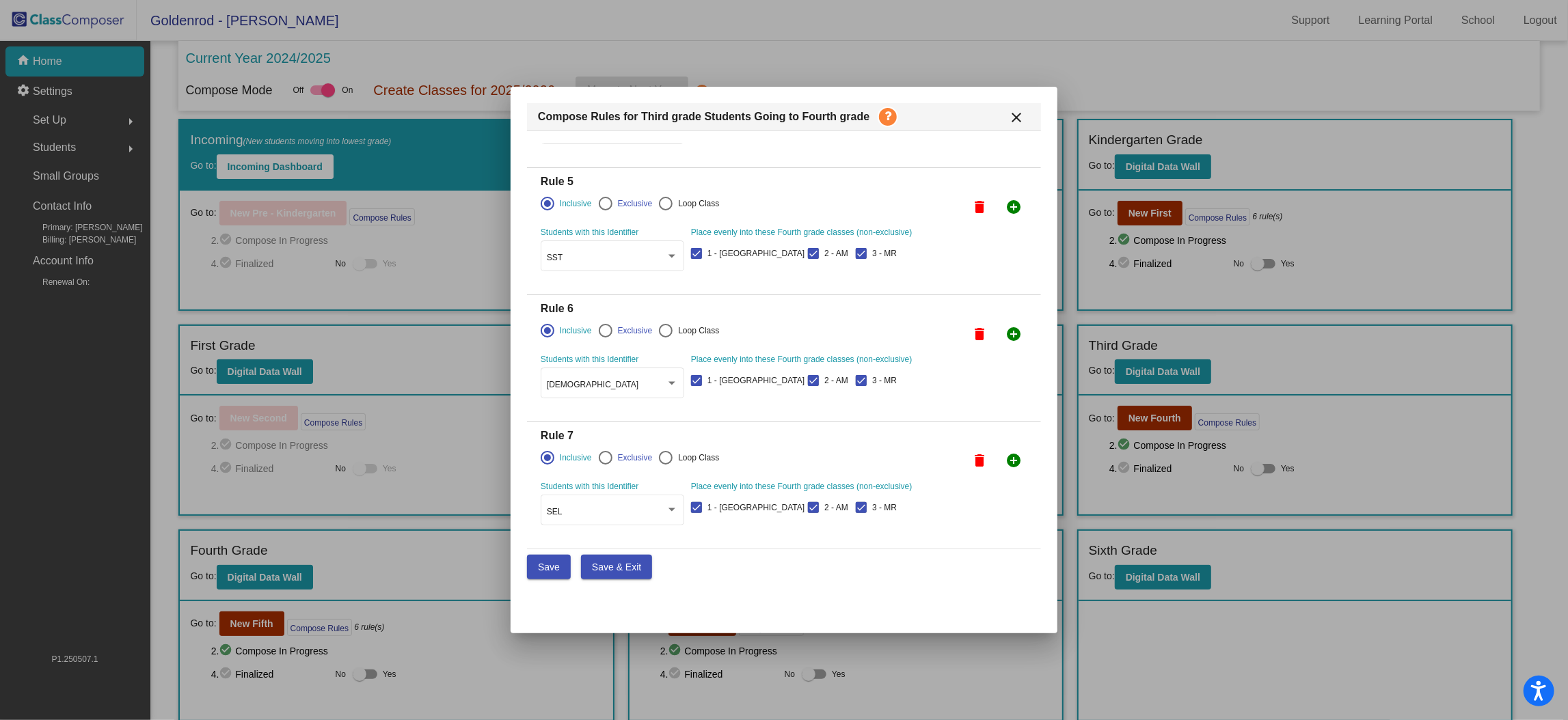 click on "add_circle" at bounding box center [1014, 334] 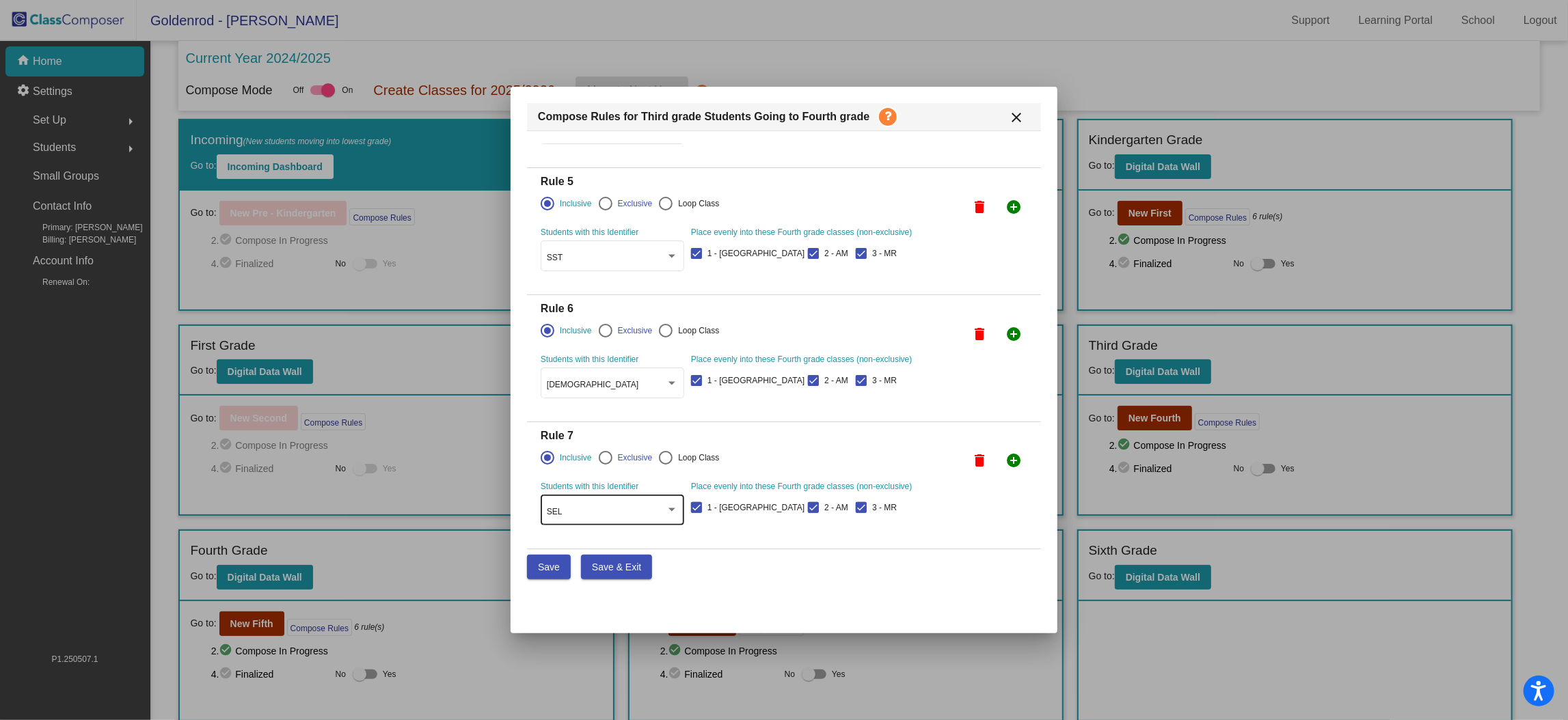scroll, scrollTop: 616, scrollLeft: 0, axis: vertical 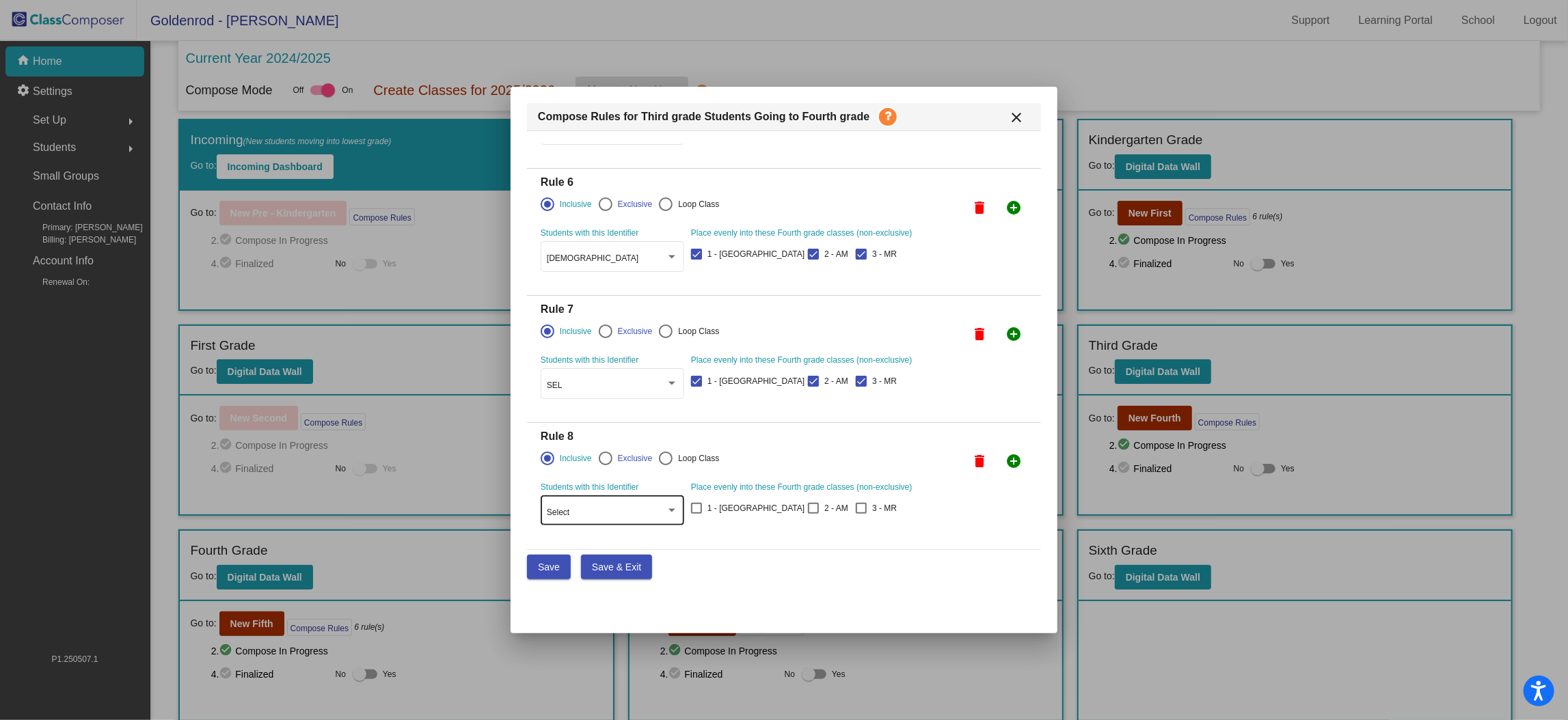 click on "Select" at bounding box center (606, 513) 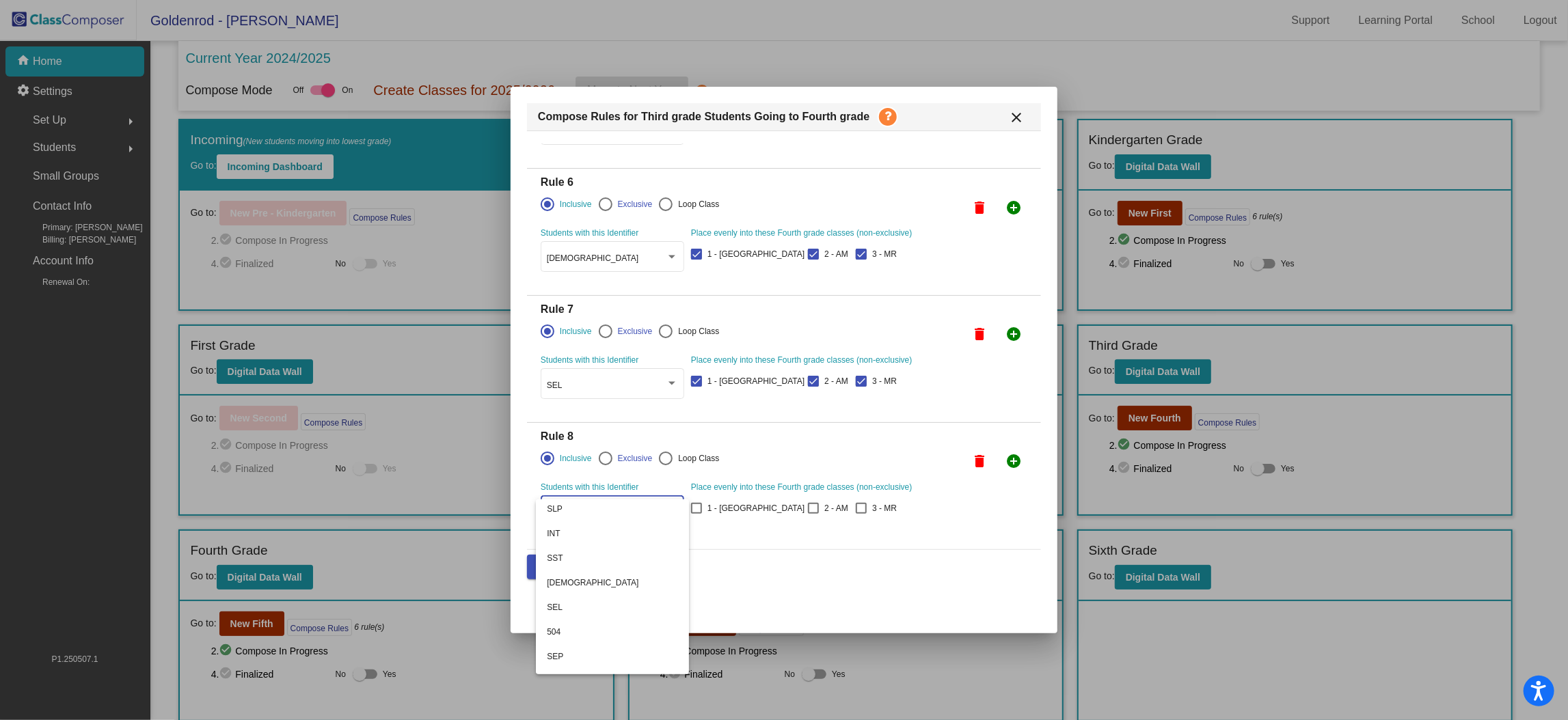 scroll, scrollTop: 79, scrollLeft: 0, axis: vertical 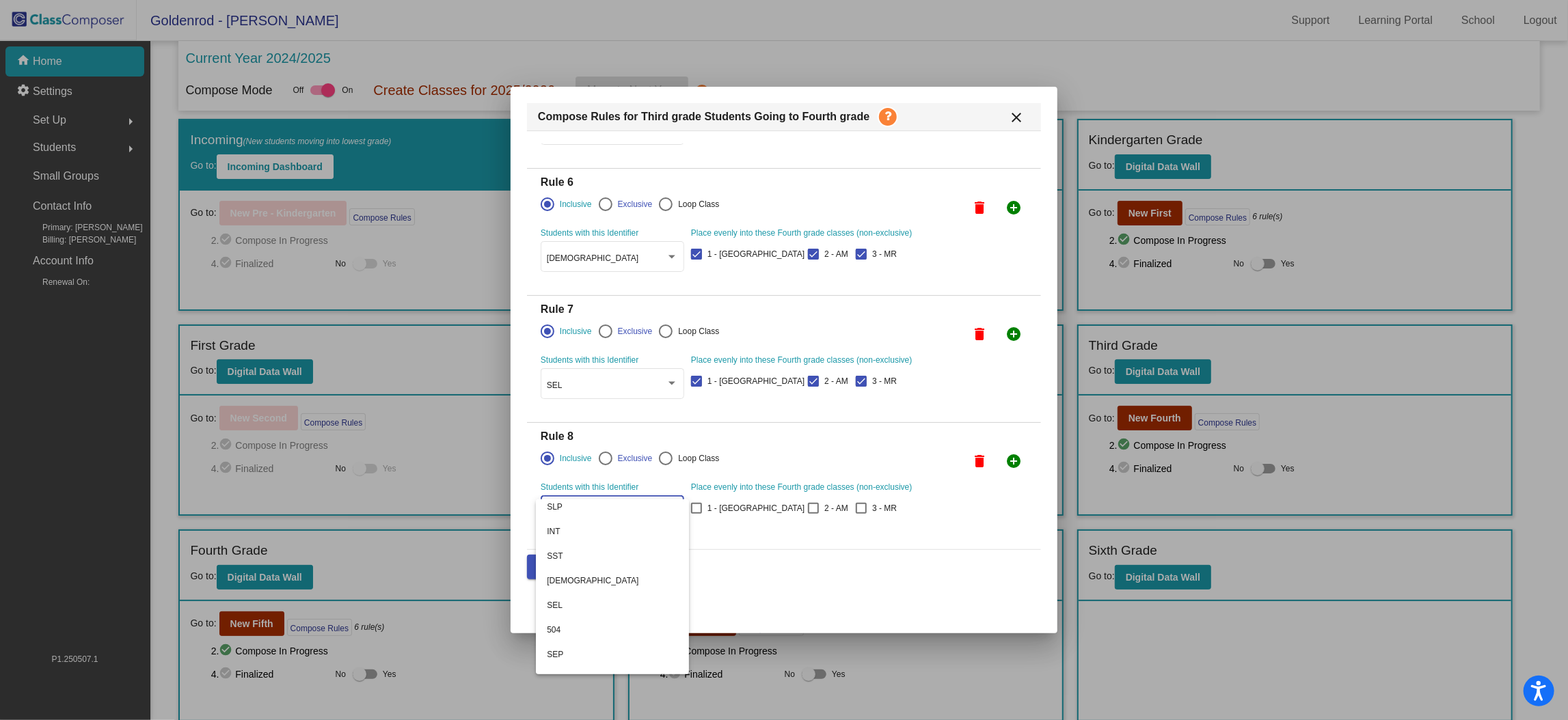 click at bounding box center (784, 360) 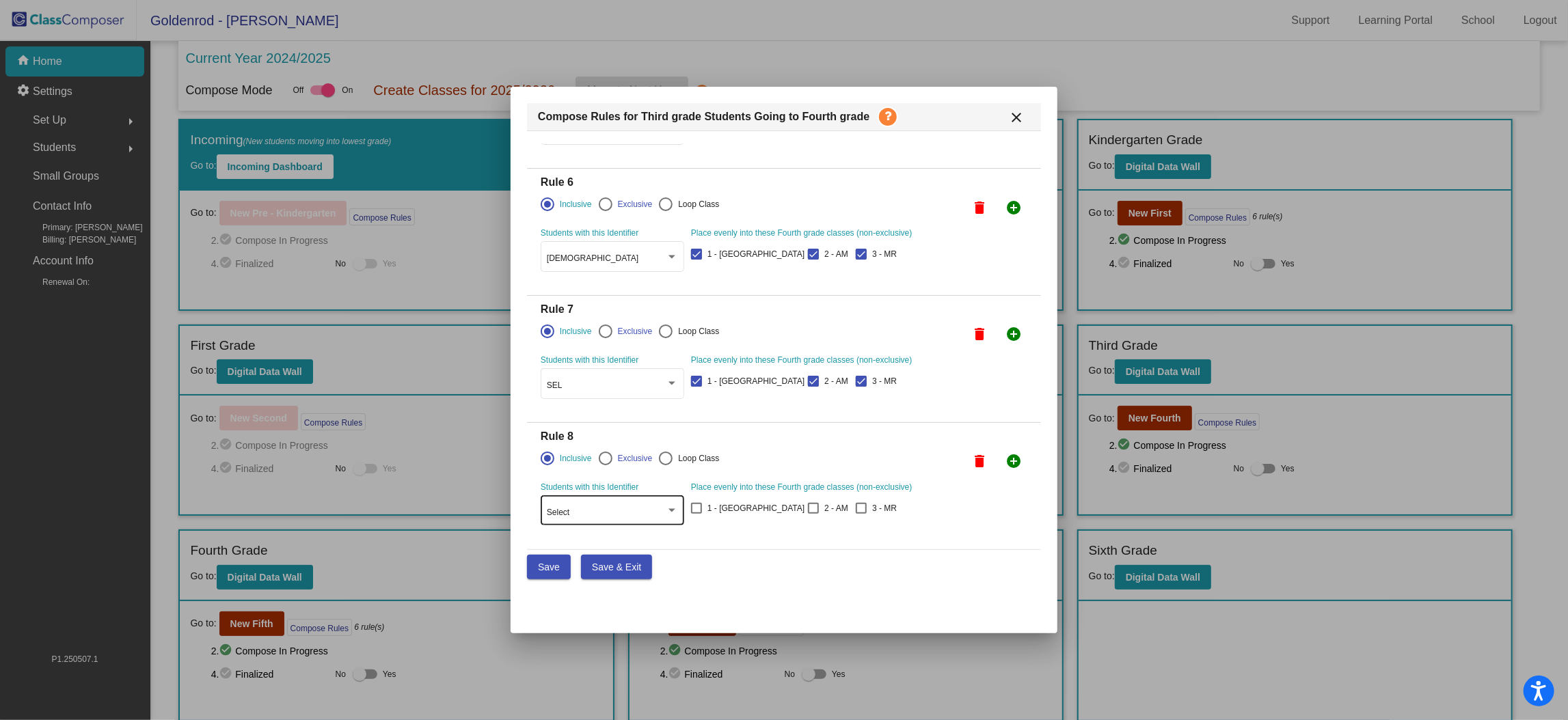 click on "Select" 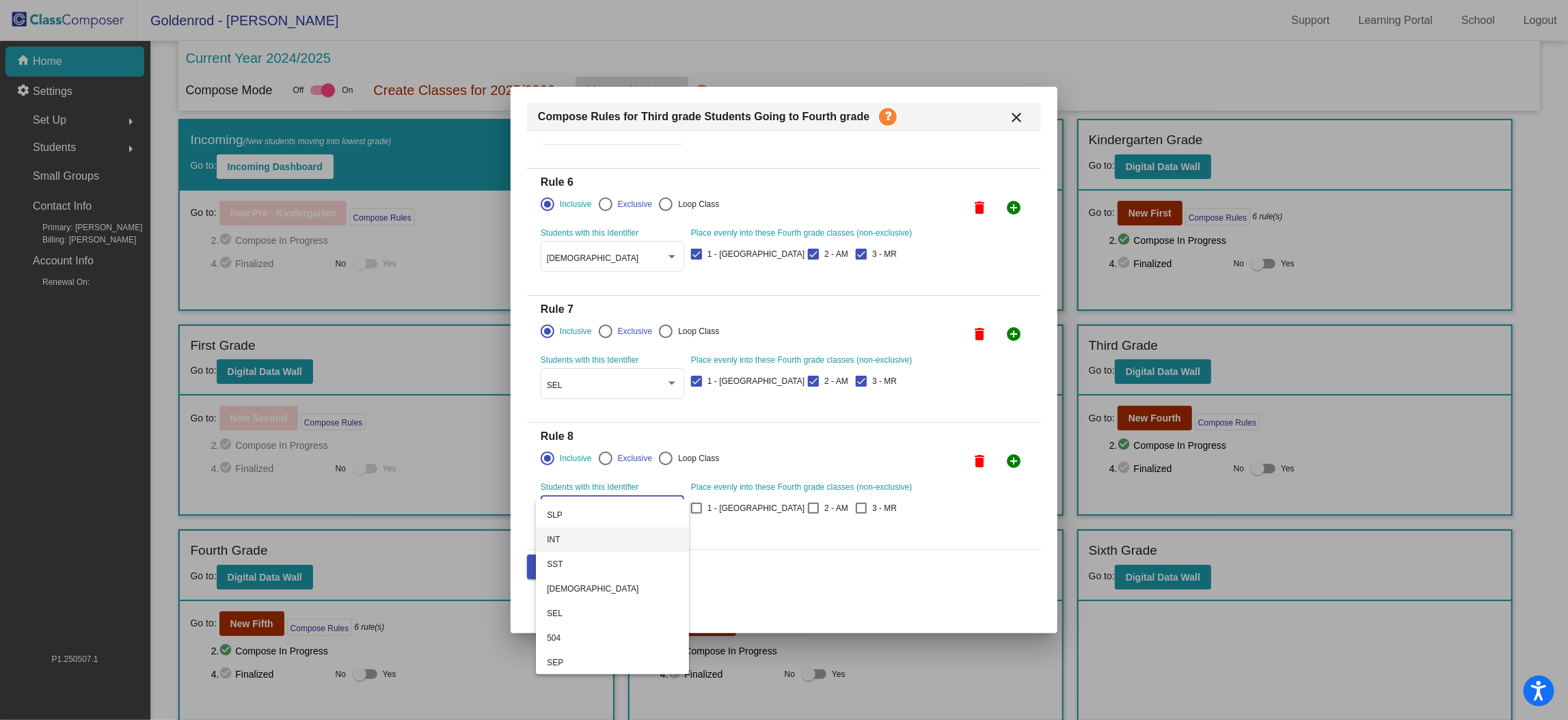 scroll, scrollTop: 74, scrollLeft: 0, axis: vertical 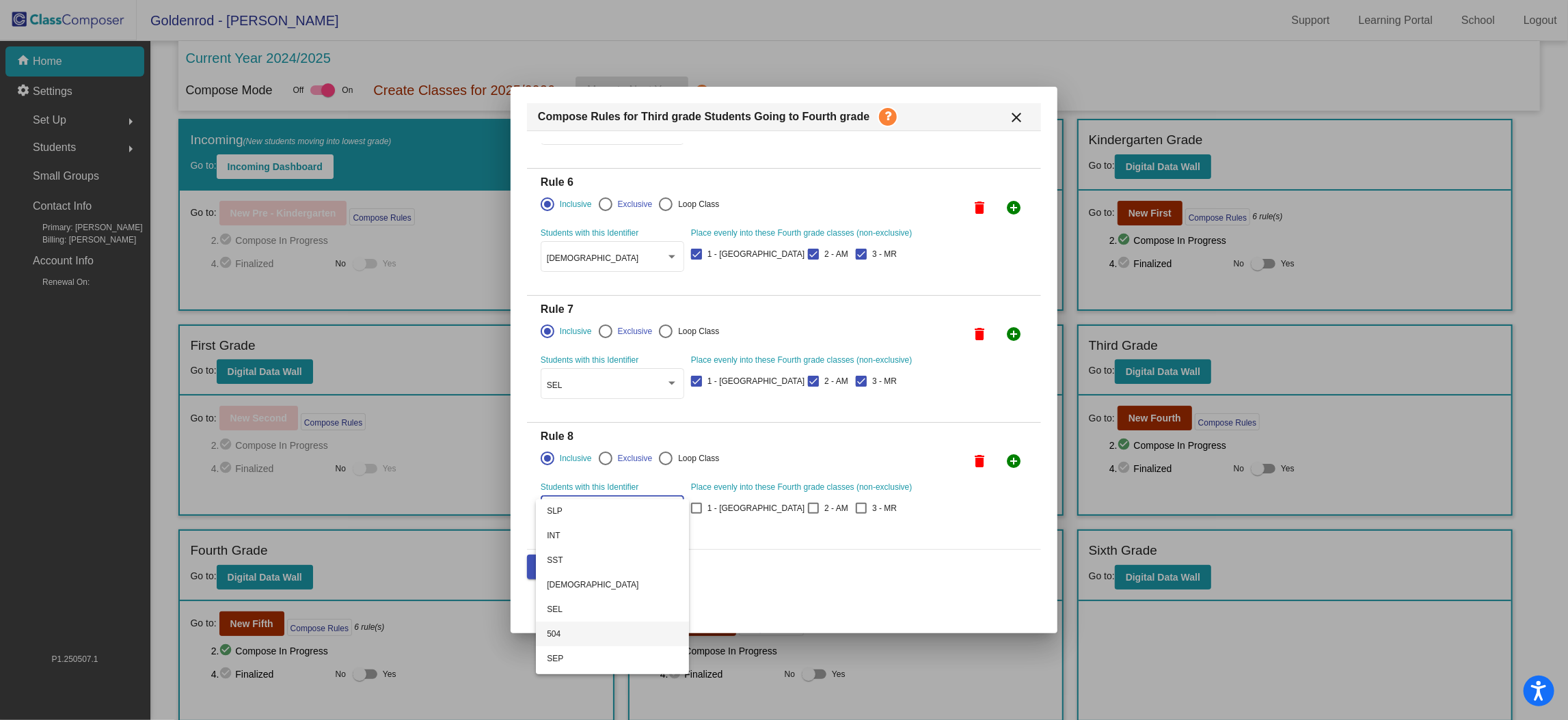 click on "504" at bounding box center (612, 634) 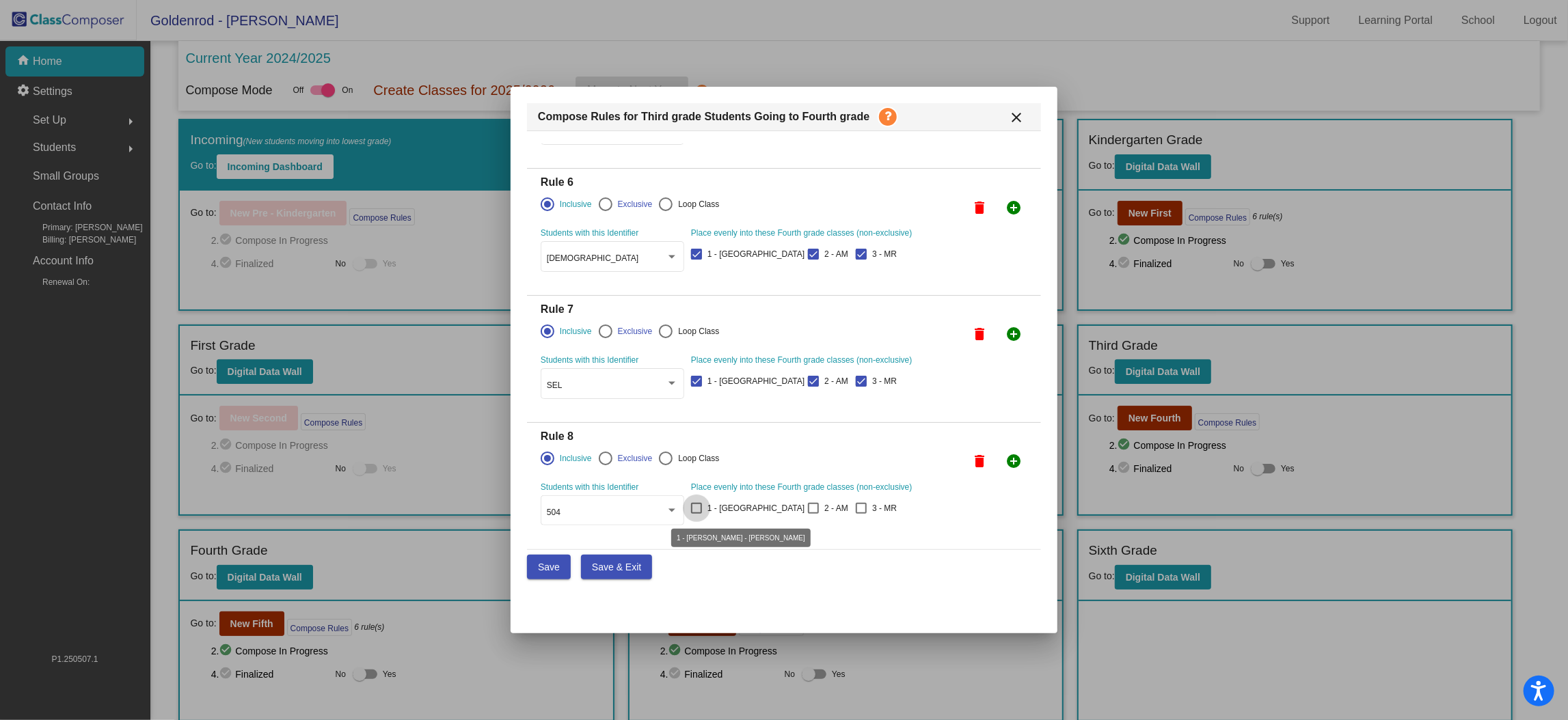 click at bounding box center (697, 508) 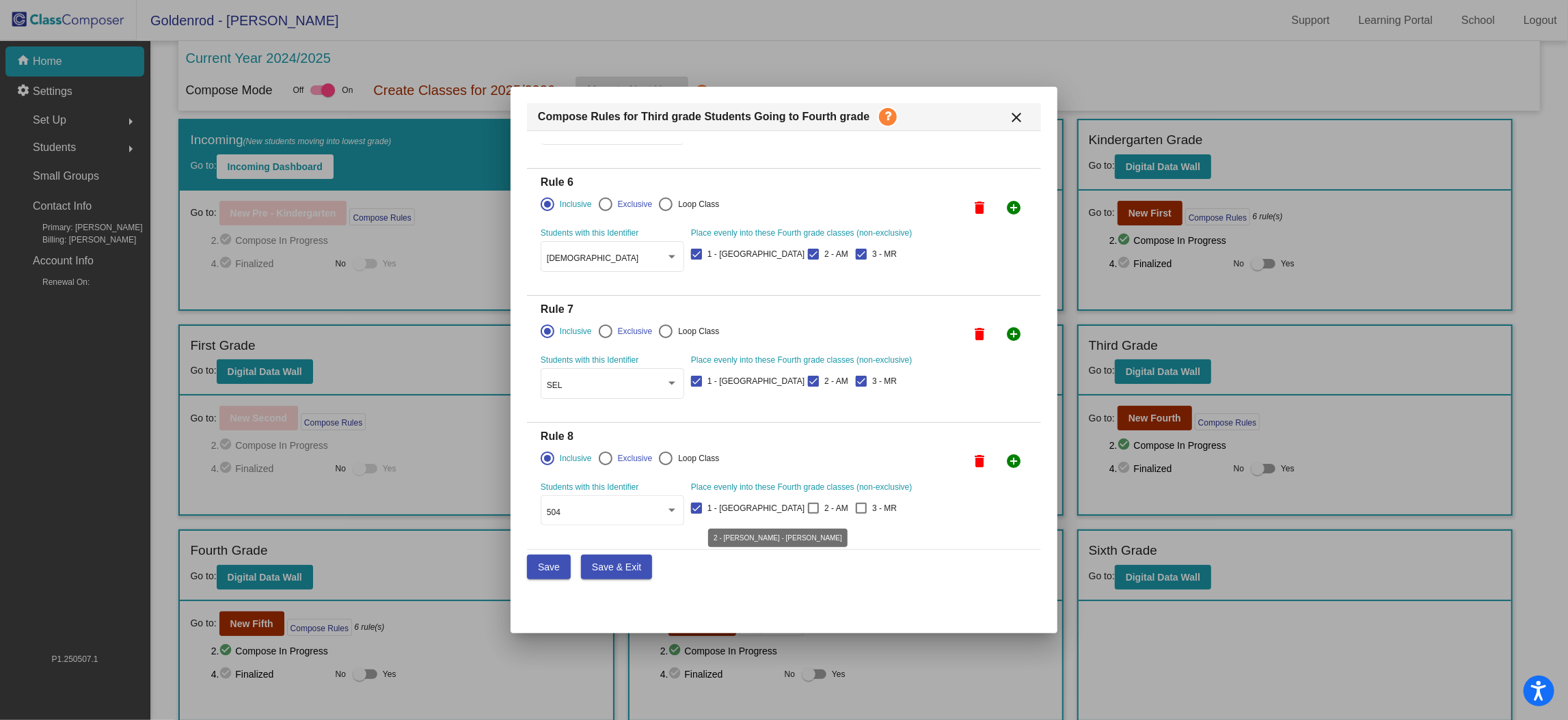 click at bounding box center [813, 508] 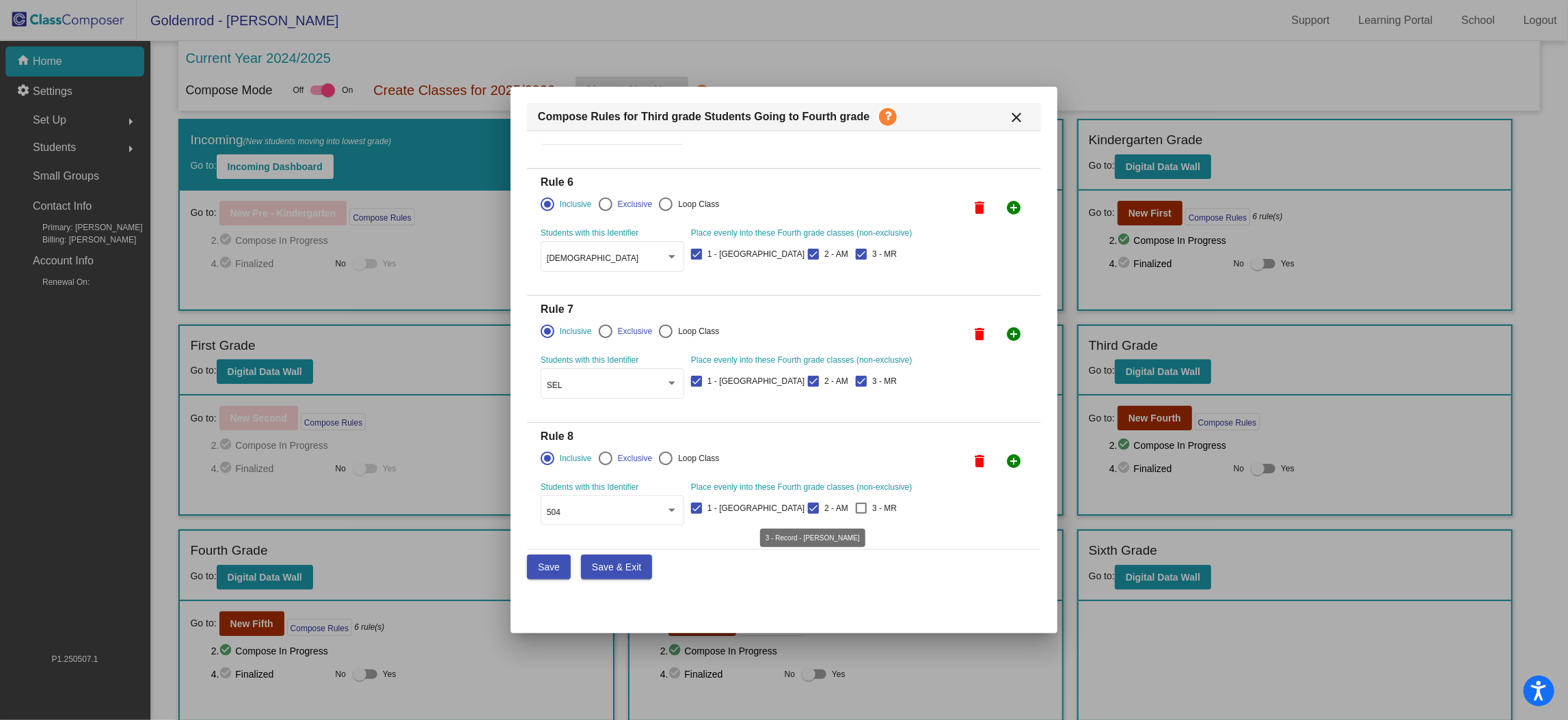 click at bounding box center [861, 508] 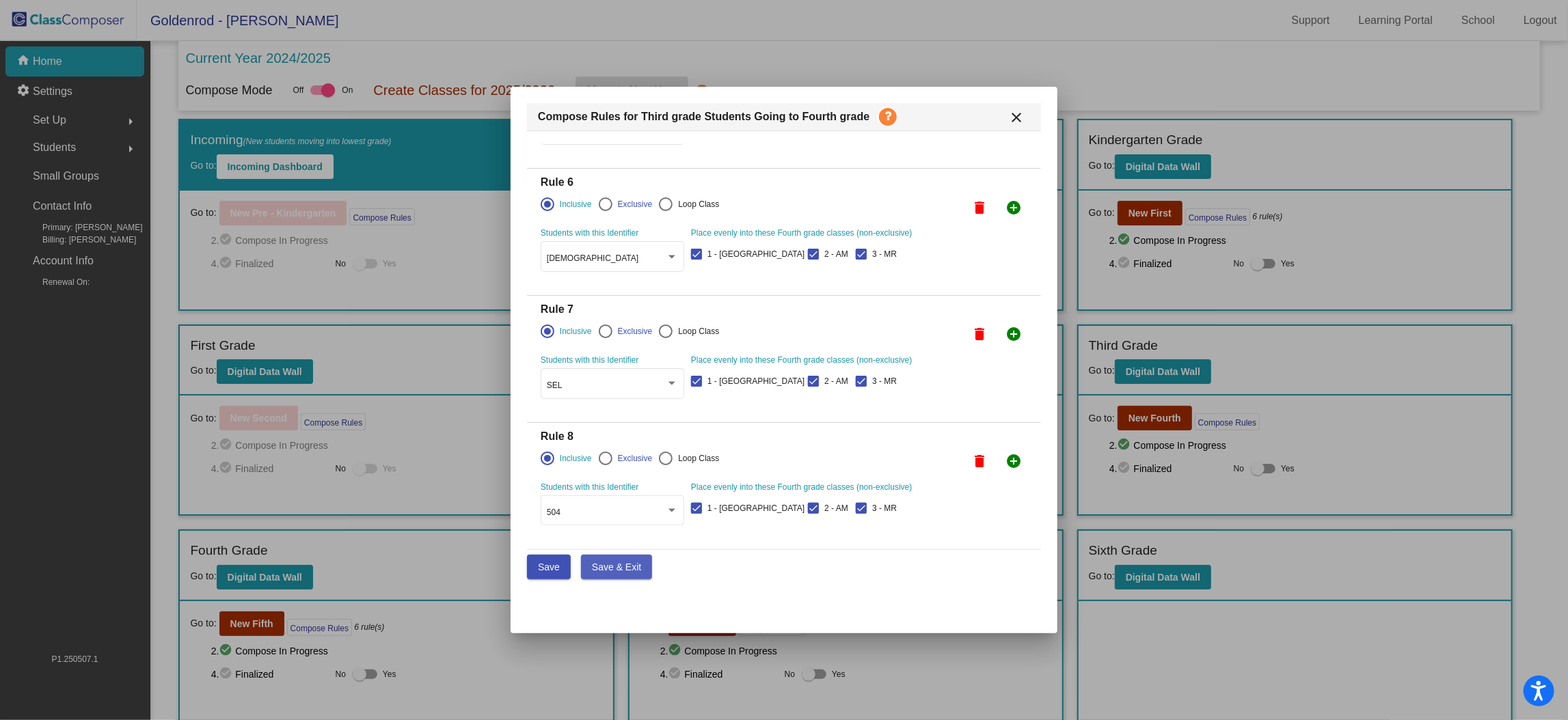 click on "Save & Exit" at bounding box center [617, 567] 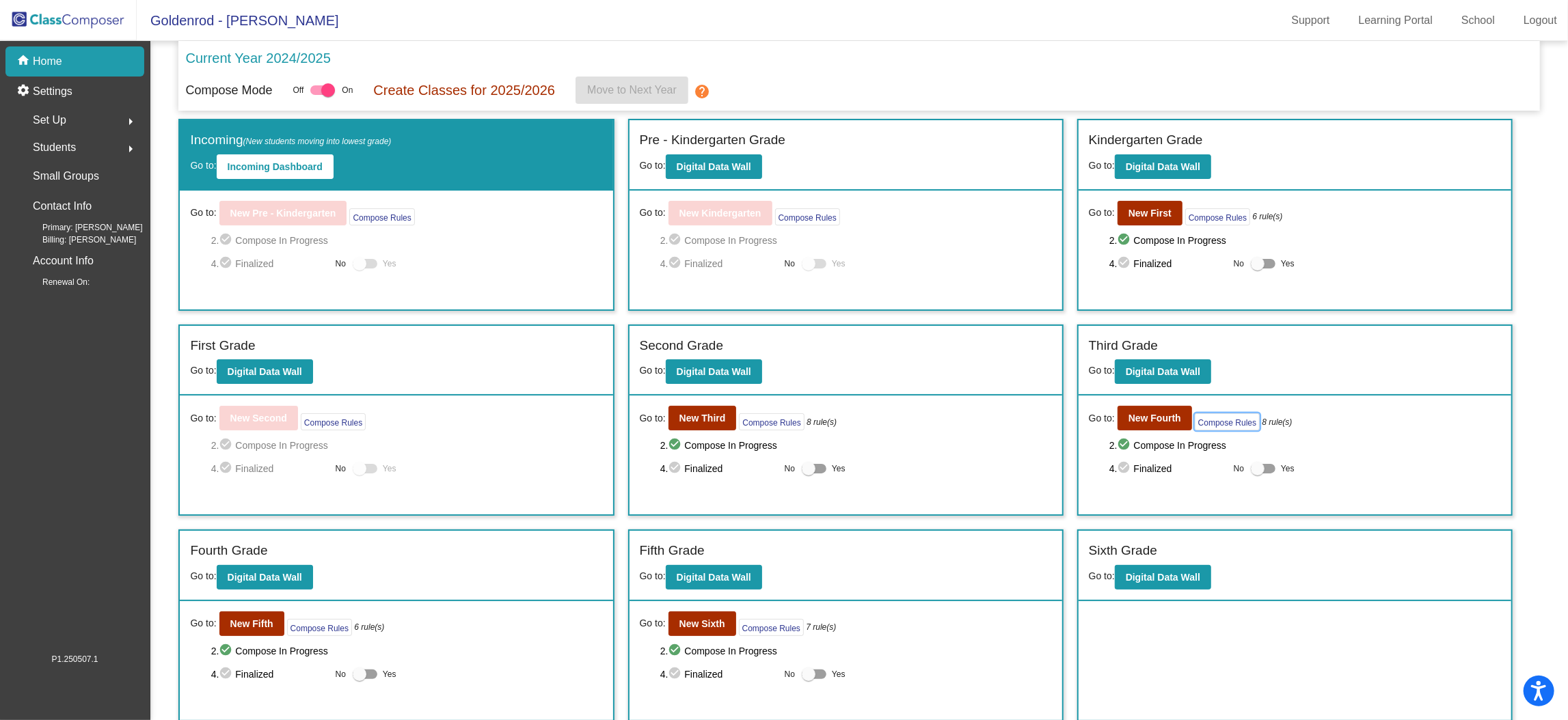 scroll, scrollTop: 0, scrollLeft: 0, axis: both 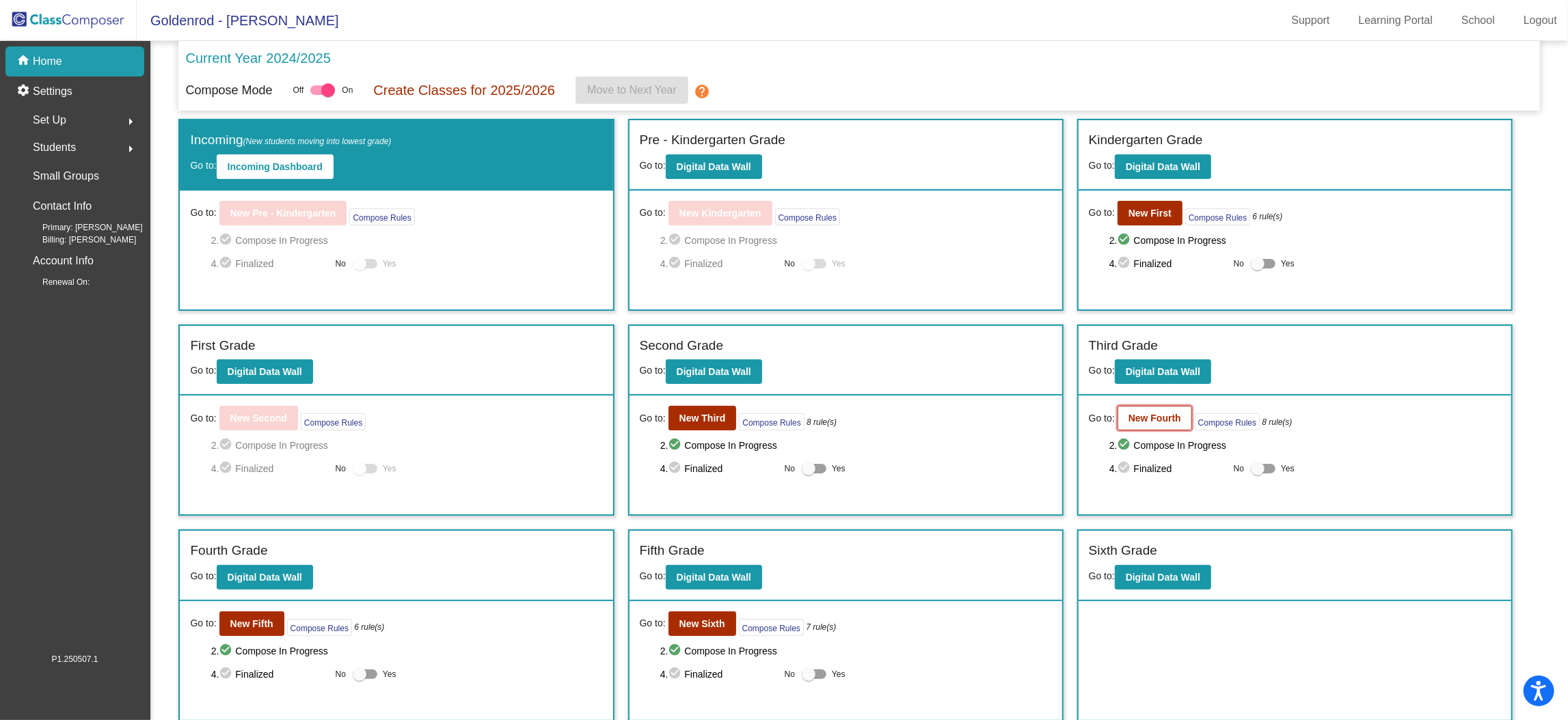 click on "New Fourth" 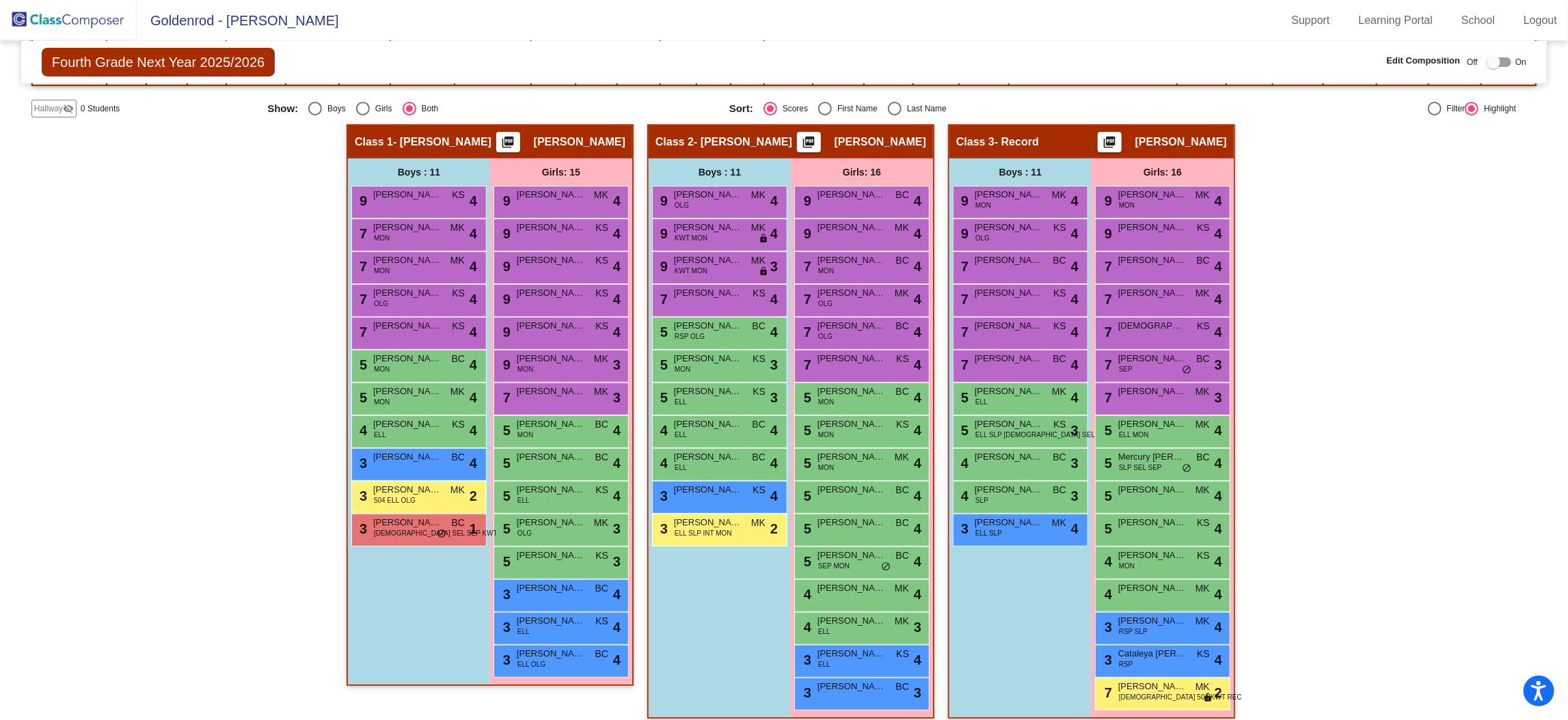 scroll, scrollTop: 0, scrollLeft: 0, axis: both 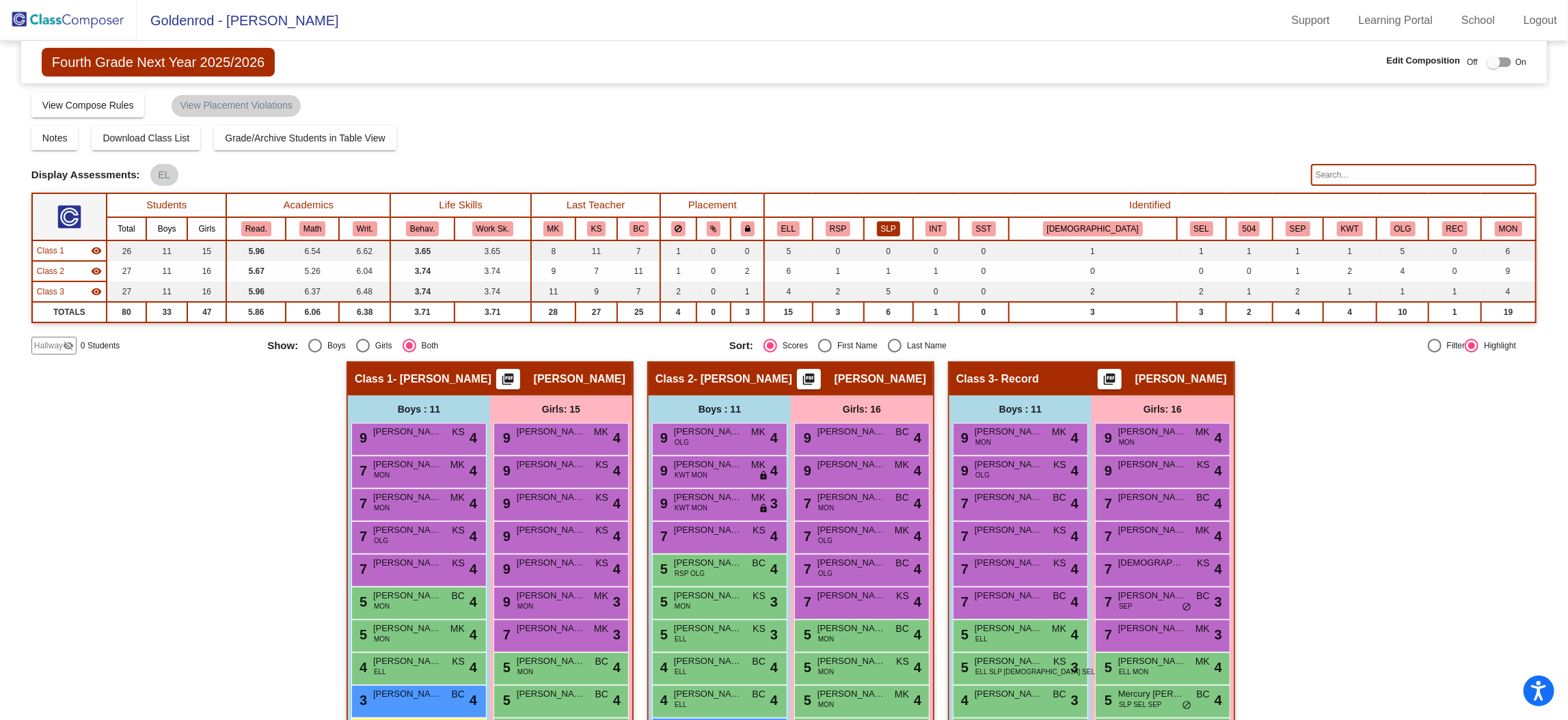 click on "SLP" 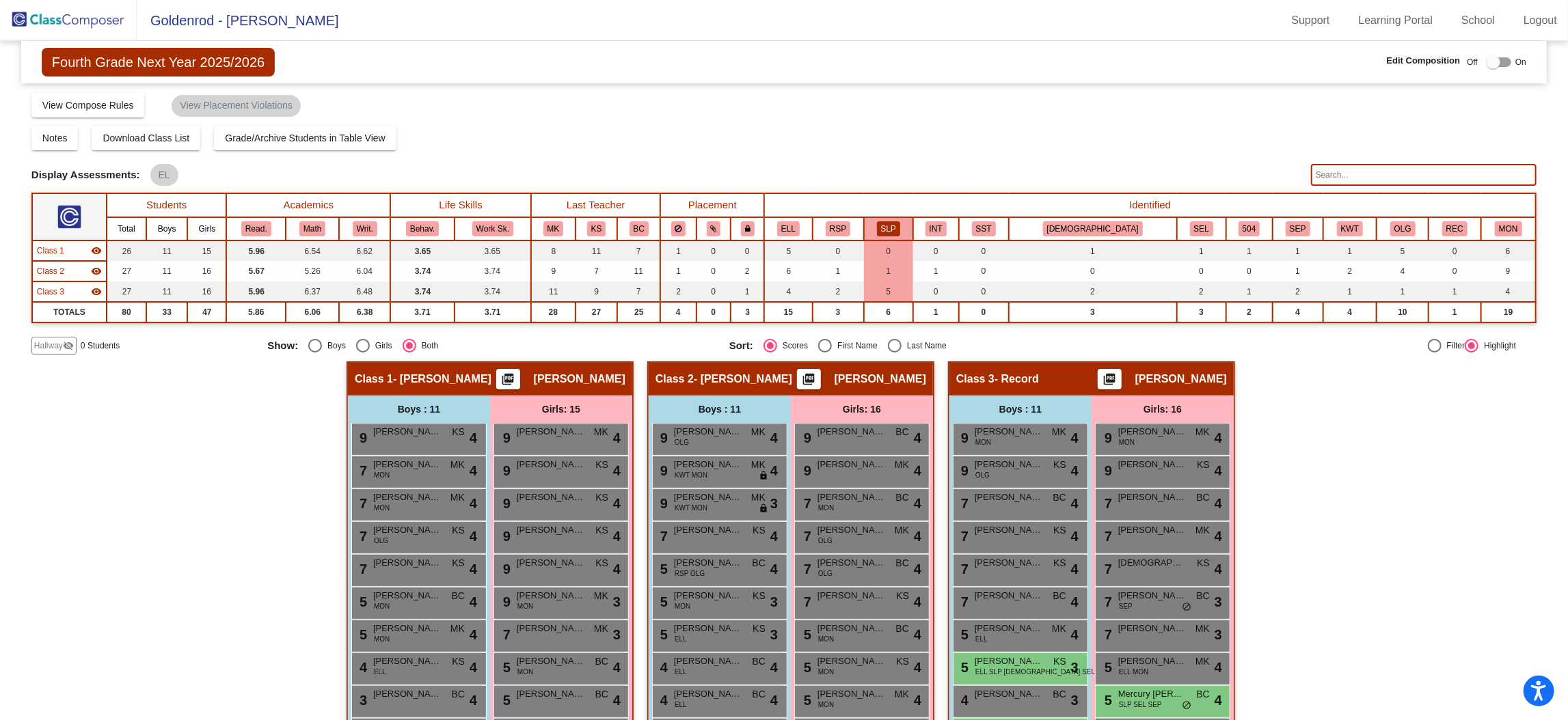 click on "SLP" 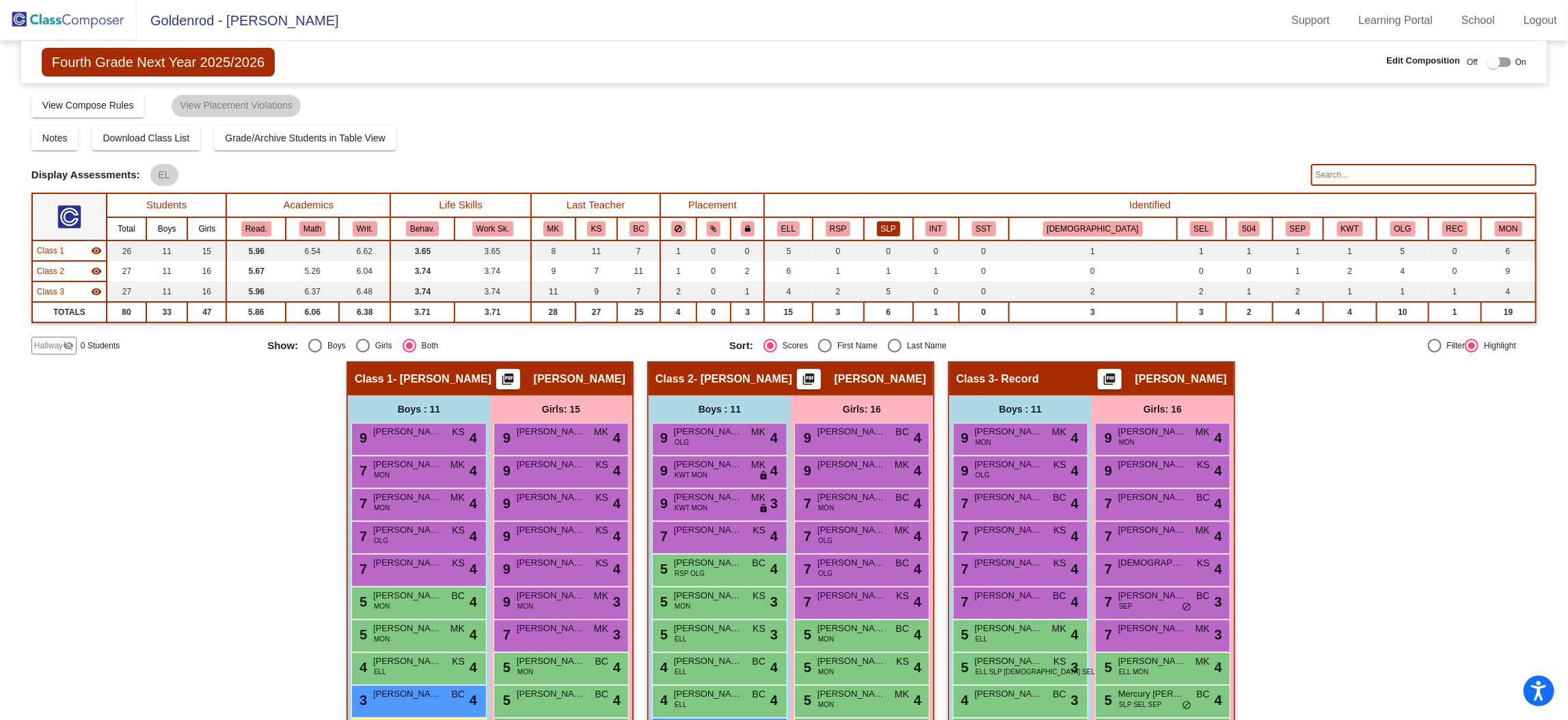 click on "SLP" 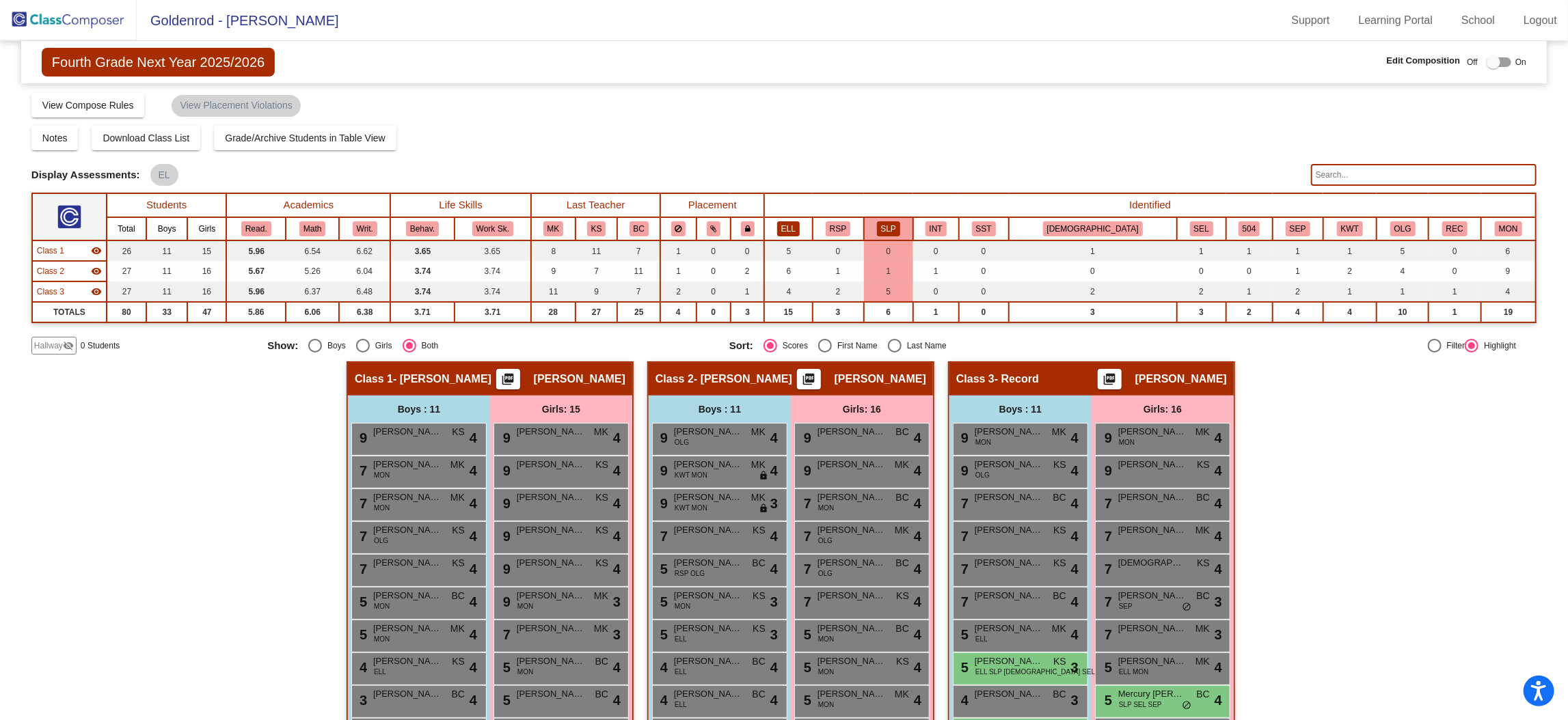 click on "ELL" 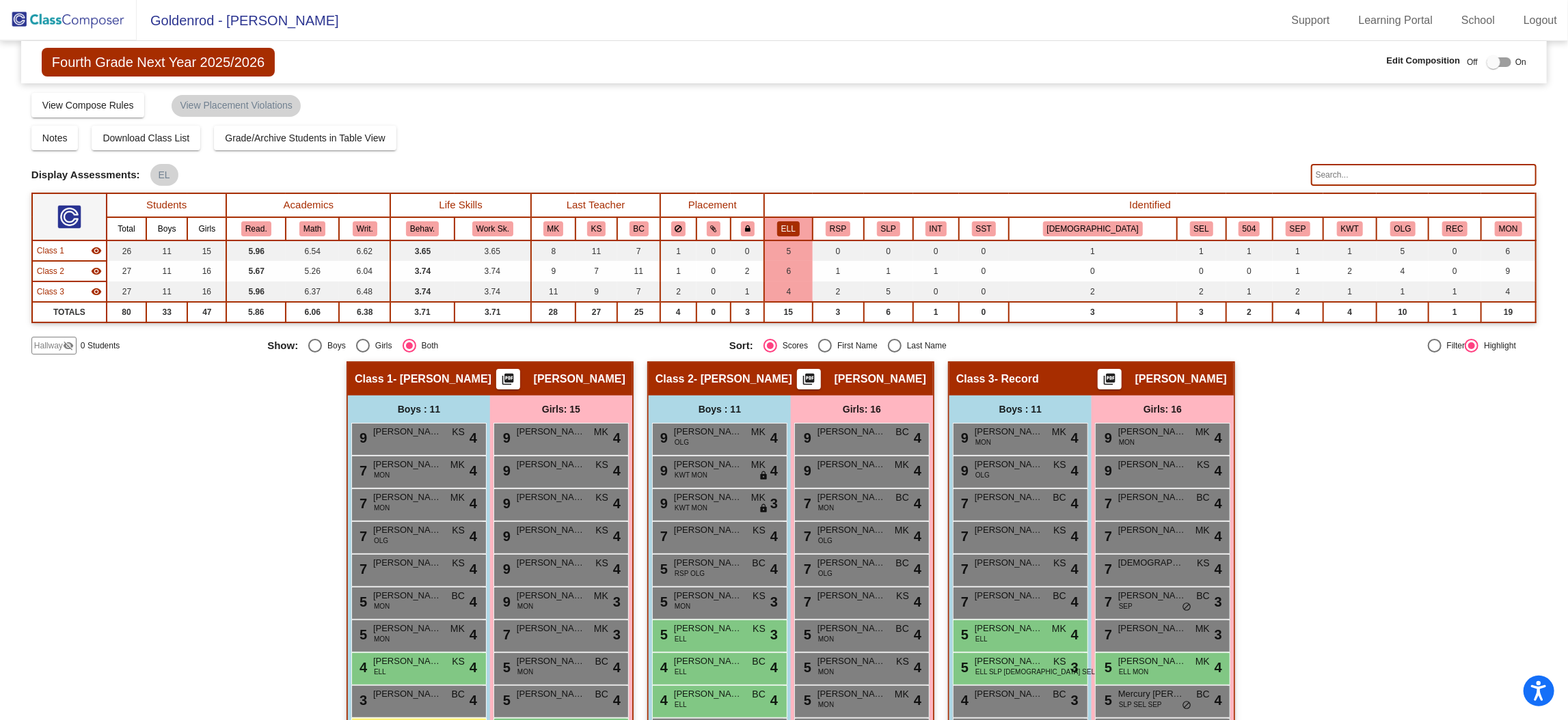 click on "ELL" 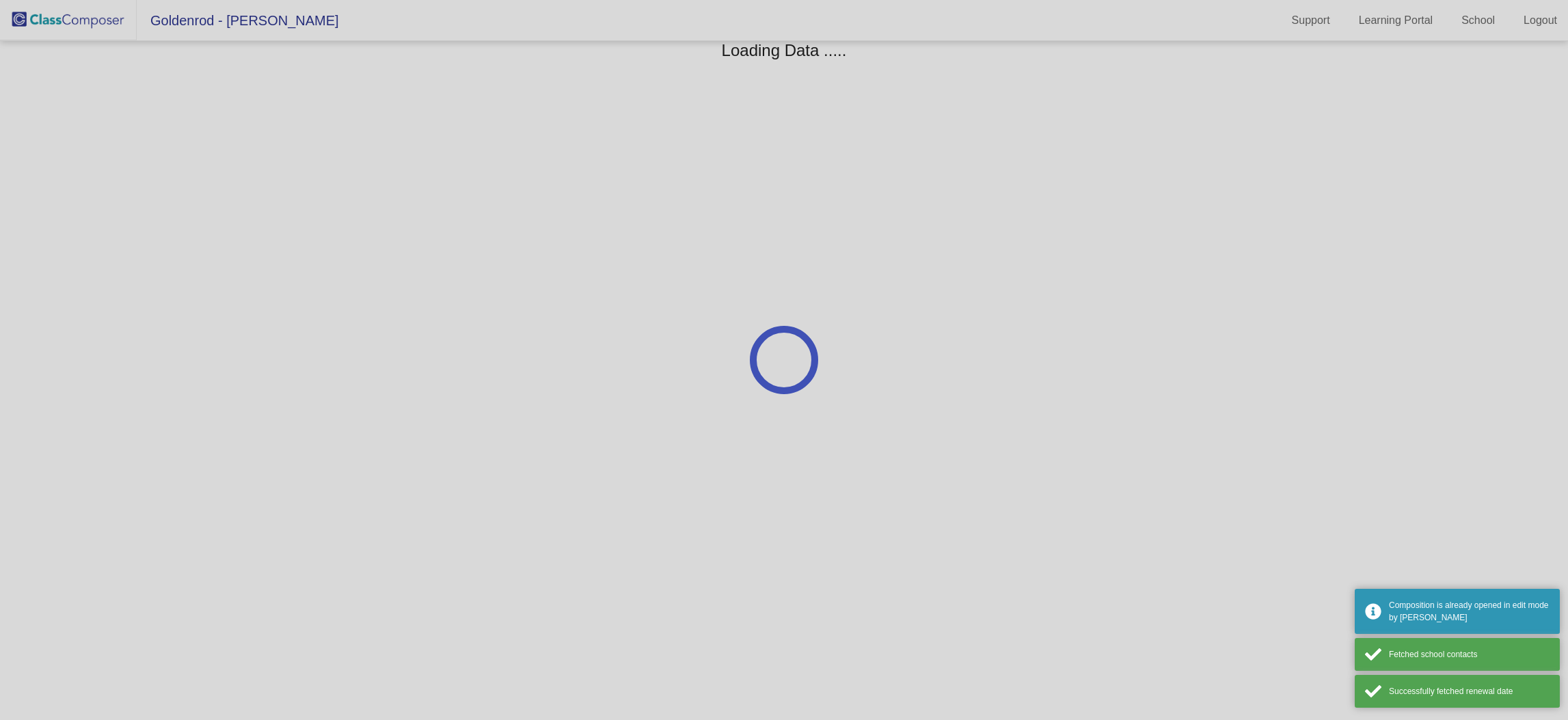 scroll, scrollTop: 0, scrollLeft: 0, axis: both 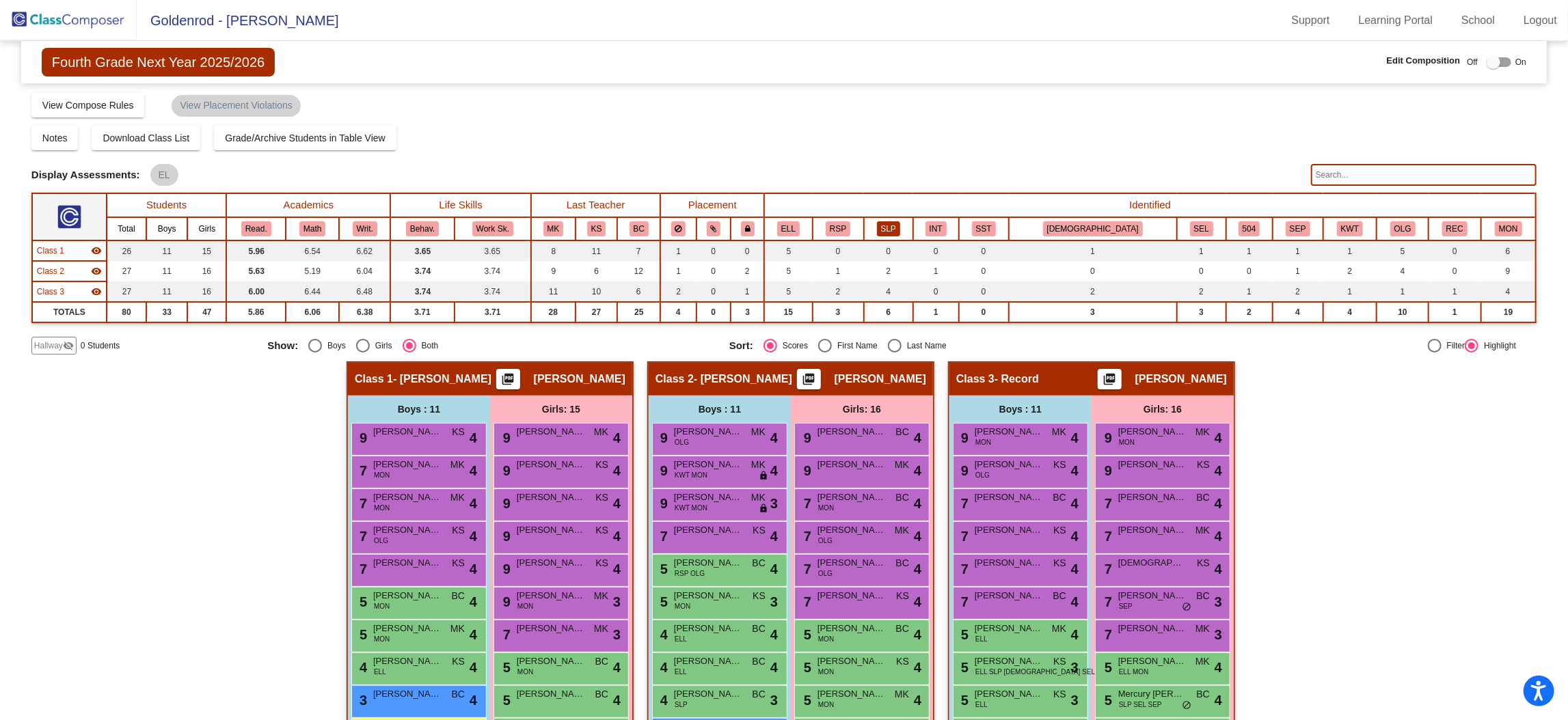 click on "SLP" 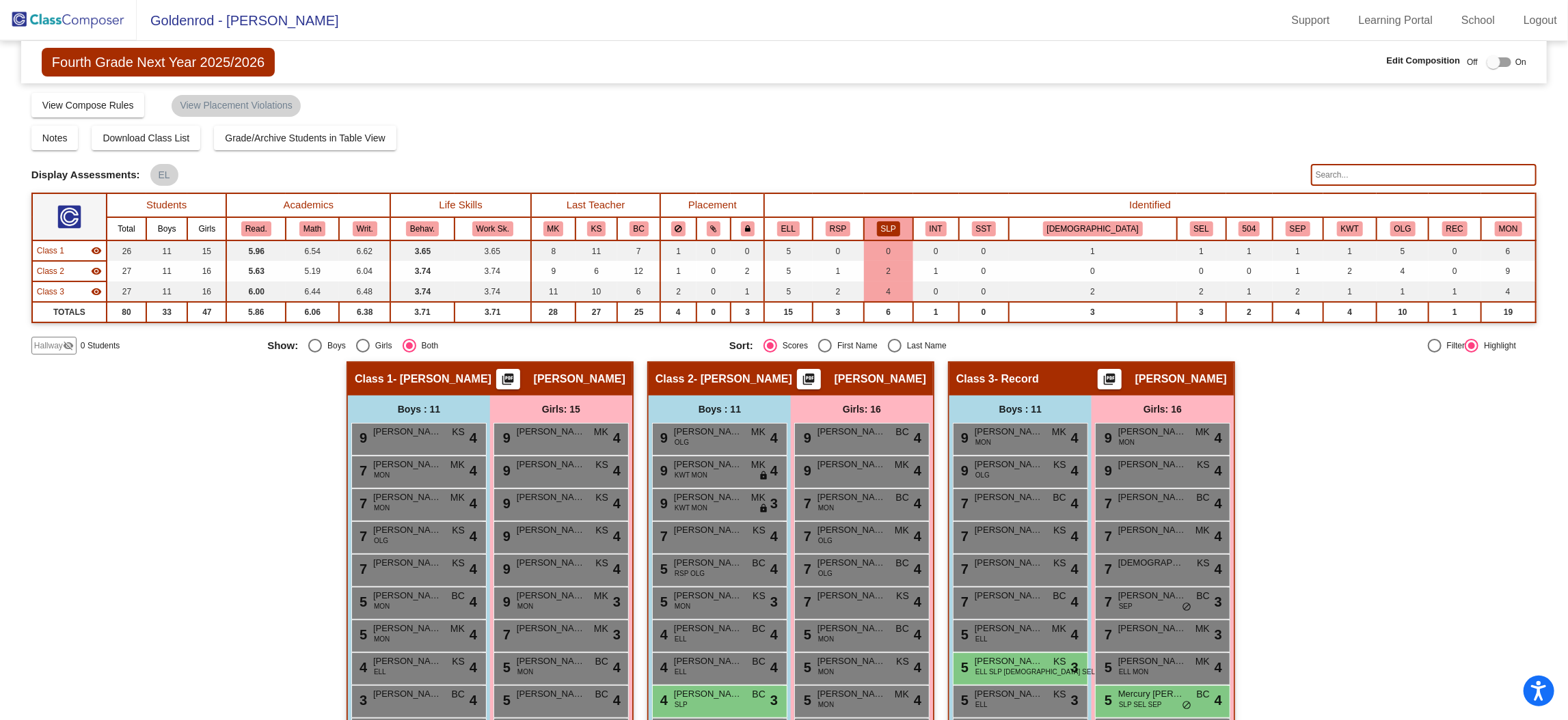 click on "SLP" 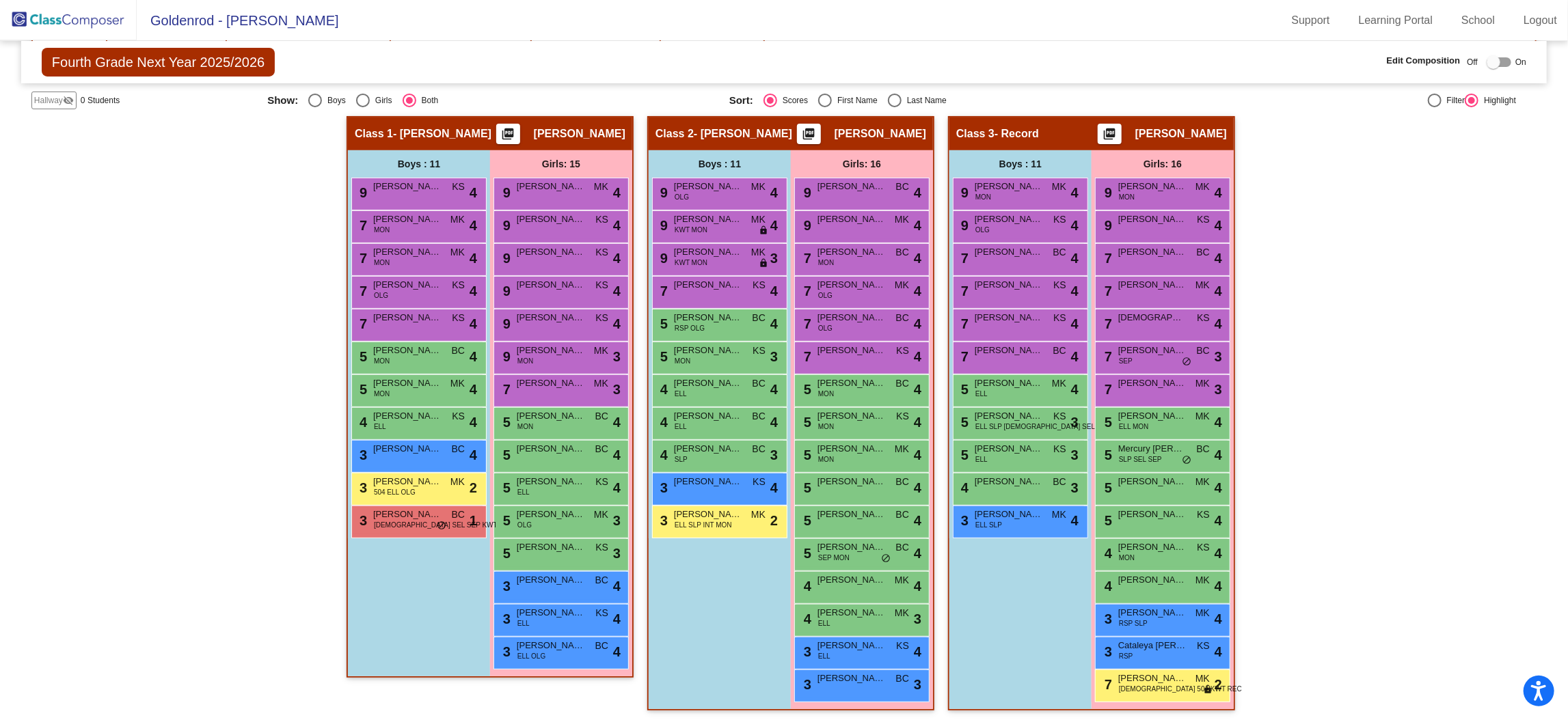 scroll, scrollTop: 0, scrollLeft: 0, axis: both 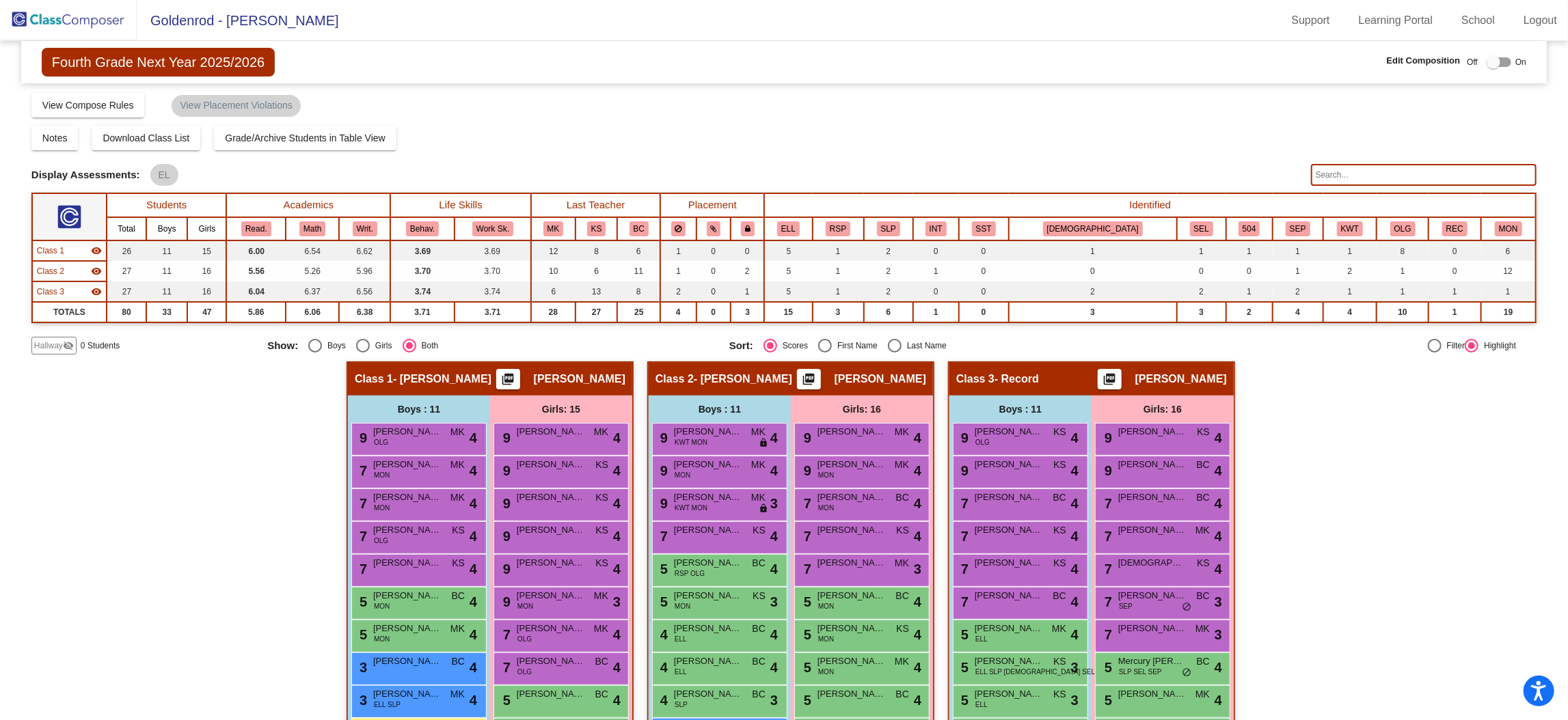 click on "Hallway   - Hallway Class  picture_as_pdf  Add Student  First Name Last Name Student Id  (Recommended)   Boy   Girl   [DEMOGRAPHIC_DATA] Add Close  Boys : 0    No Students   Girls: 0   No Students   Class 1   - [PERSON_NAME]  picture_as_pdf [PERSON_NAME]  Add Student  First Name Last Name Student Id  (Recommended)   Boy   Girl   [DEMOGRAPHIC_DATA] Add Close  Boys : 11  9 [PERSON_NAME] OLG MK lock do_not_disturb_alt 4 7 [PERSON_NAME] MON MK lock do_not_disturb_alt 4 7 [PERSON_NAME] MON MK lock do_not_disturb_alt 4 7 [PERSON_NAME] OLG KS lock do_not_disturb_alt 4 7 [PERSON_NAME] KS lock do_not_disturb_alt 4 5 [PERSON_NAME] MON BC lock do_not_disturb_alt 4 5 [PERSON_NAME] MON MK lock do_not_disturb_alt 4 3 [PERSON_NAME] BC lock do_not_disturb_alt 4 3 [PERSON_NAME] ELL SLP MK lock do_not_disturb_alt 4 3 [PERSON_NAME] 504 ELL OLG MK lock do_not_disturb_alt 2 3 [PERSON_NAME] [DEMOGRAPHIC_DATA] SEL SEP KWT OLG BC lock do_not_disturb_alt 1 Girls: 15 9 [PERSON_NAME] [PERSON_NAME] lock do_not_disturb_alt 4 9 [PERSON_NAME] KS 4 9" 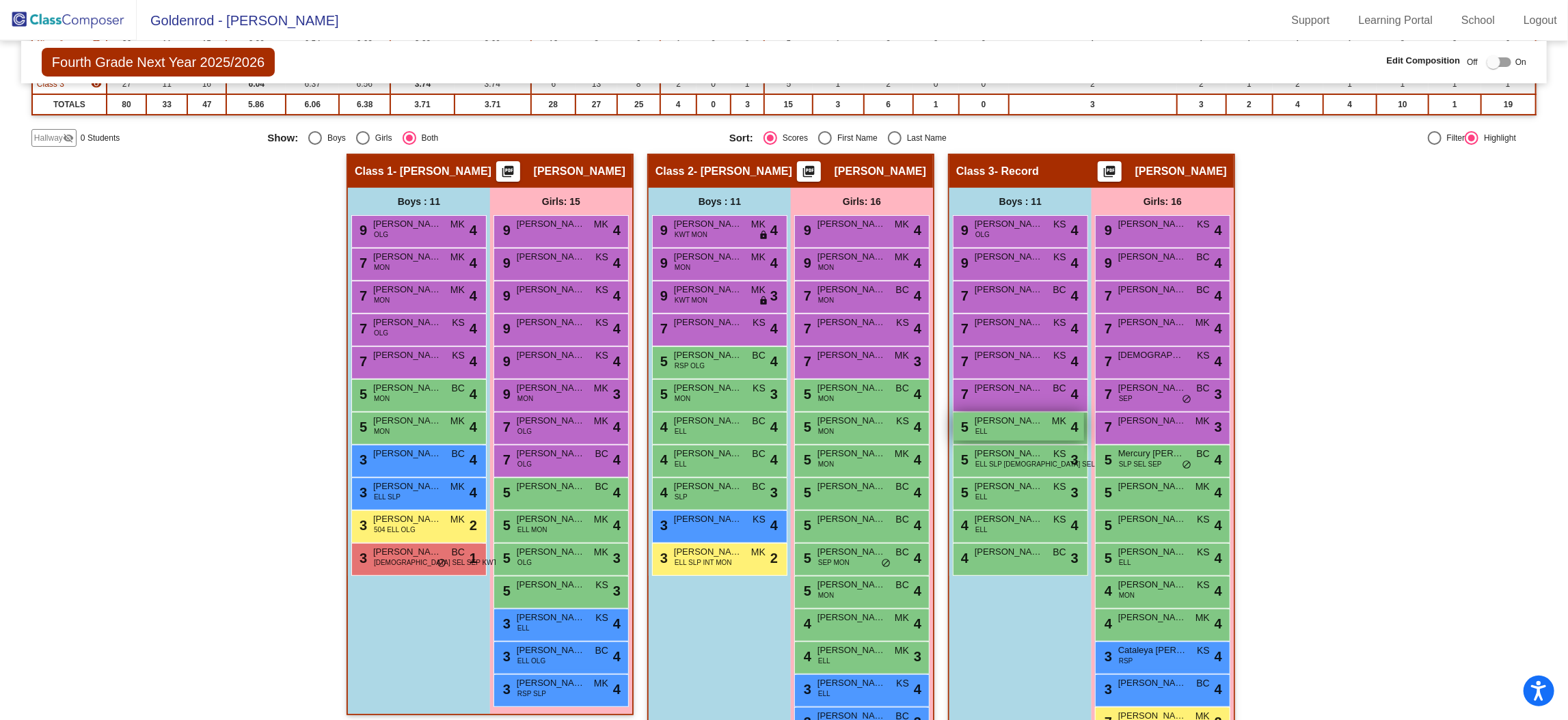 scroll, scrollTop: 0, scrollLeft: 0, axis: both 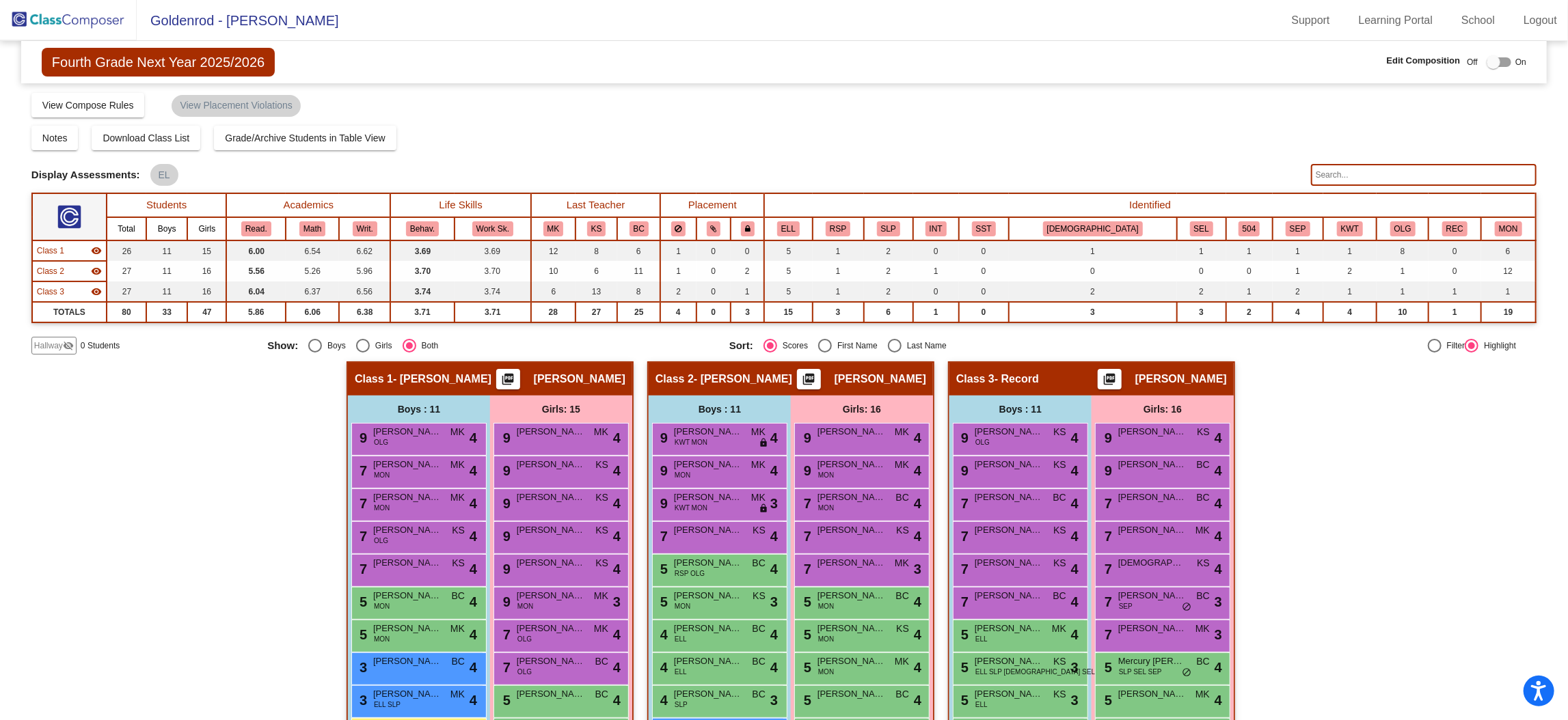 click 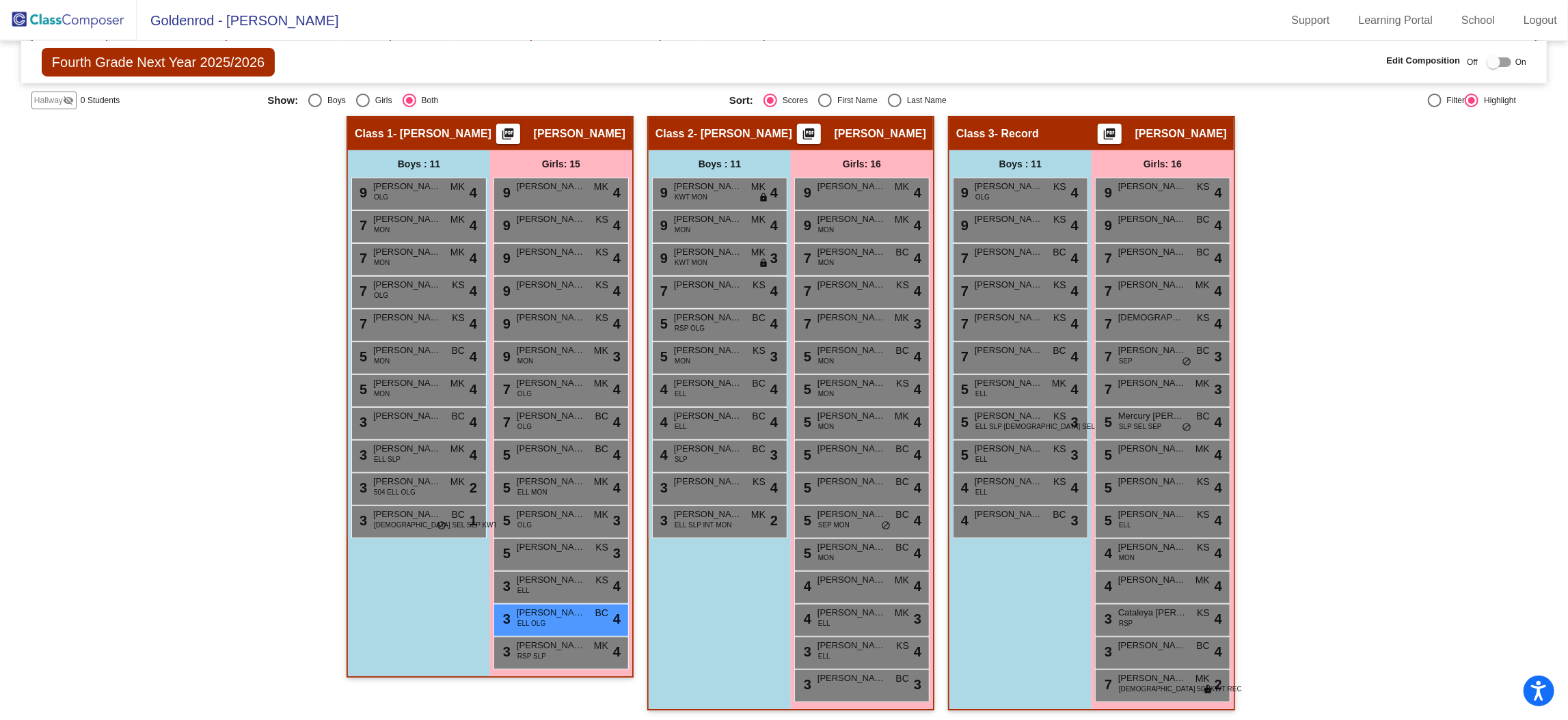 scroll, scrollTop: 0, scrollLeft: 0, axis: both 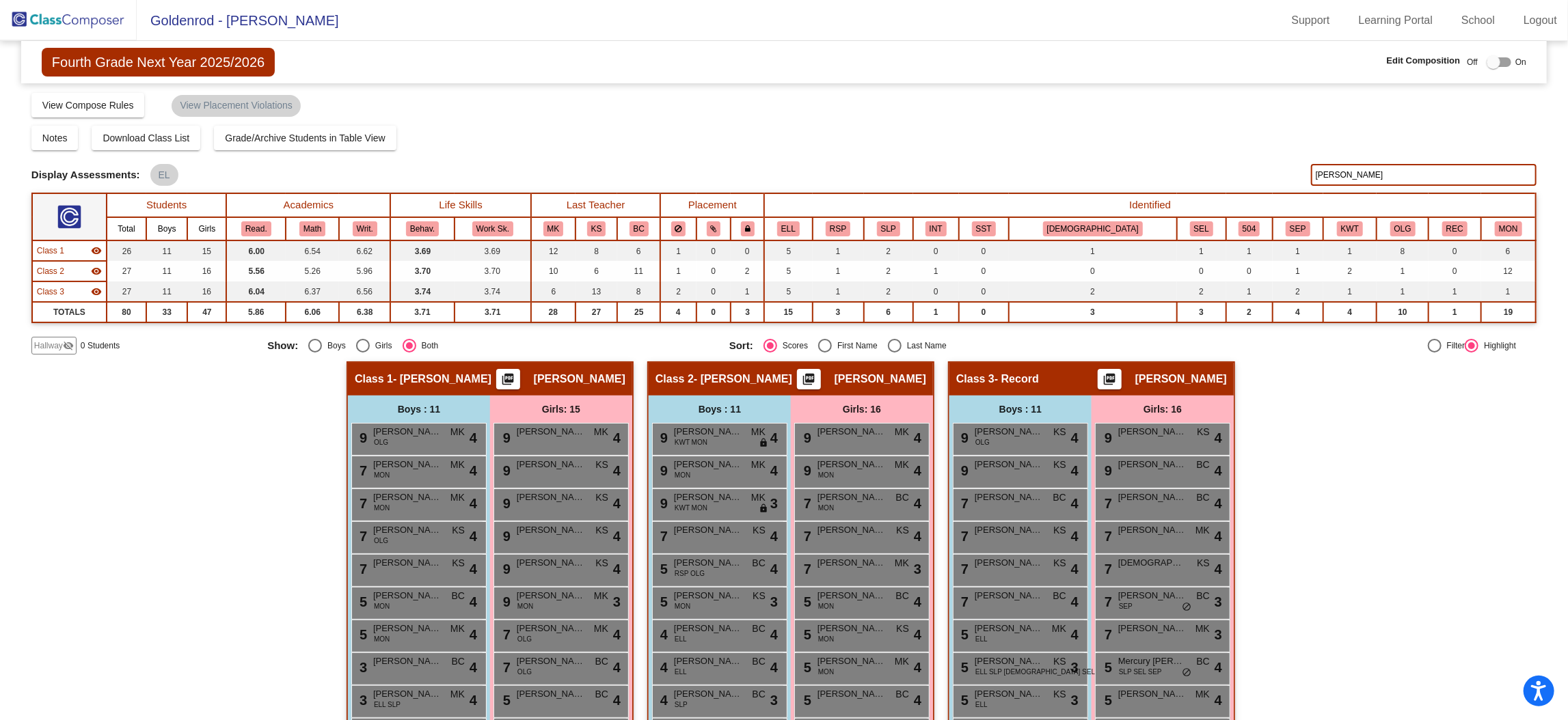 drag, startPoint x: 1351, startPoint y: 170, endPoint x: 1269, endPoint y: 170, distance: 82 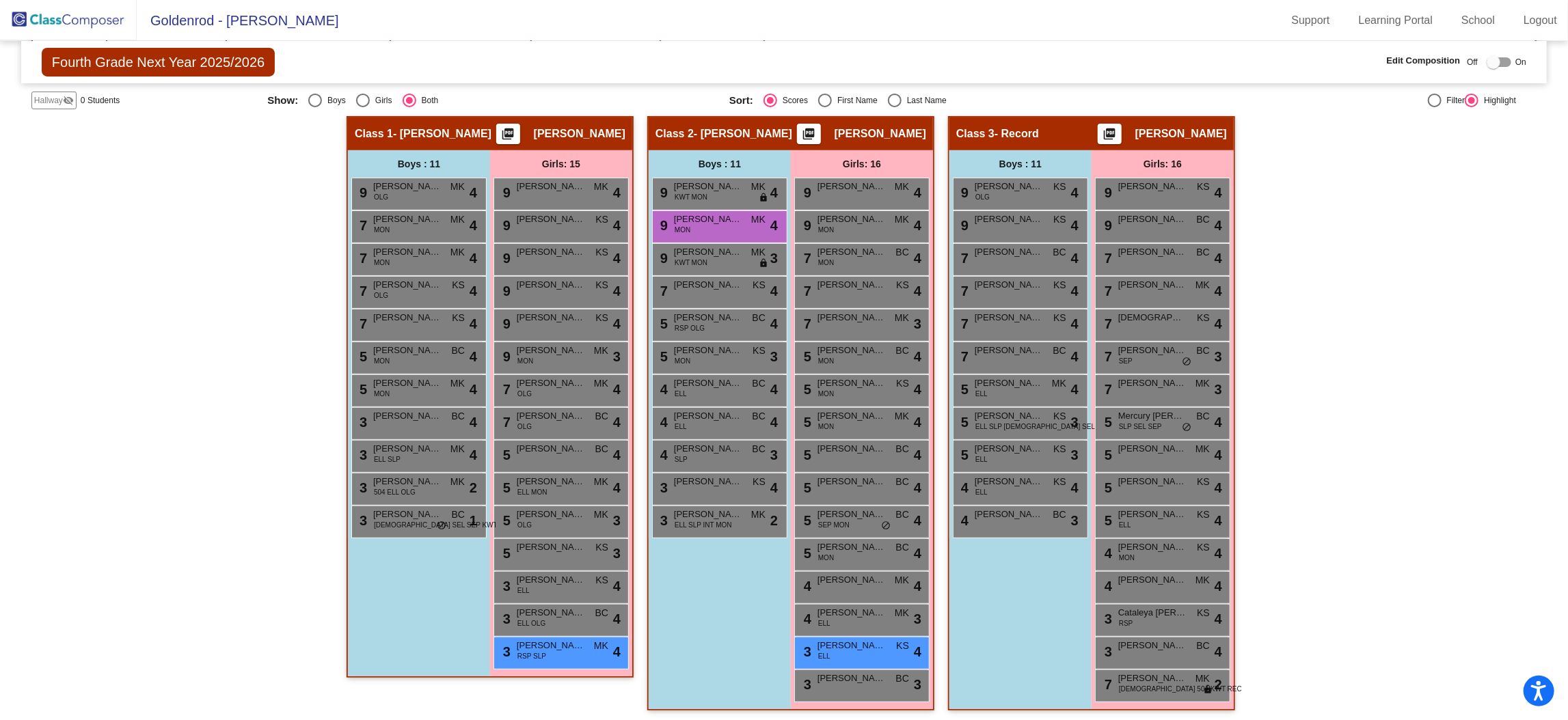 scroll, scrollTop: 0, scrollLeft: 0, axis: both 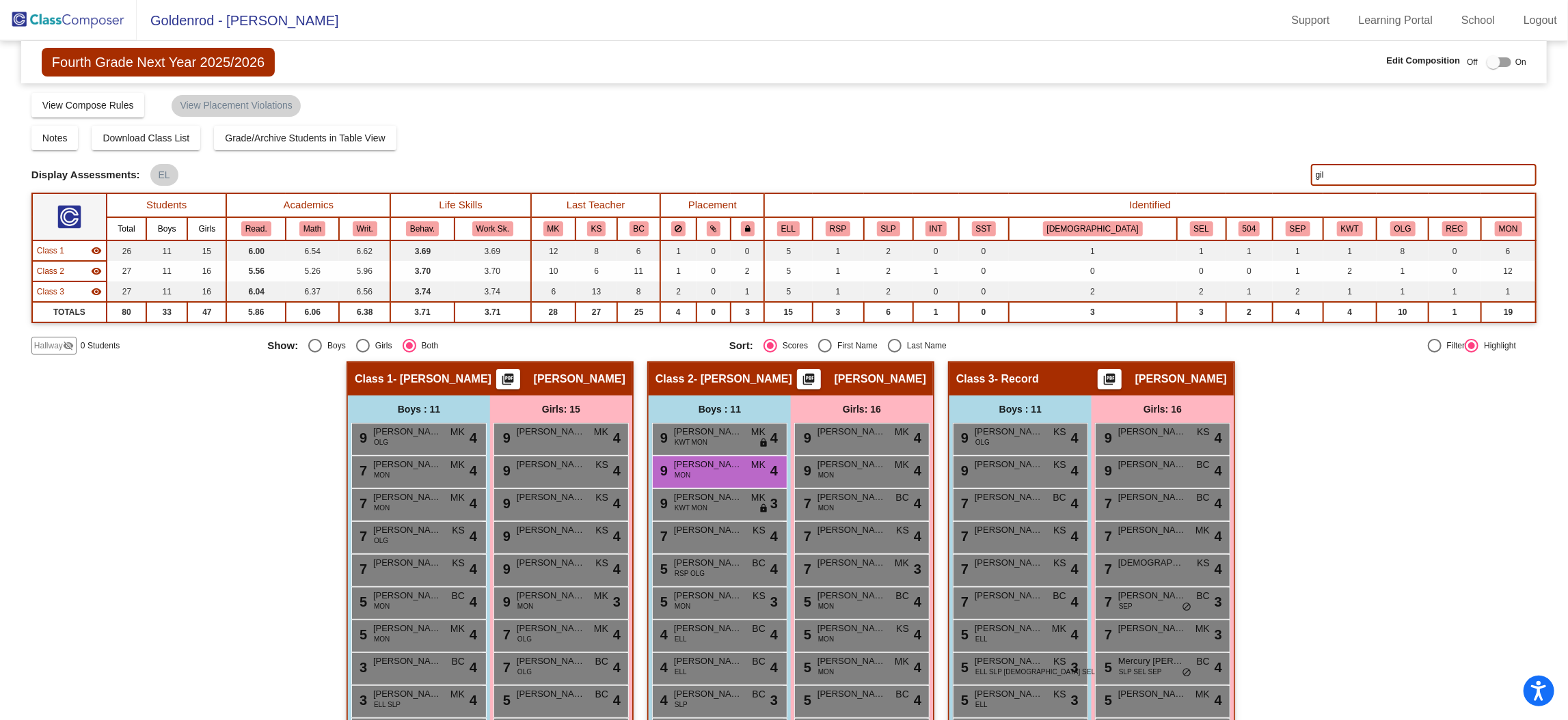 drag, startPoint x: 1326, startPoint y: 174, endPoint x: 1269, endPoint y: 178, distance: 57.14018 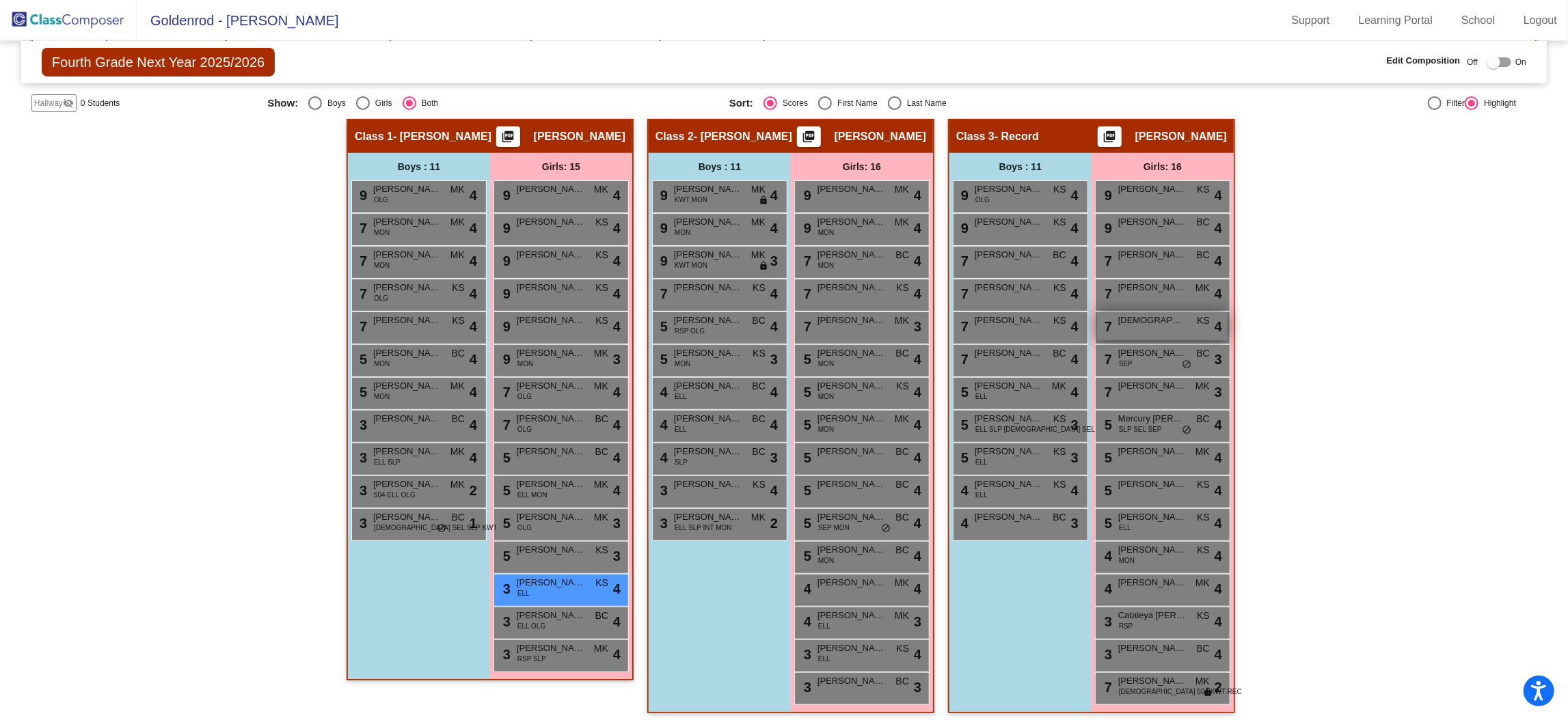 scroll, scrollTop: 245, scrollLeft: 0, axis: vertical 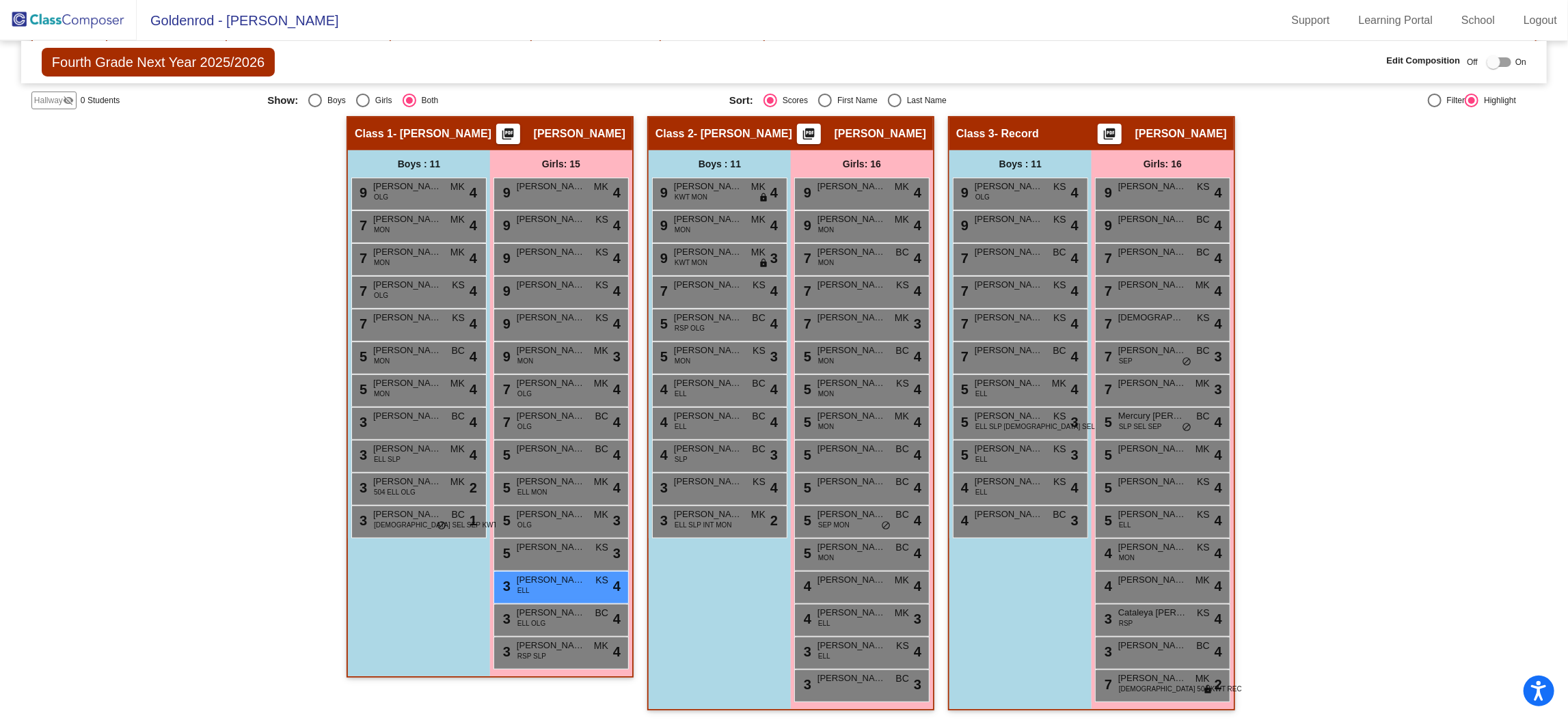 type on "[PERSON_NAME]" 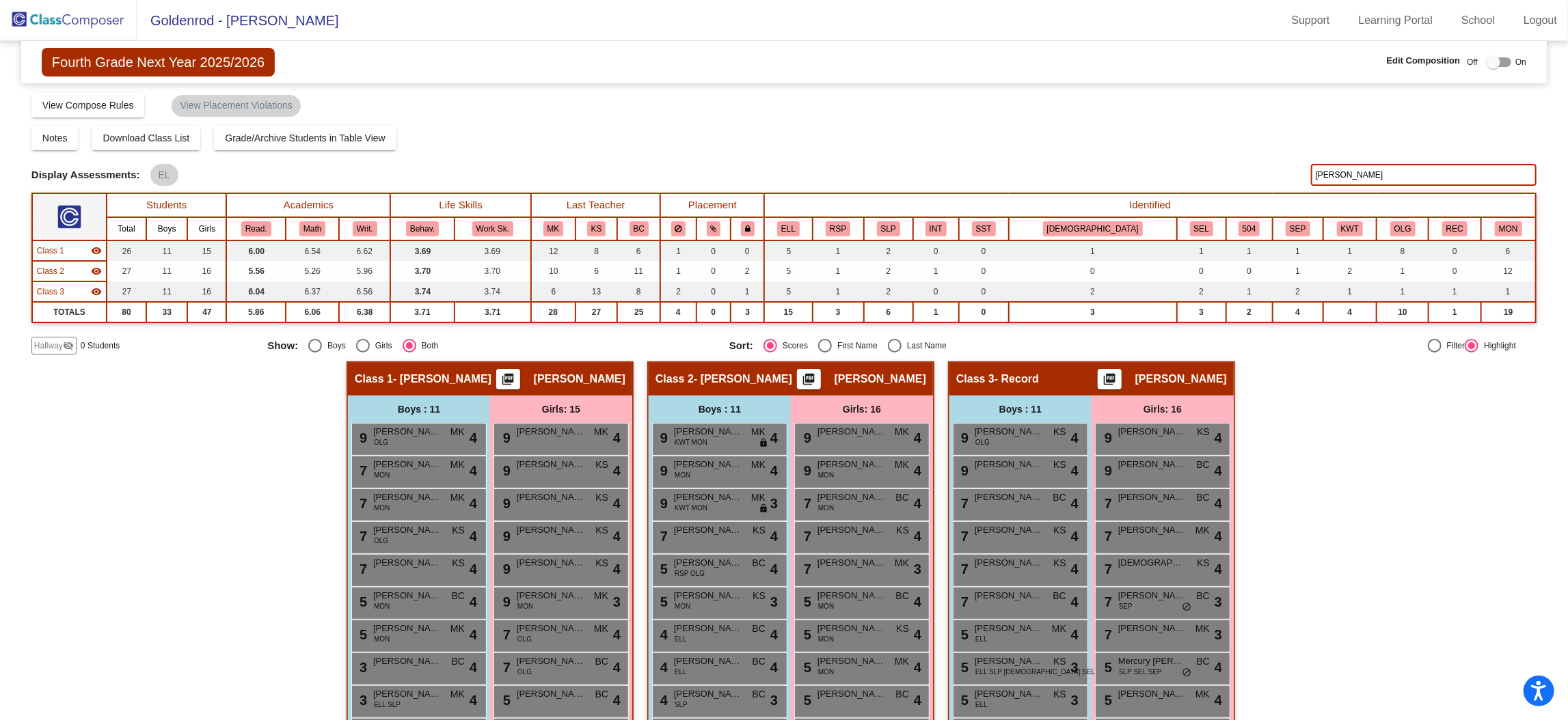 click 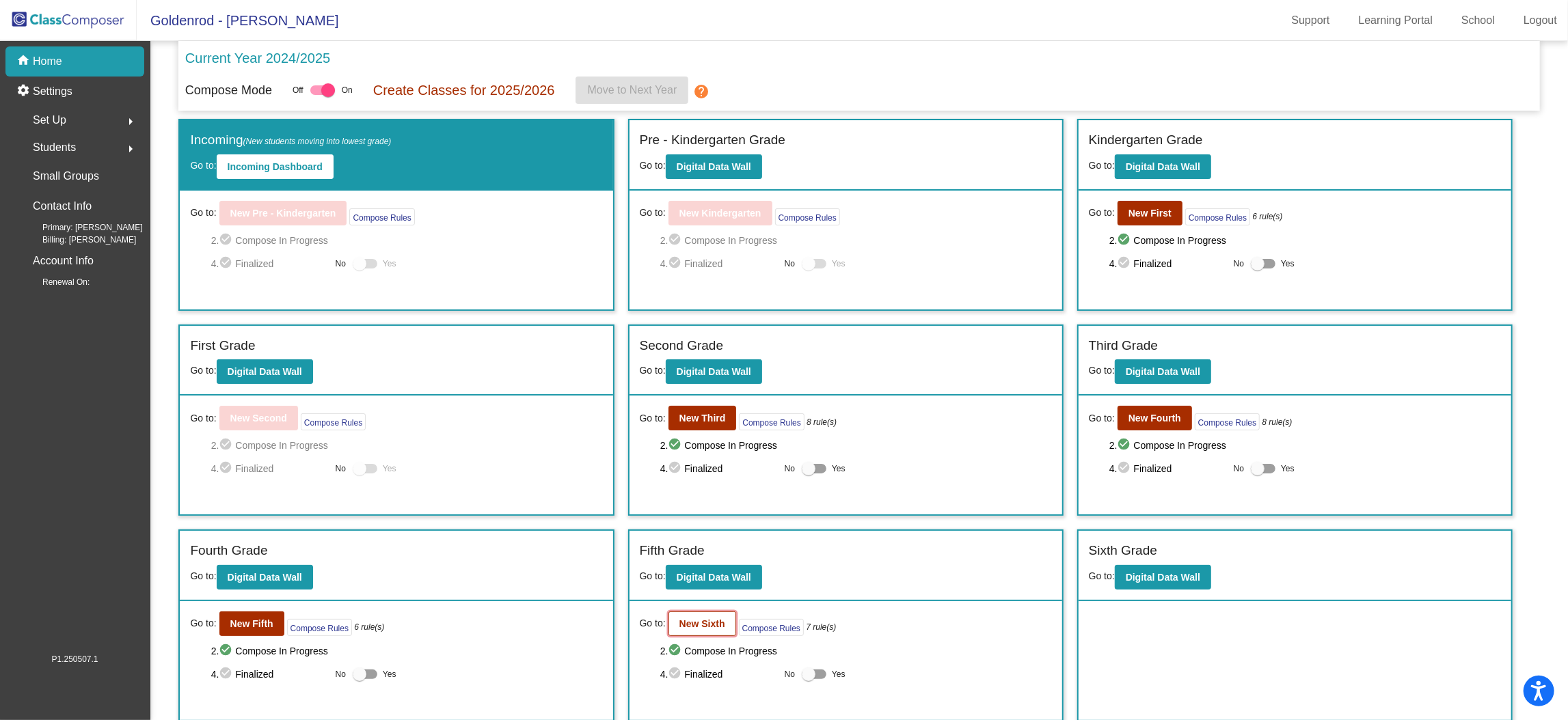 click on "New Sixth" 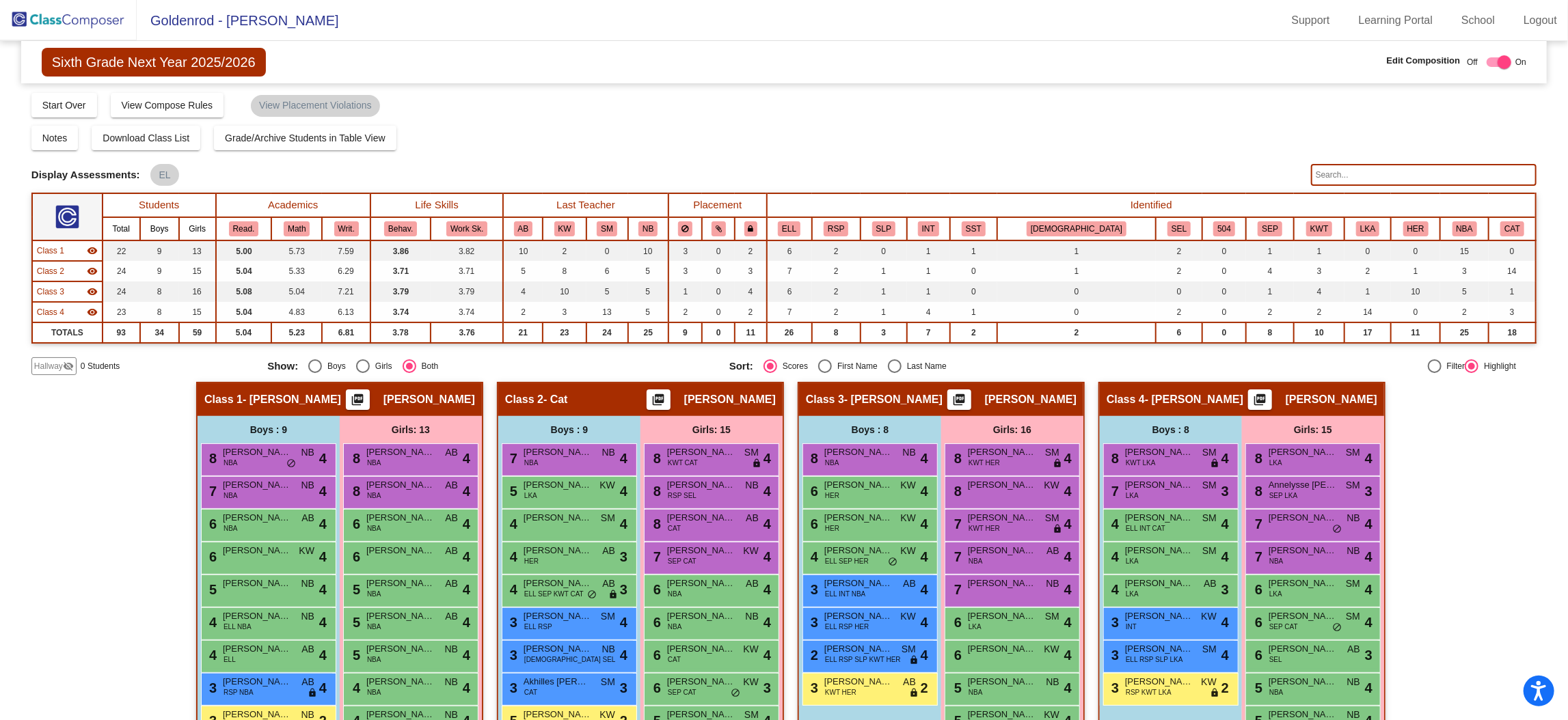 scroll, scrollTop: 266, scrollLeft: 0, axis: vertical 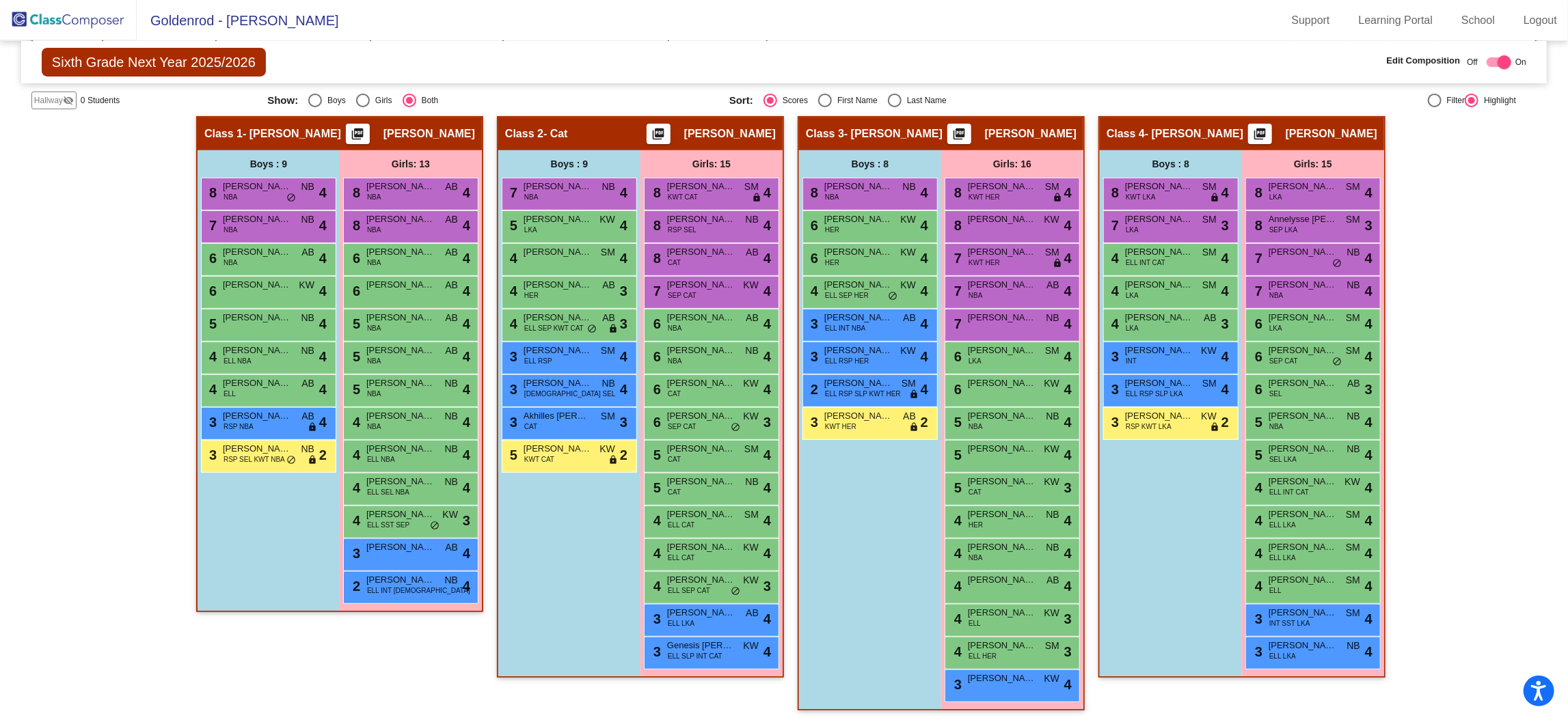 click on "Hallway   - Hallway Class  picture_as_pdf  Add Student  First Name Last Name Student Id  (Recommended)   Boy   Girl   [DEMOGRAPHIC_DATA] Add Close  Boys : 0    No Students   Girls: 0   No Students   Class 1   - [PERSON_NAME]  picture_as_pdf [PERSON_NAME]  Add Student  First Name Last Name Student Id  (Recommended)   Boy   Girl   [DEMOGRAPHIC_DATA] Add Close  Boys : 9  8 [PERSON_NAME] NBA NB lock do_not_disturb_alt 4 7 [PERSON_NAME] NBA NB lock do_not_disturb_alt 4 6 [PERSON_NAME] NBA AB lock do_not_disturb_alt 4 6 [PERSON_NAME] KW lock do_not_disturb_alt 4 5 [PERSON_NAME] [PERSON_NAME] lock do_not_disturb_alt 4 4 [PERSON_NAME] ELL NBA NB lock do_not_disturb_alt 4 4 [PERSON_NAME] ELL AB lock do_not_disturb_alt 4 3 [PERSON_NAME] RSP NBA AB lock do_not_disturb_alt 4 3 [PERSON_NAME] RSP SEL KWT NBA NB lock do_not_disturb_alt 2 Girls: 13 8 [PERSON_NAME] NBA AB lock do_not_disturb_alt 4 8 [PERSON_NAME] NBA AB lock do_not_disturb_alt 4 6 [PERSON_NAME] NBA AB lock do_not_disturb_alt 4 6 [PERSON_NAME] AB lock 4 5 NBA AB lock 4" 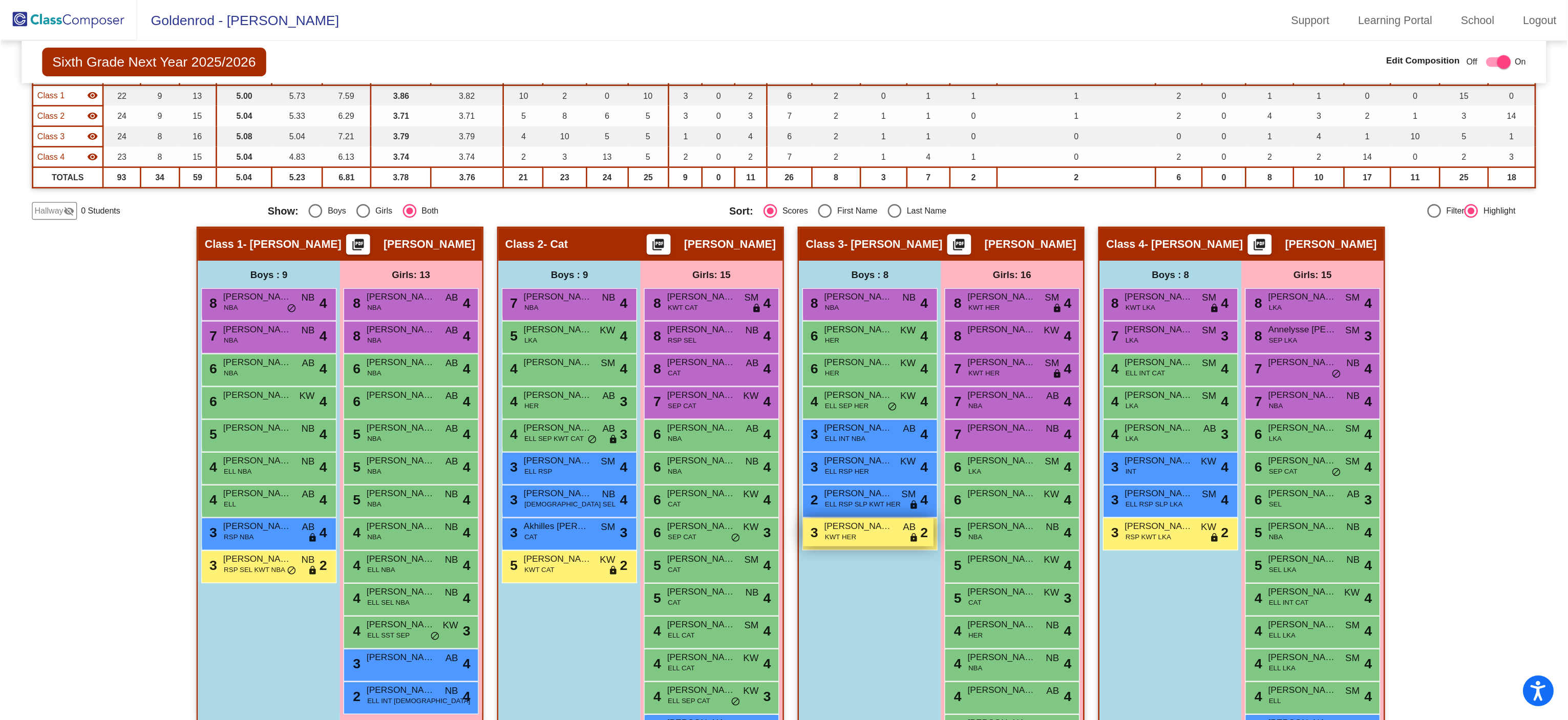 scroll, scrollTop: 87, scrollLeft: 0, axis: vertical 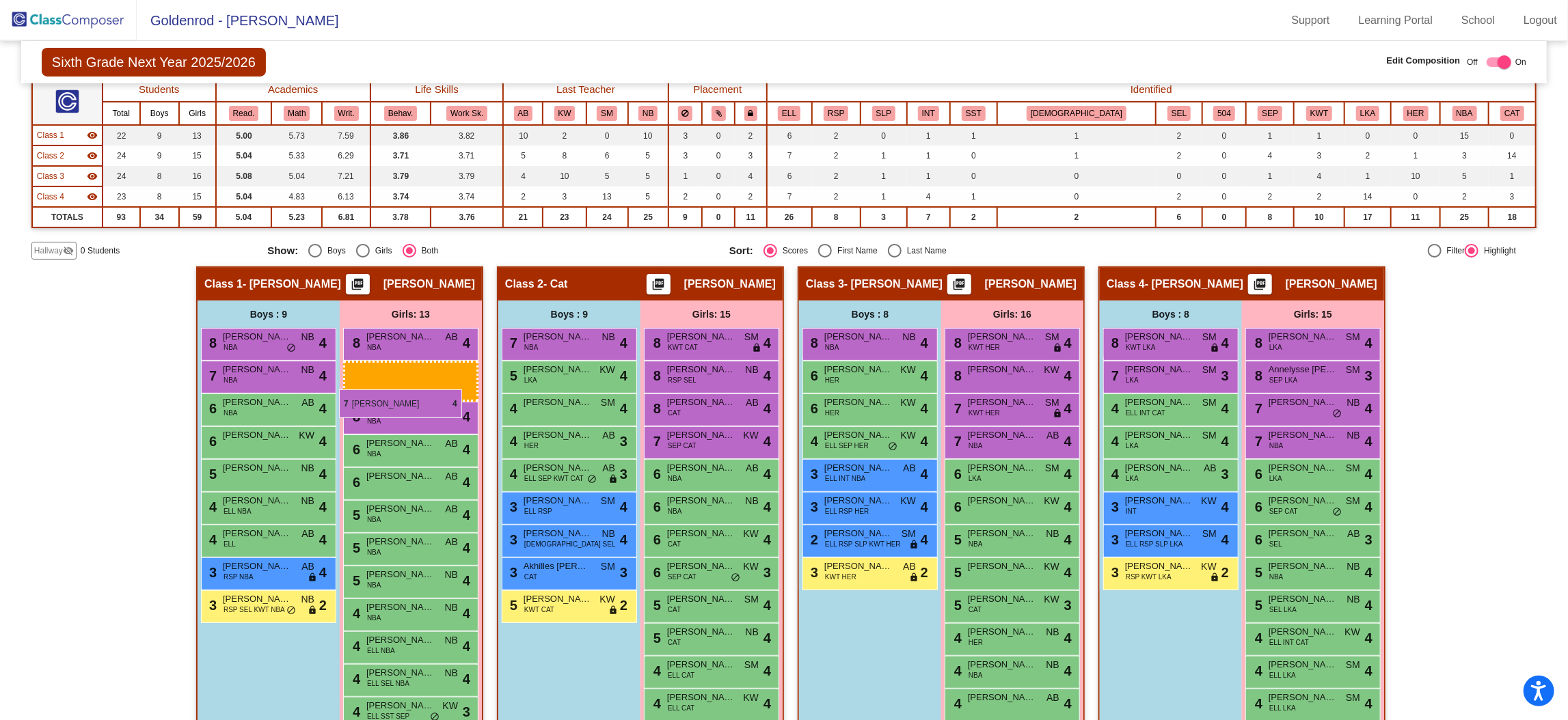 drag, startPoint x: 1033, startPoint y: 477, endPoint x: 342, endPoint y: 391, distance: 696.3311 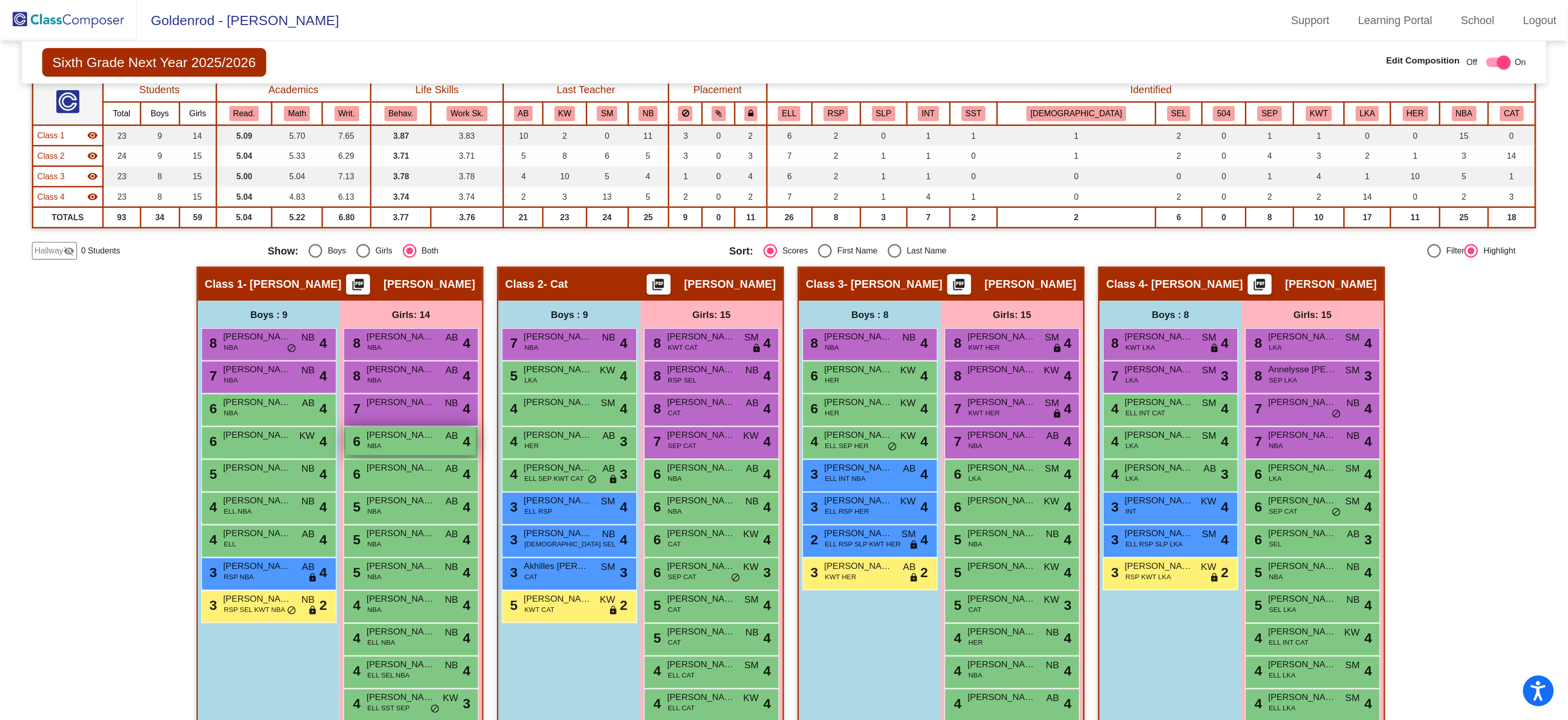 scroll, scrollTop: 0, scrollLeft: 0, axis: both 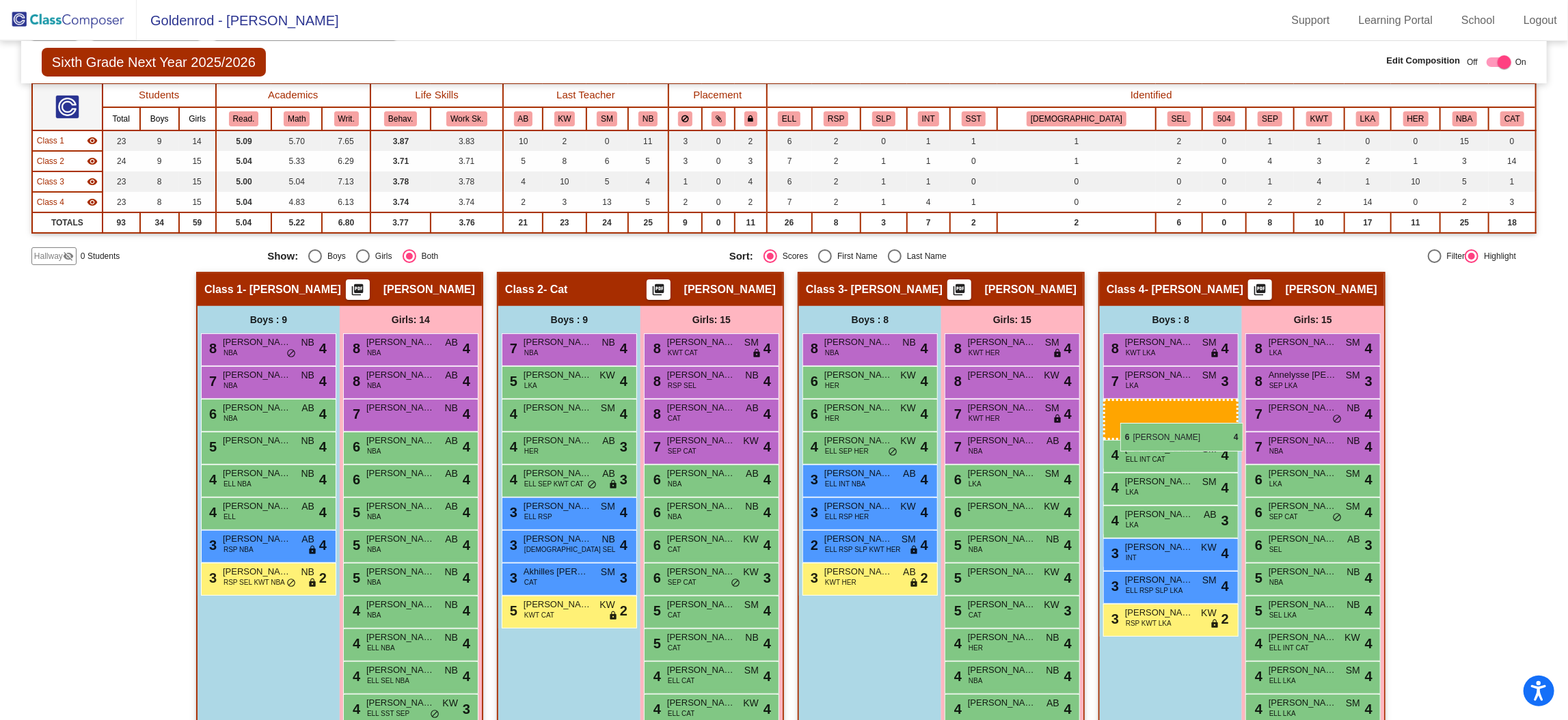drag, startPoint x: 247, startPoint y: 446, endPoint x: 1120, endPoint y: 422, distance: 873.3298 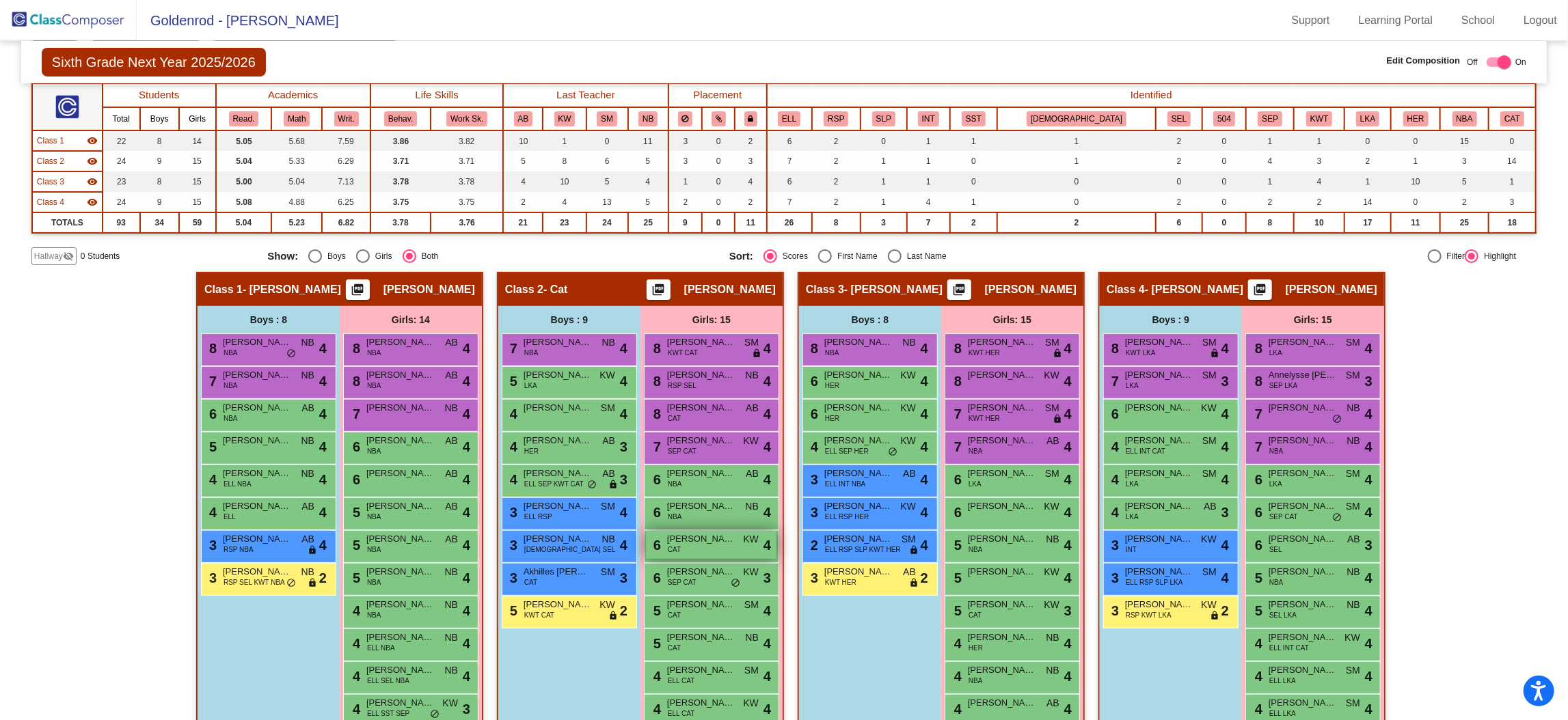 scroll, scrollTop: 171, scrollLeft: 0, axis: vertical 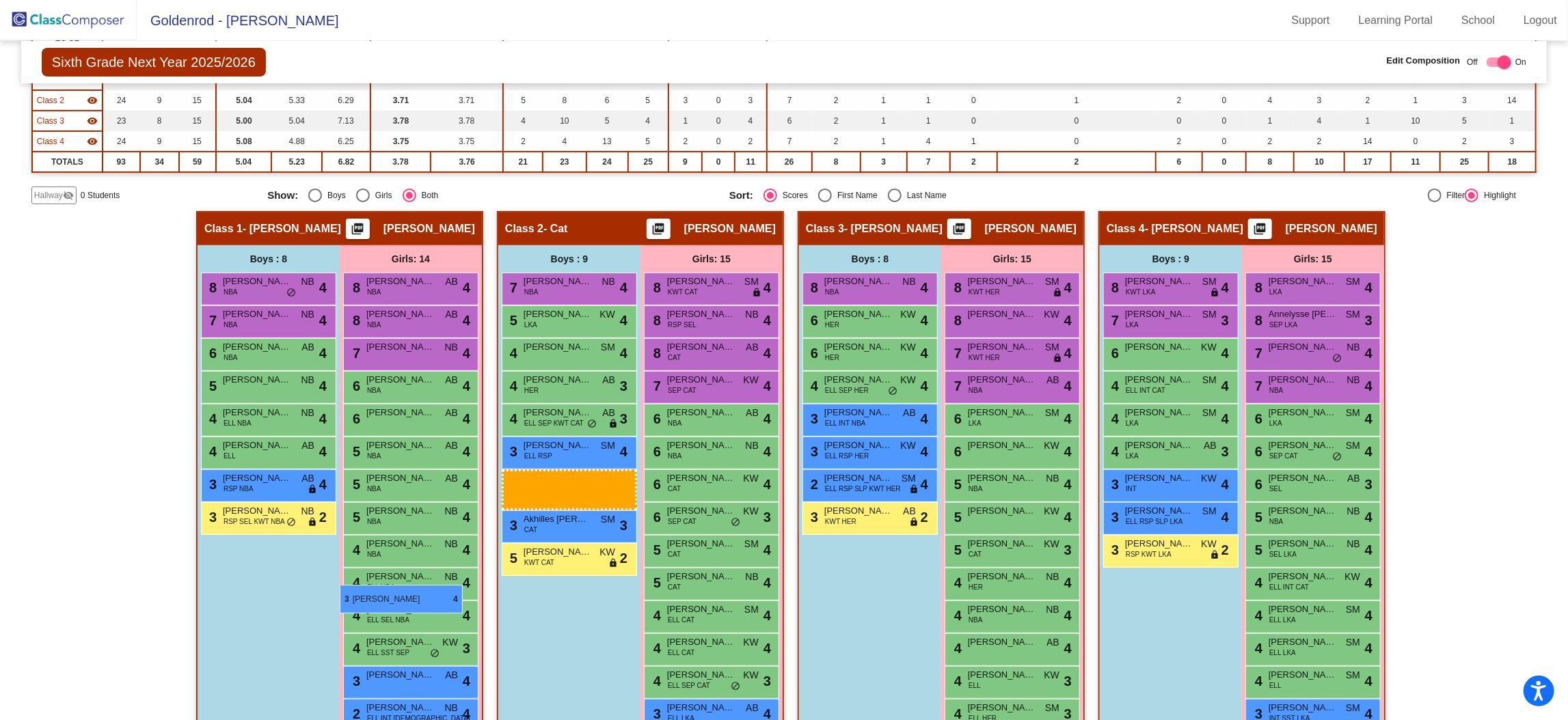 drag, startPoint x: 548, startPoint y: 474, endPoint x: 340, endPoint y: 585, distance: 235.76471 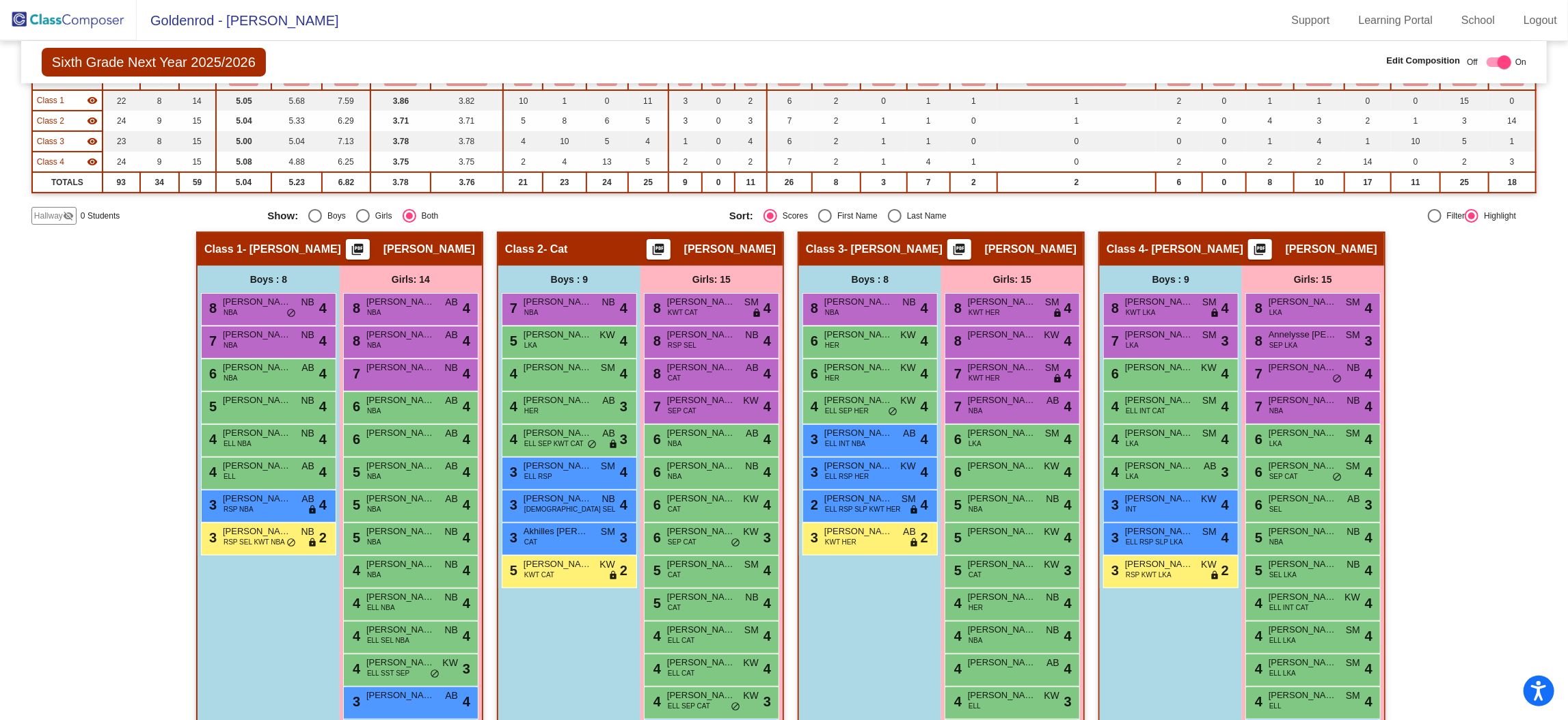 scroll, scrollTop: 150, scrollLeft: 0, axis: vertical 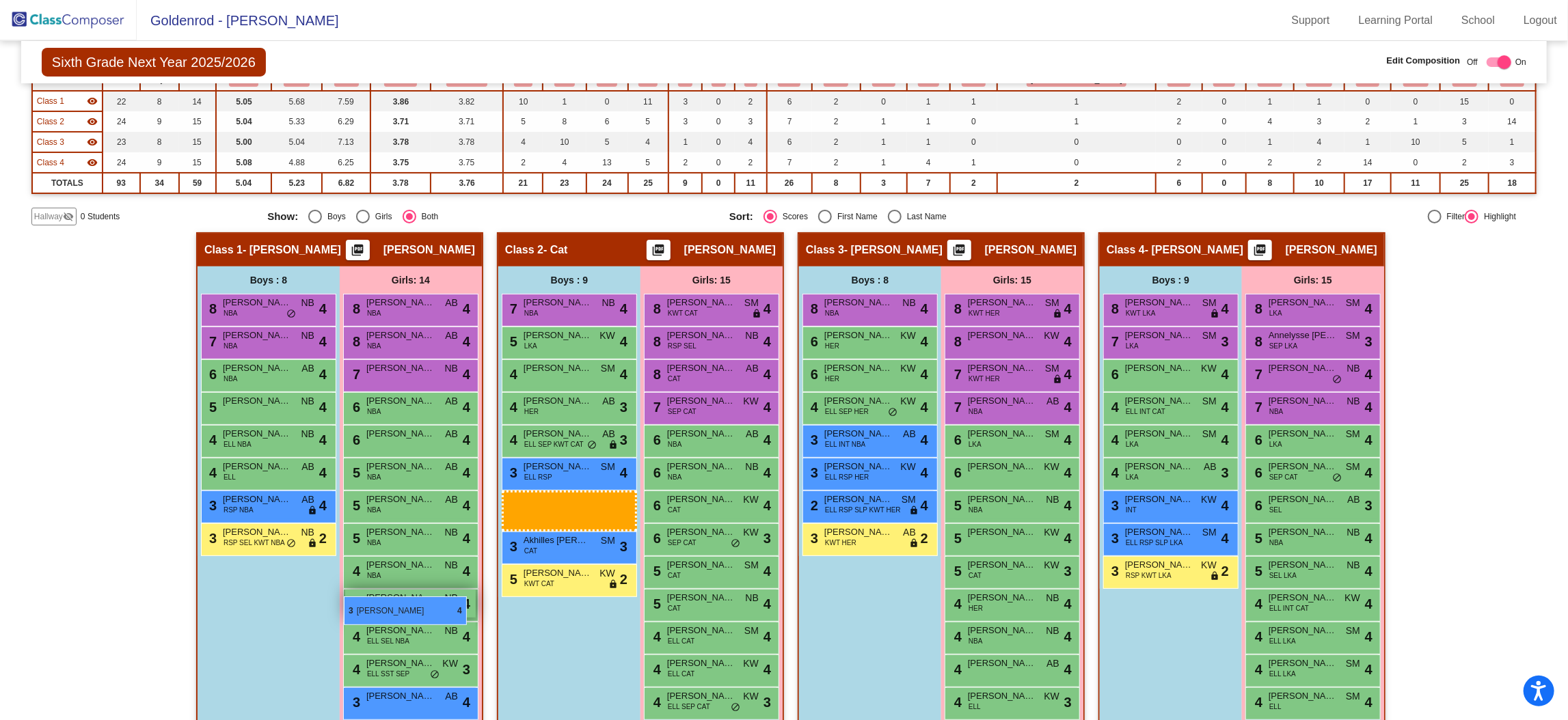 drag, startPoint x: 544, startPoint y: 510, endPoint x: 344, endPoint y: 596, distance: 217.70622 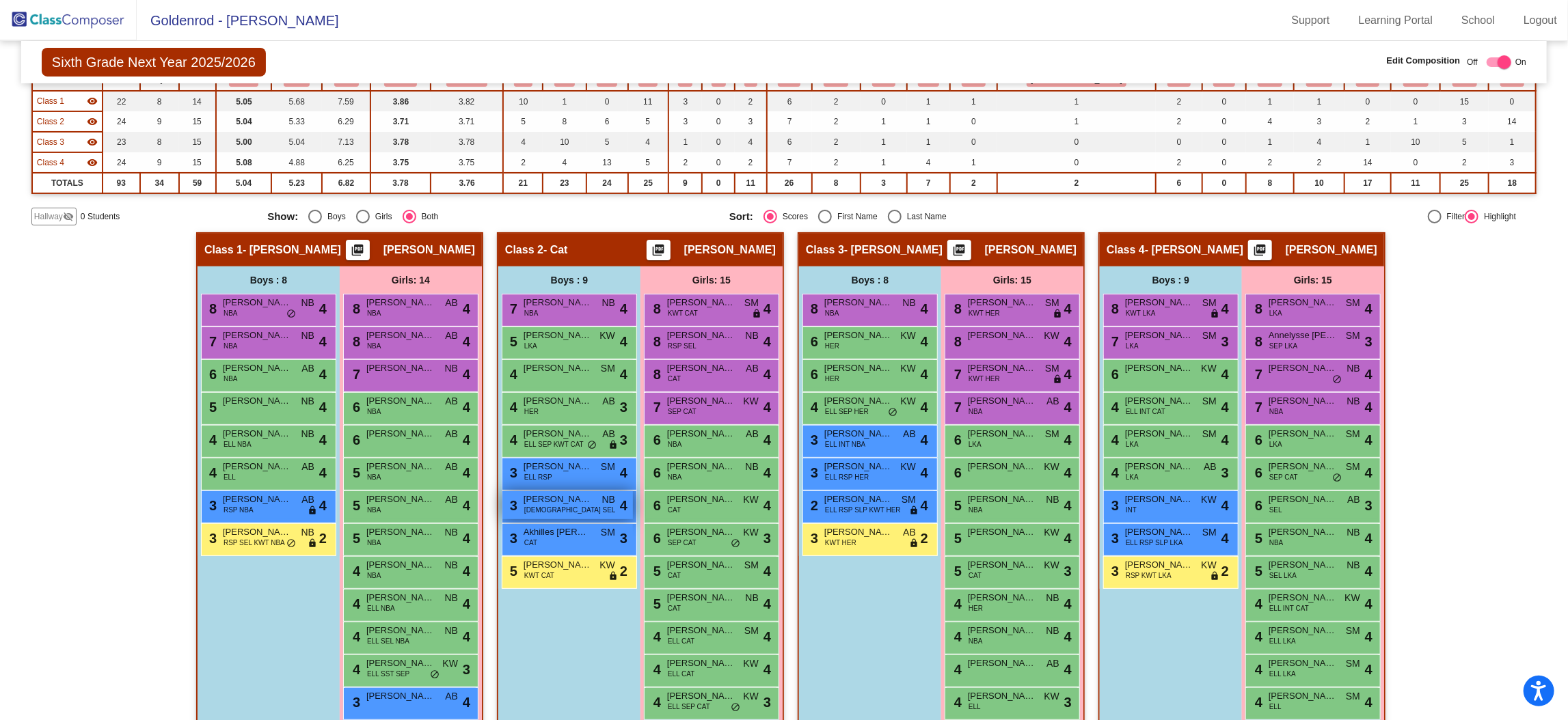 scroll, scrollTop: 233, scrollLeft: 0, axis: vertical 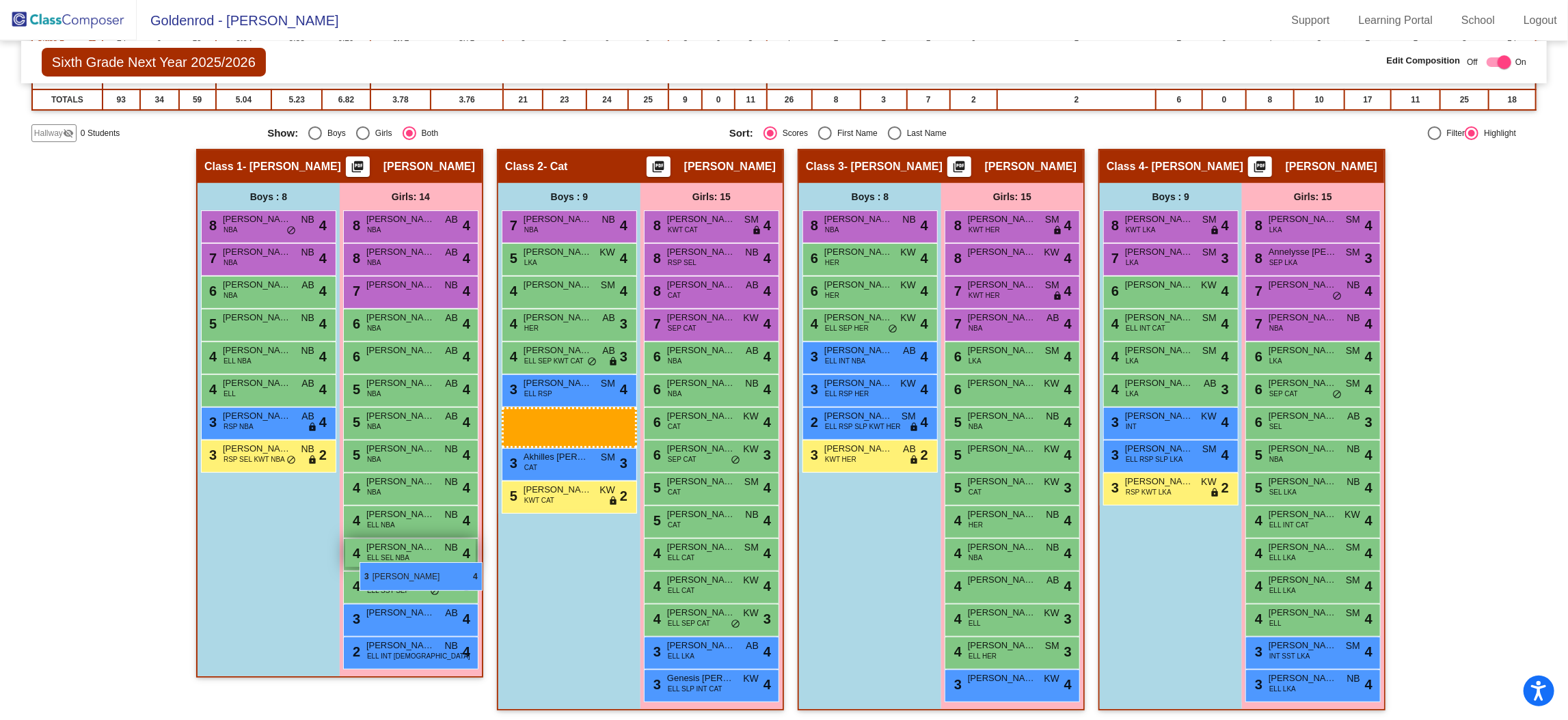 drag, startPoint x: 552, startPoint y: 410, endPoint x: 359, endPoint y: 562, distance: 245.66848 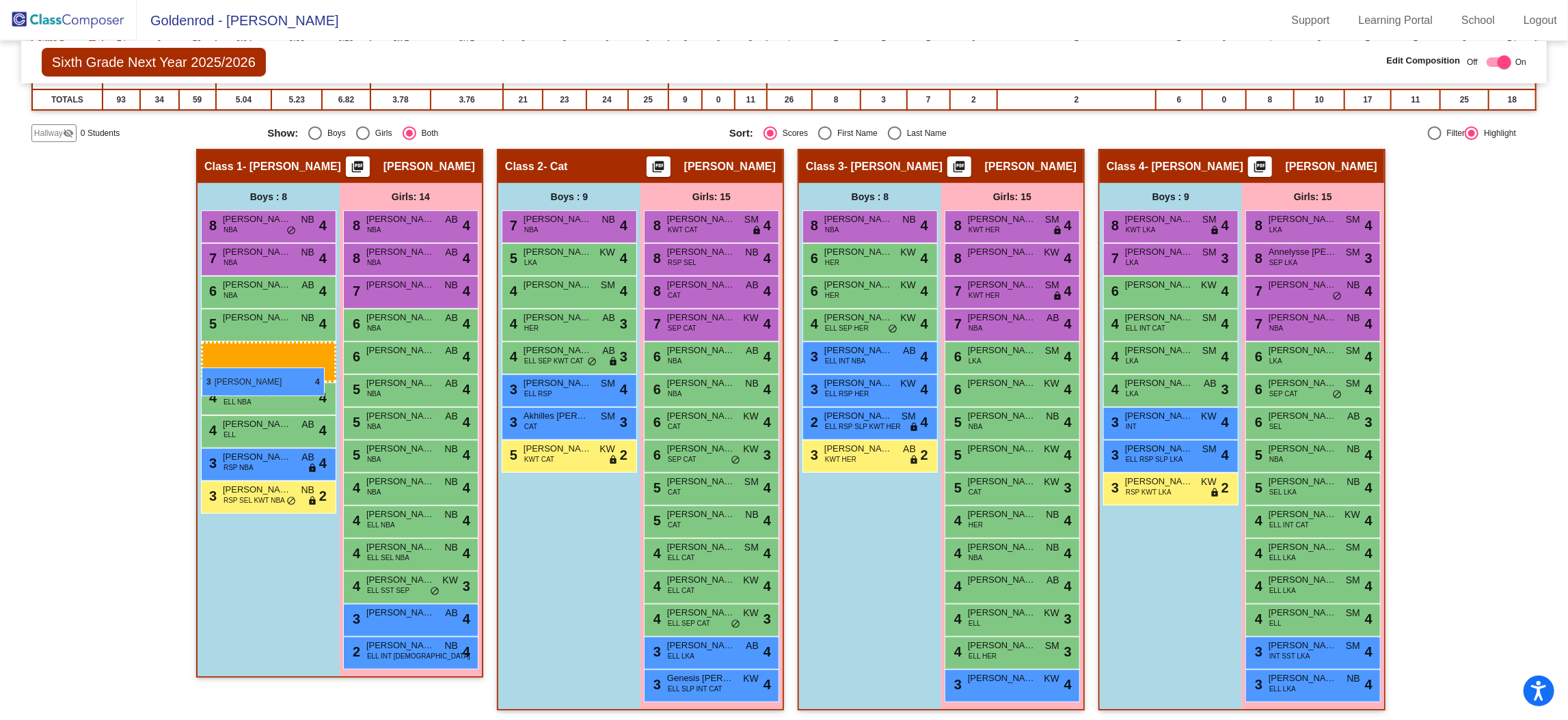 drag, startPoint x: 538, startPoint y: 419, endPoint x: 202, endPoint y: 368, distance: 339.8485 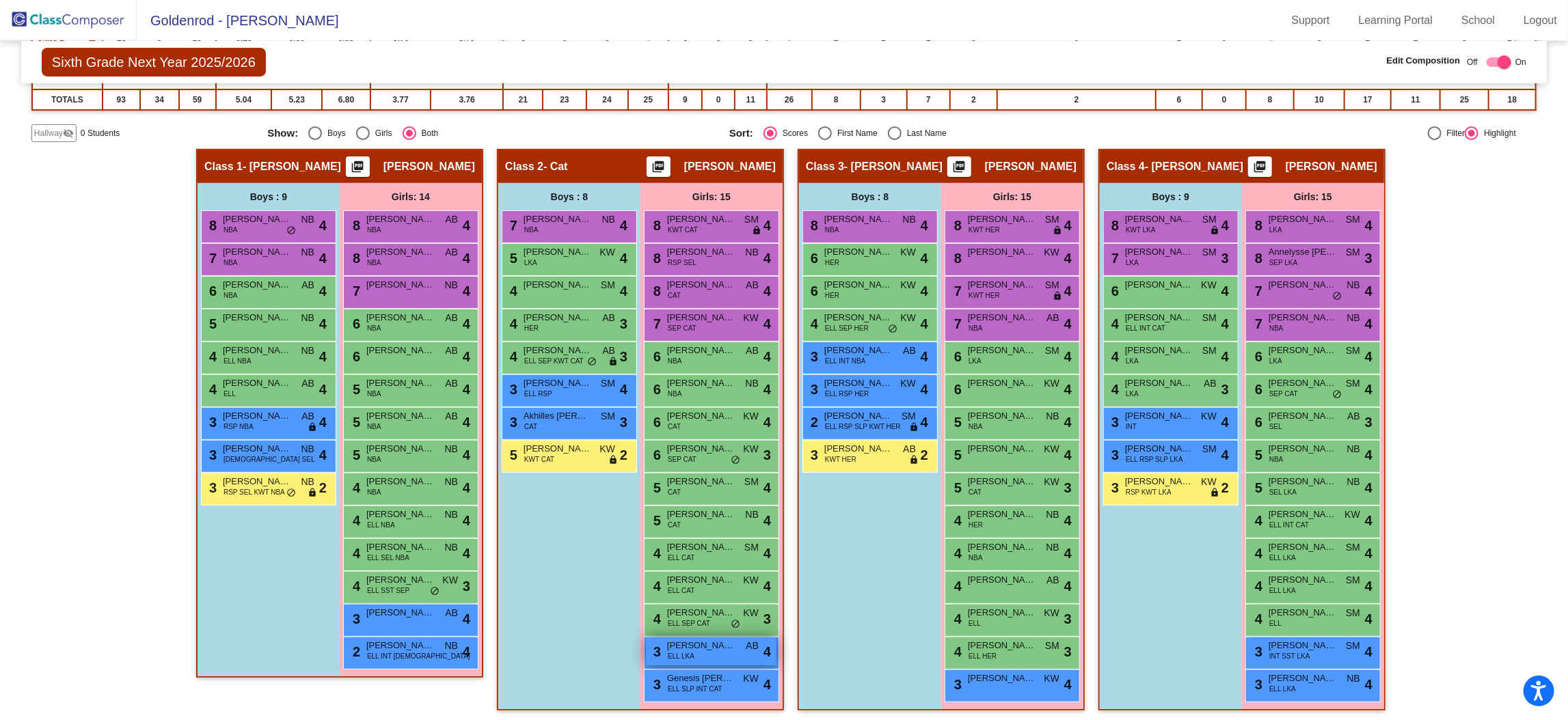 scroll, scrollTop: 126, scrollLeft: 0, axis: vertical 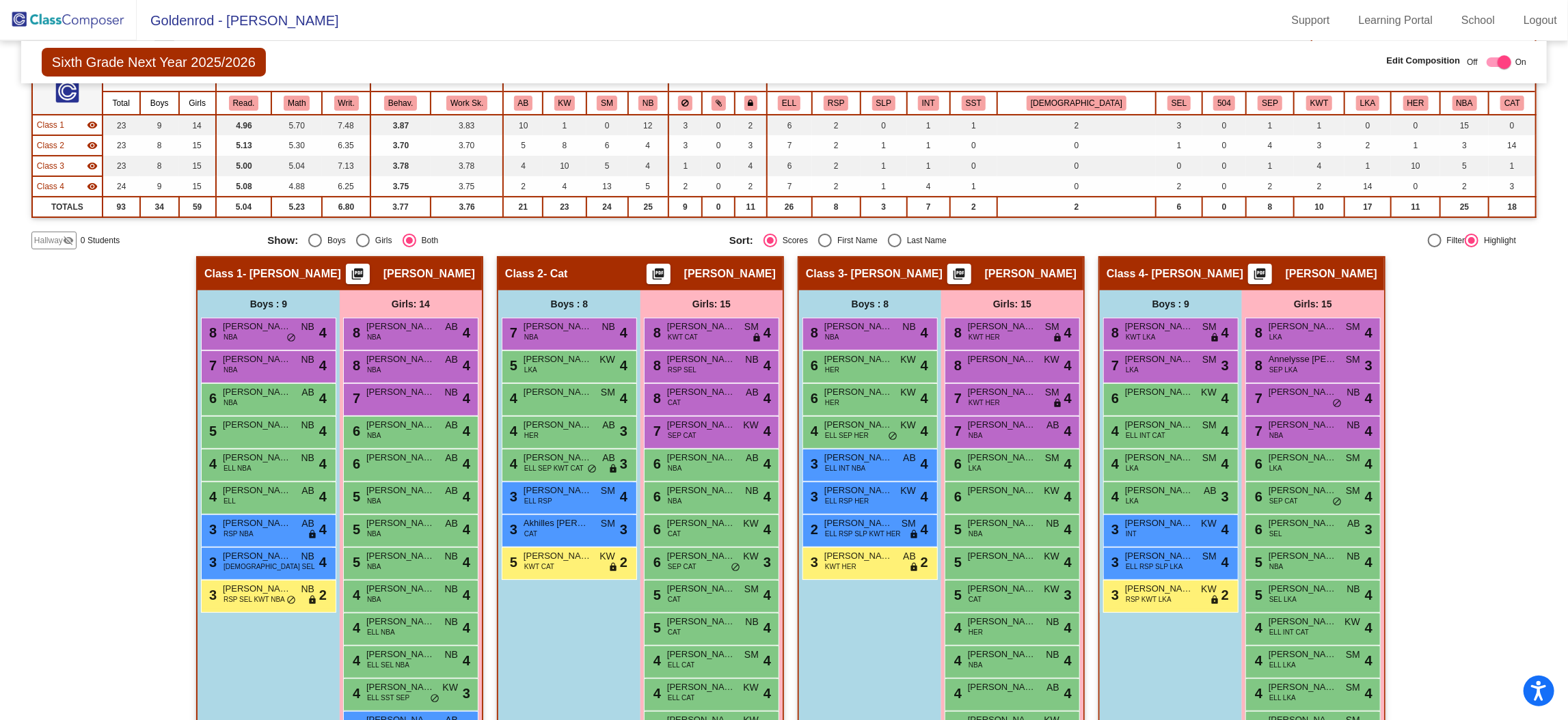 click on "LKA" 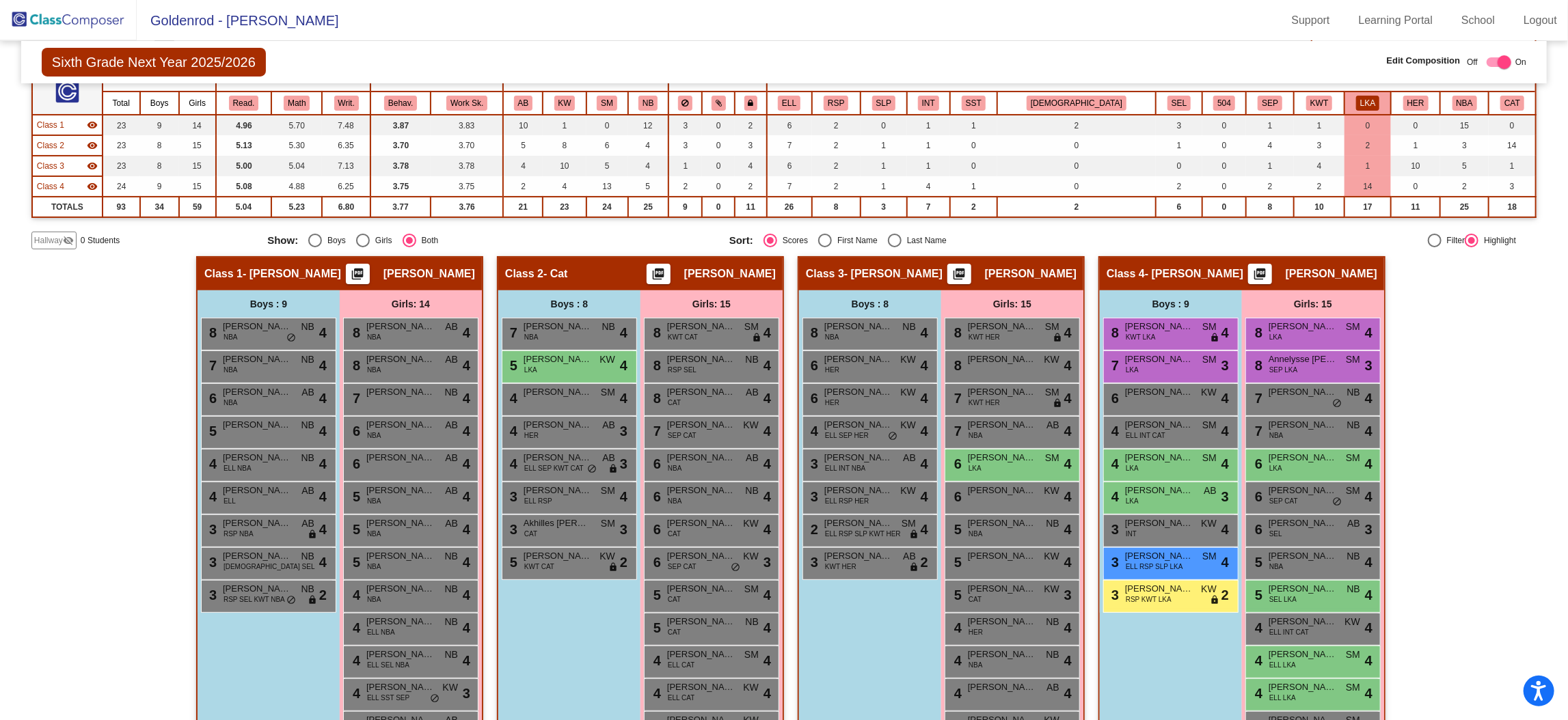 click on "LKA" 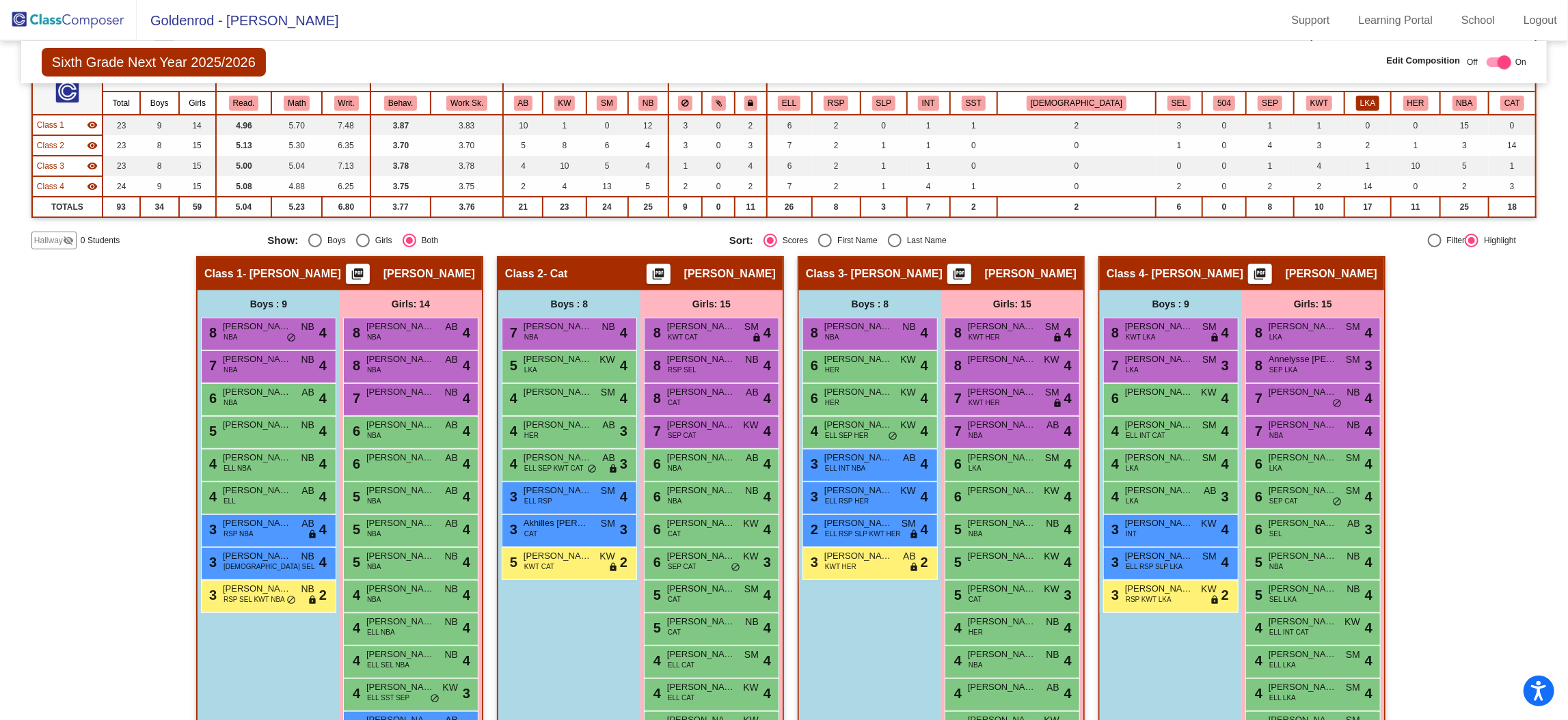 click on "LKA" 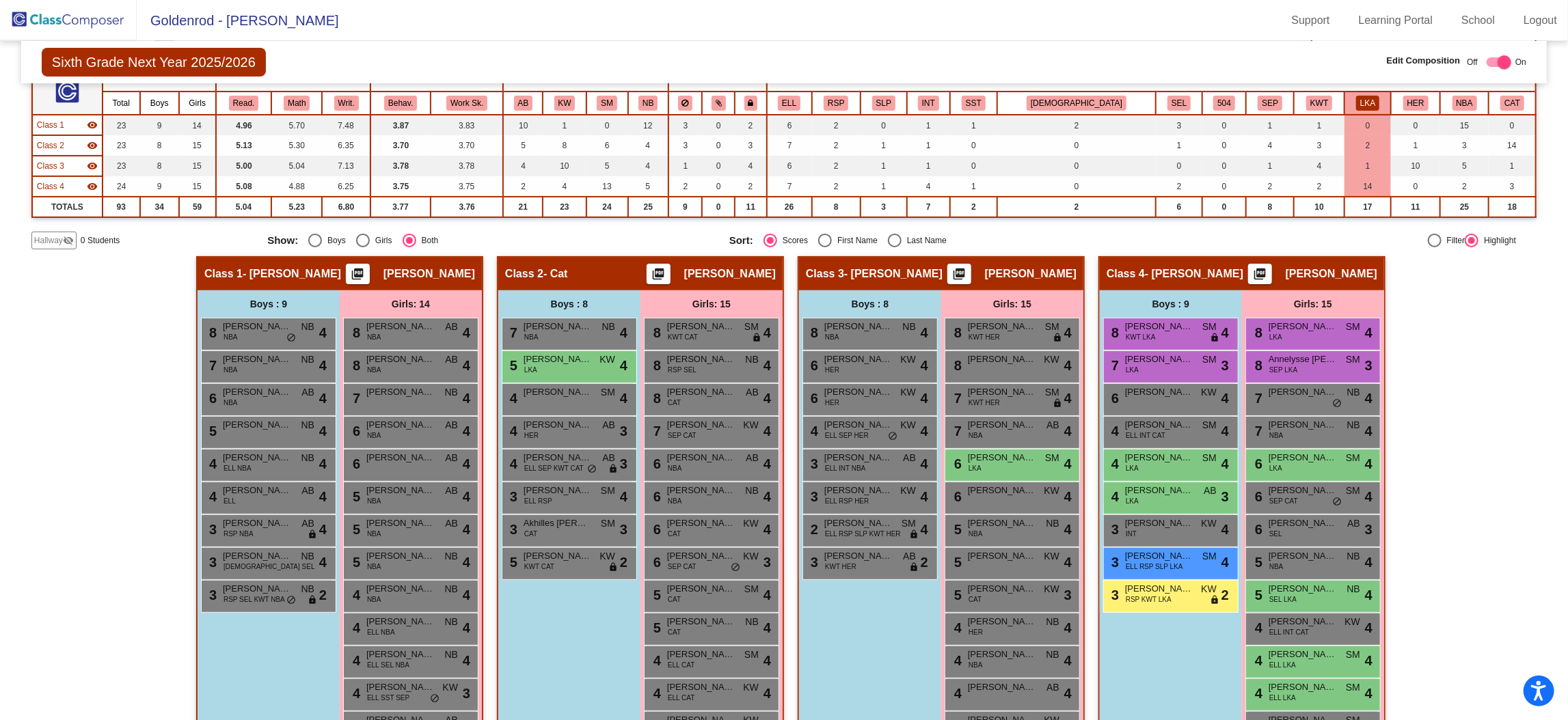click on "LKA" 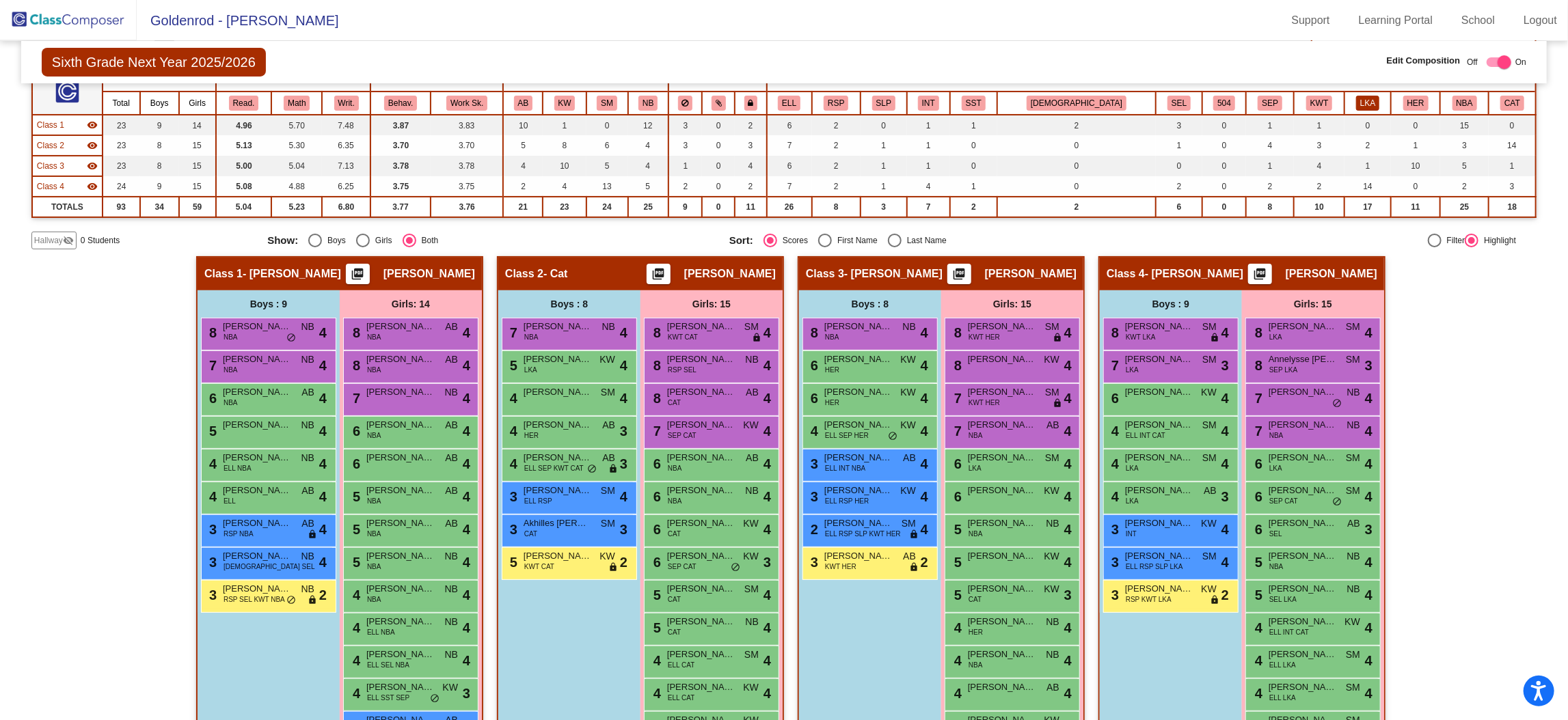 click on "LKA" 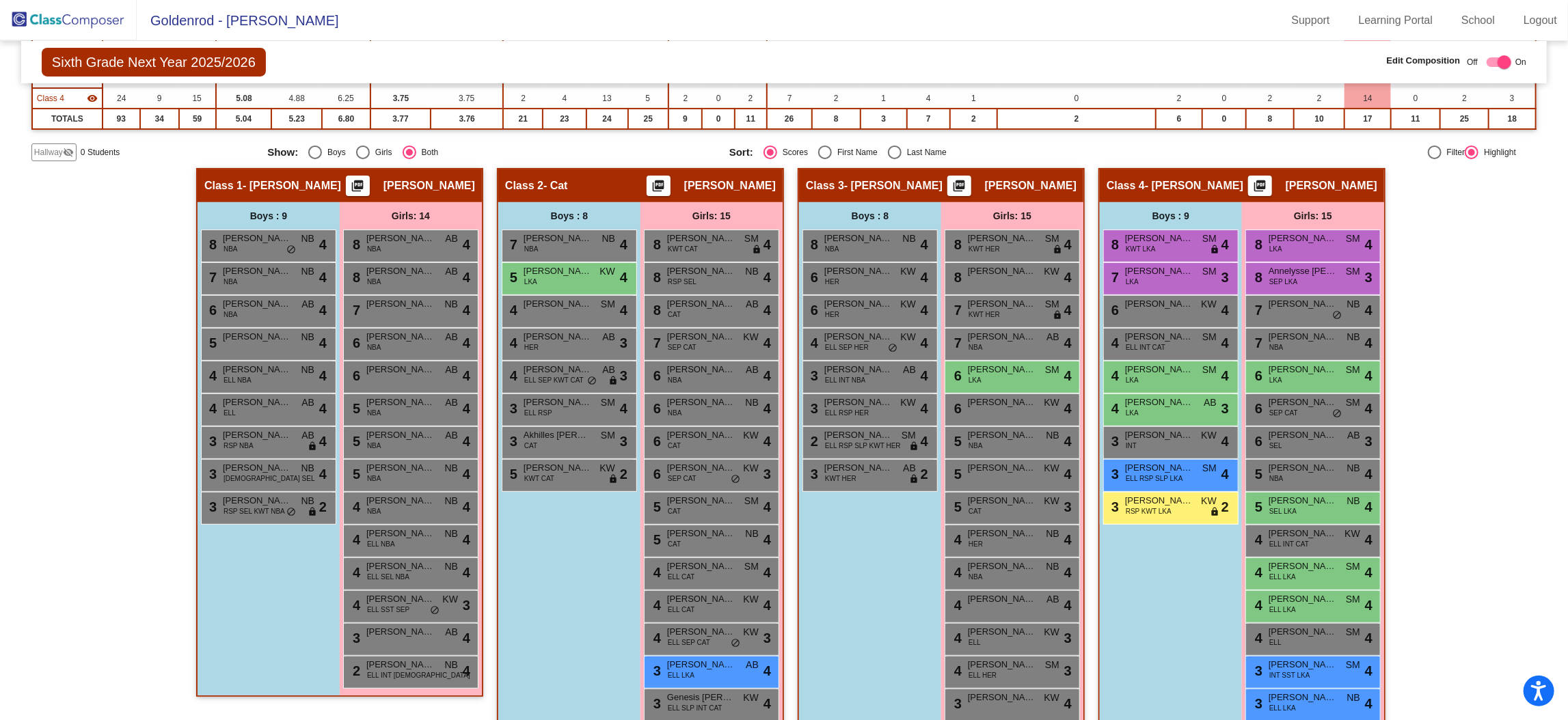 scroll, scrollTop: 218, scrollLeft: 0, axis: vertical 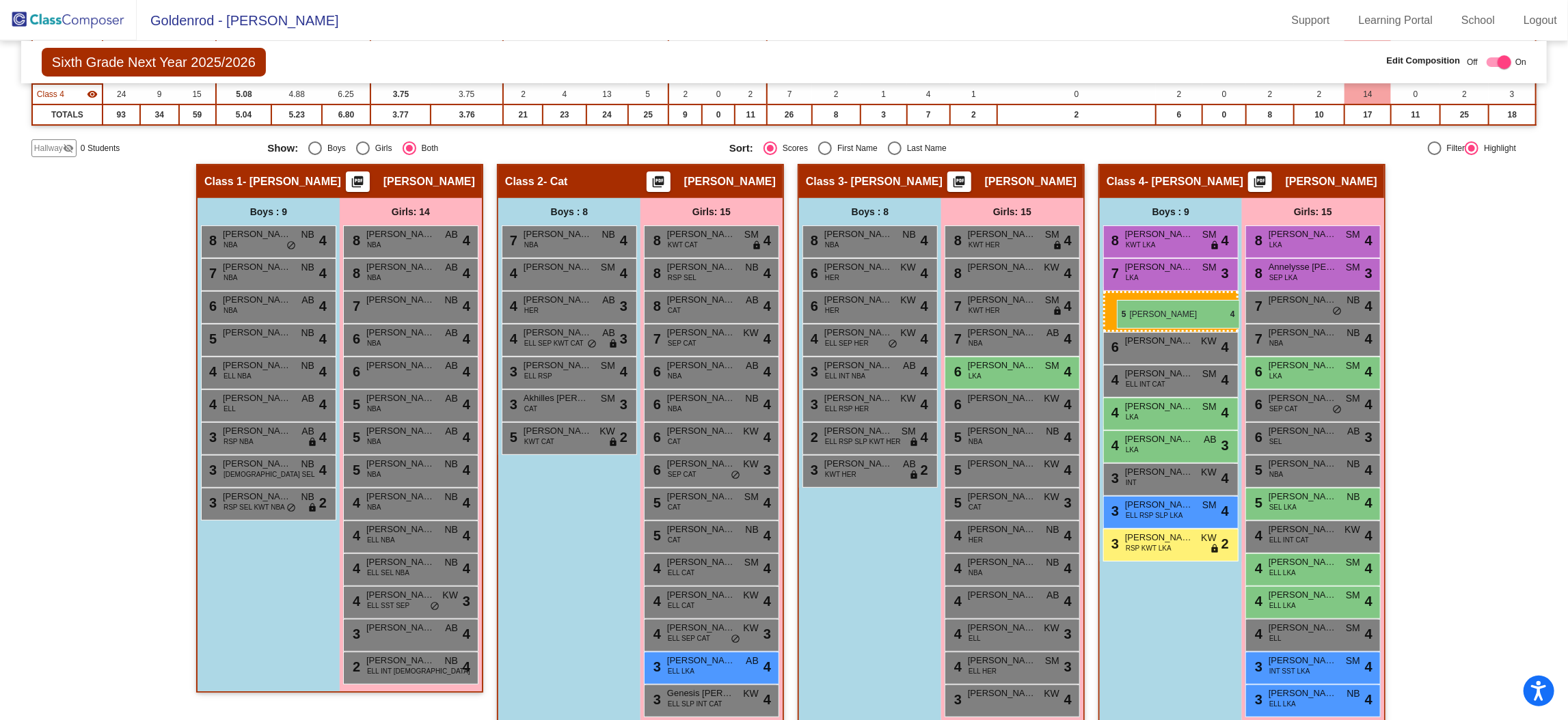 drag, startPoint x: 560, startPoint y: 268, endPoint x: 1117, endPoint y: 299, distance: 557.862 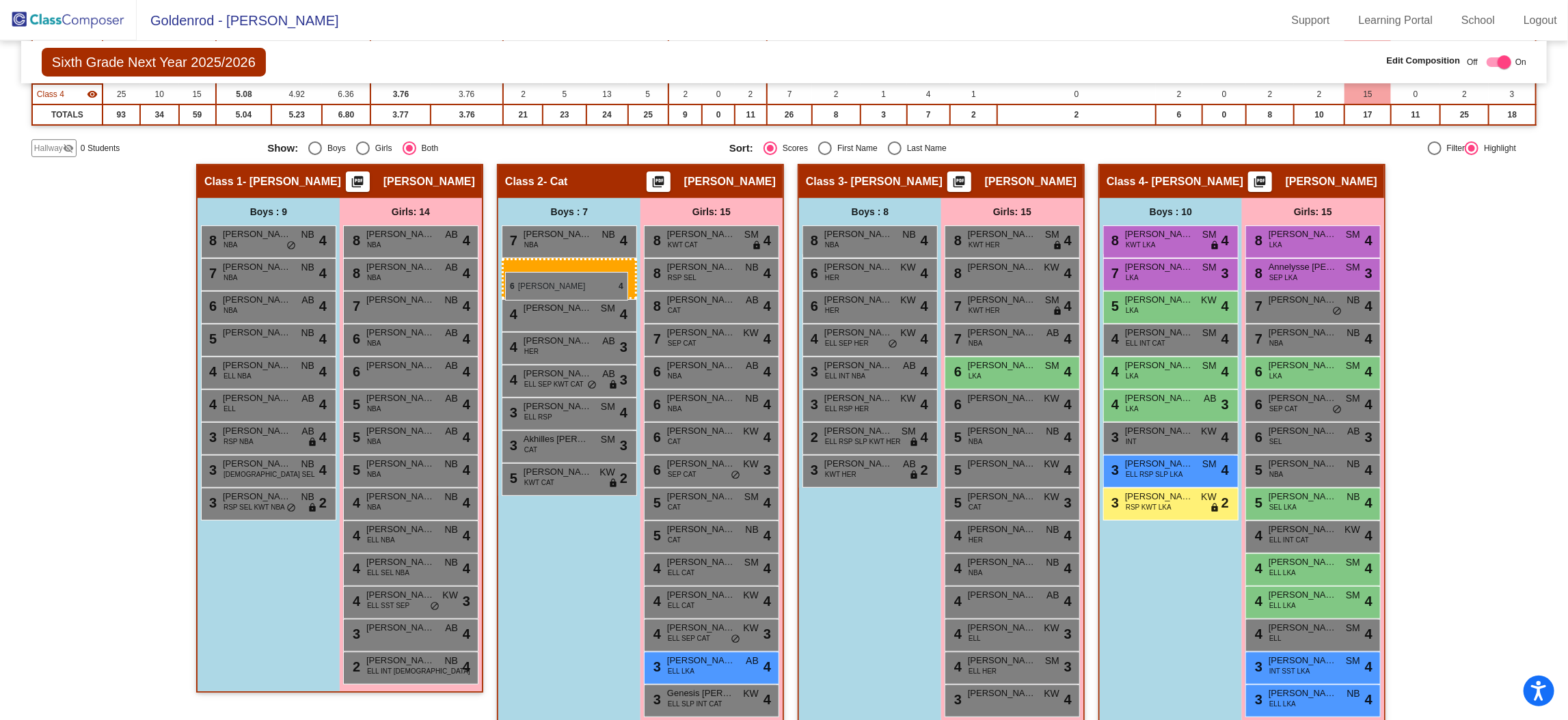 drag, startPoint x: 1150, startPoint y: 298, endPoint x: 506, endPoint y: 270, distance: 644.60841 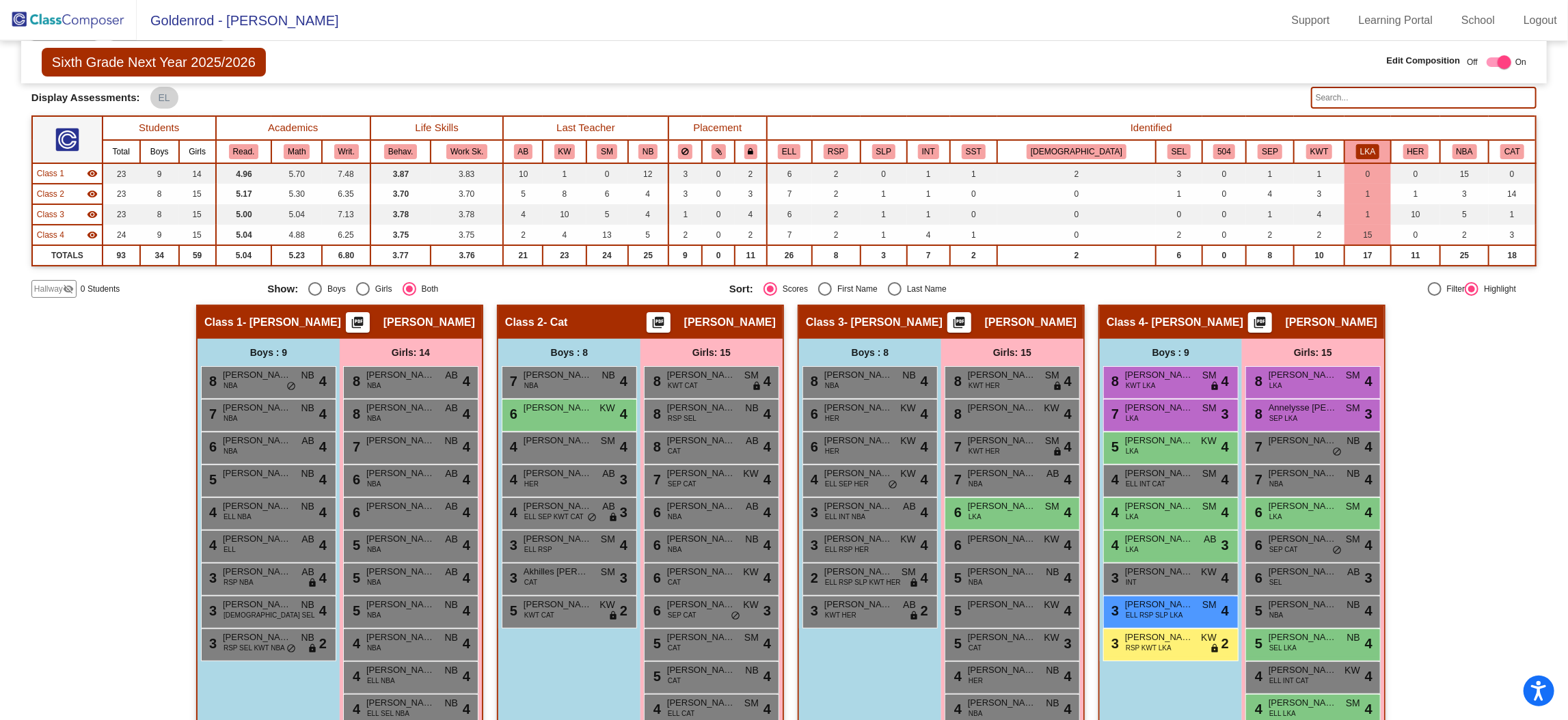 scroll, scrollTop: 74, scrollLeft: 0, axis: vertical 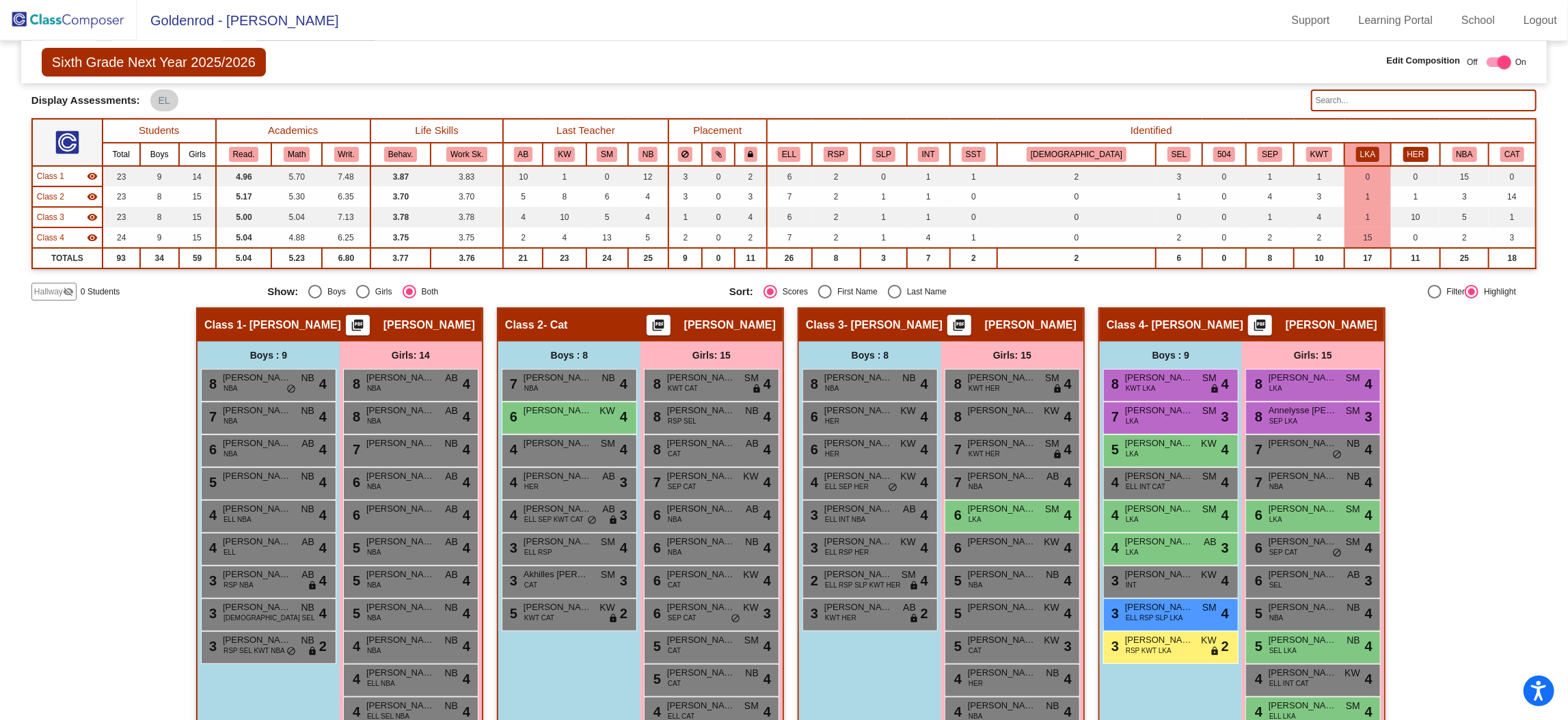 click on "HER" 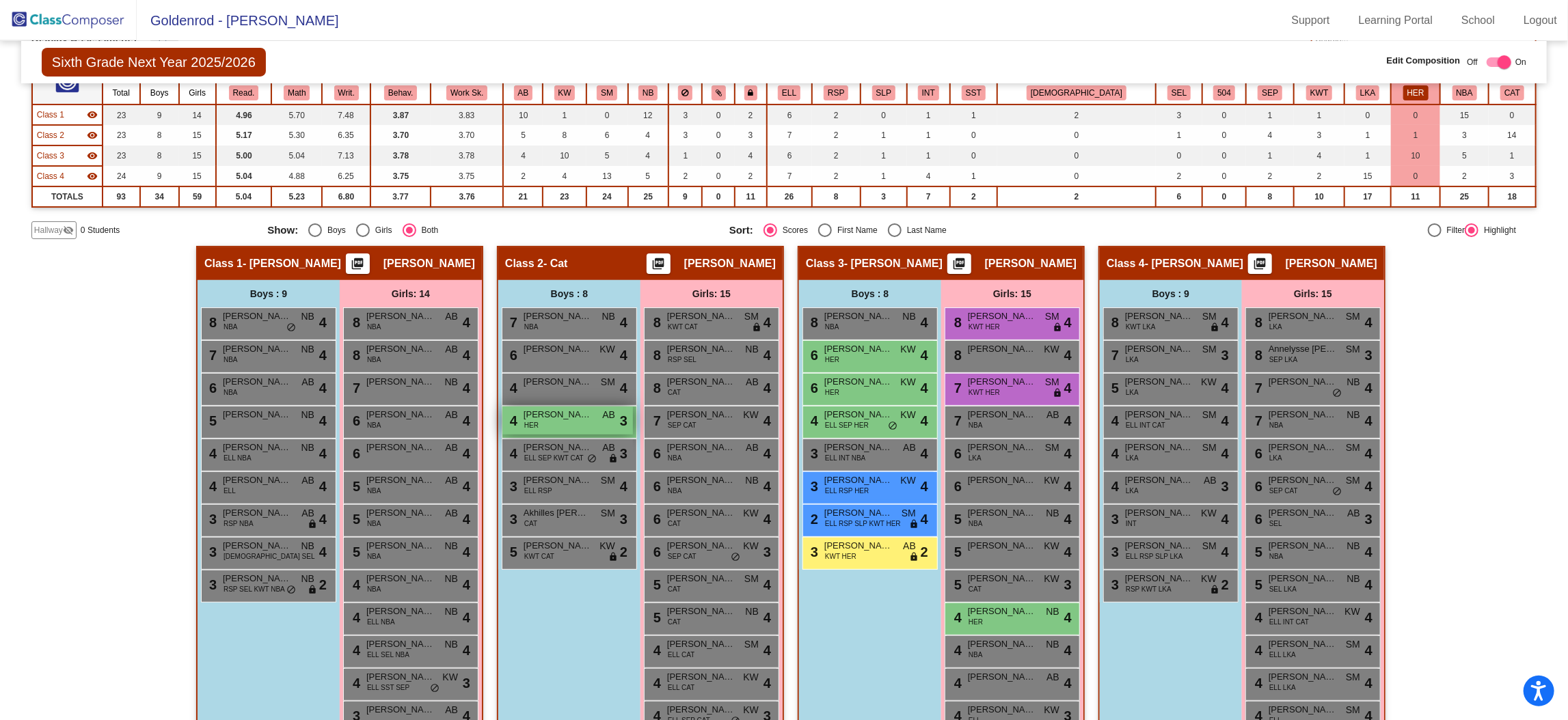 scroll, scrollTop: 49, scrollLeft: 0, axis: vertical 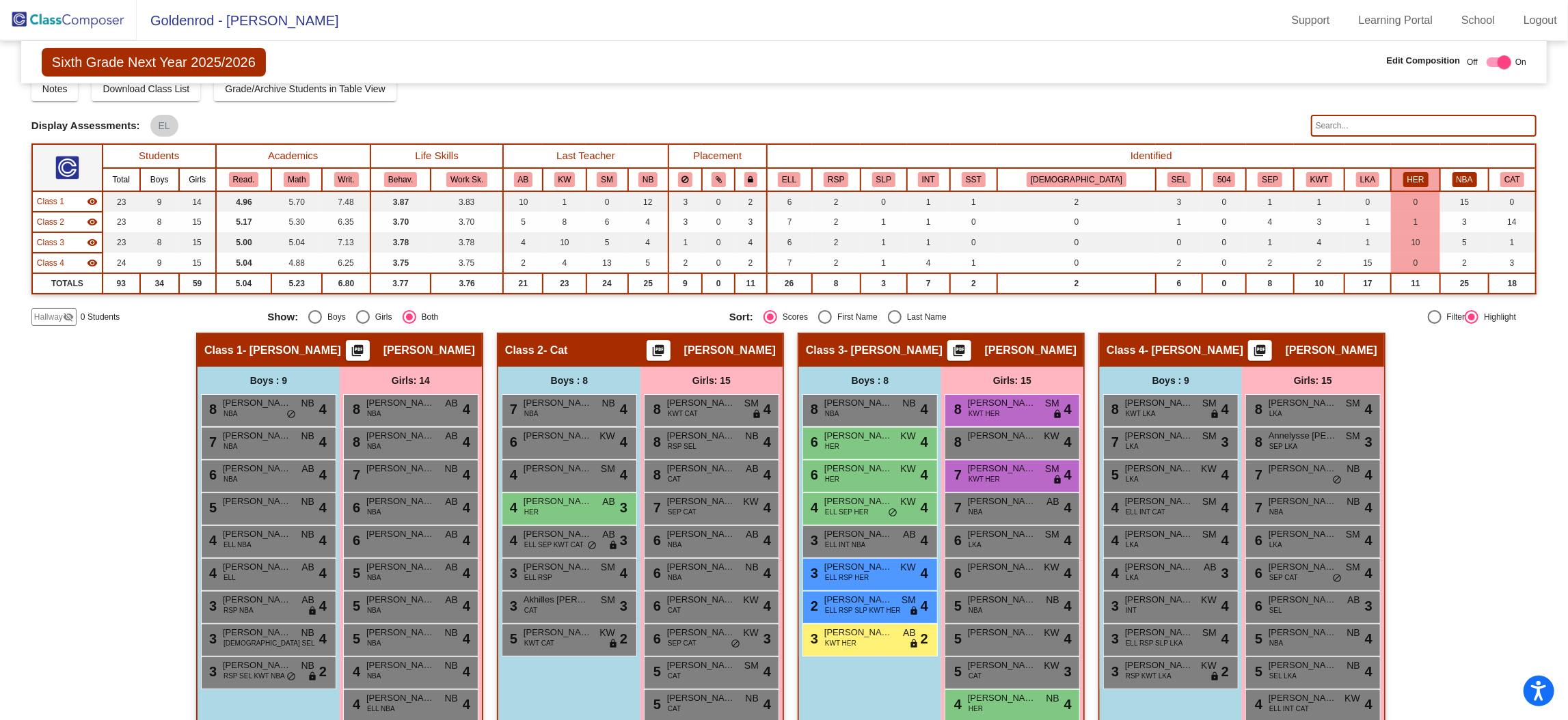 click on "NBA" 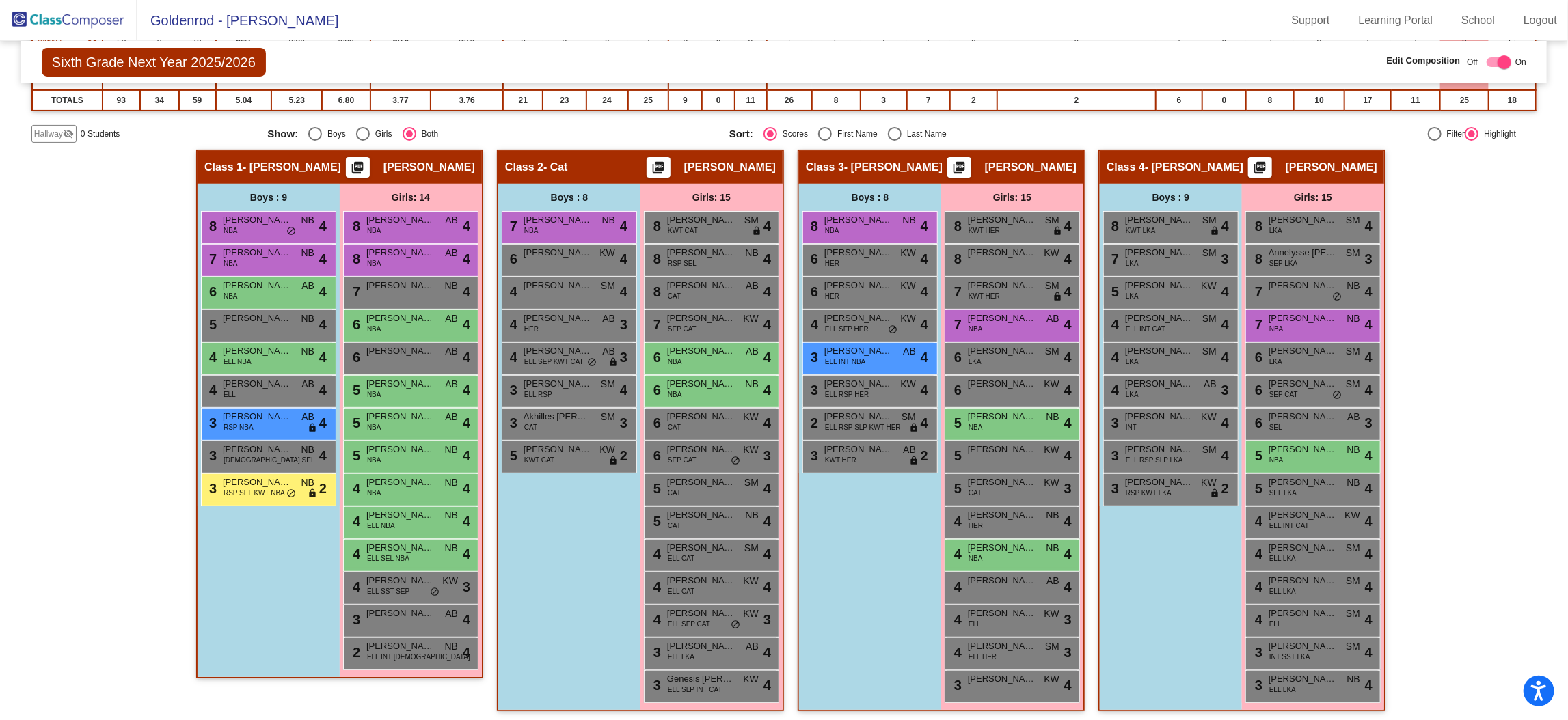 scroll, scrollTop: 232, scrollLeft: 0, axis: vertical 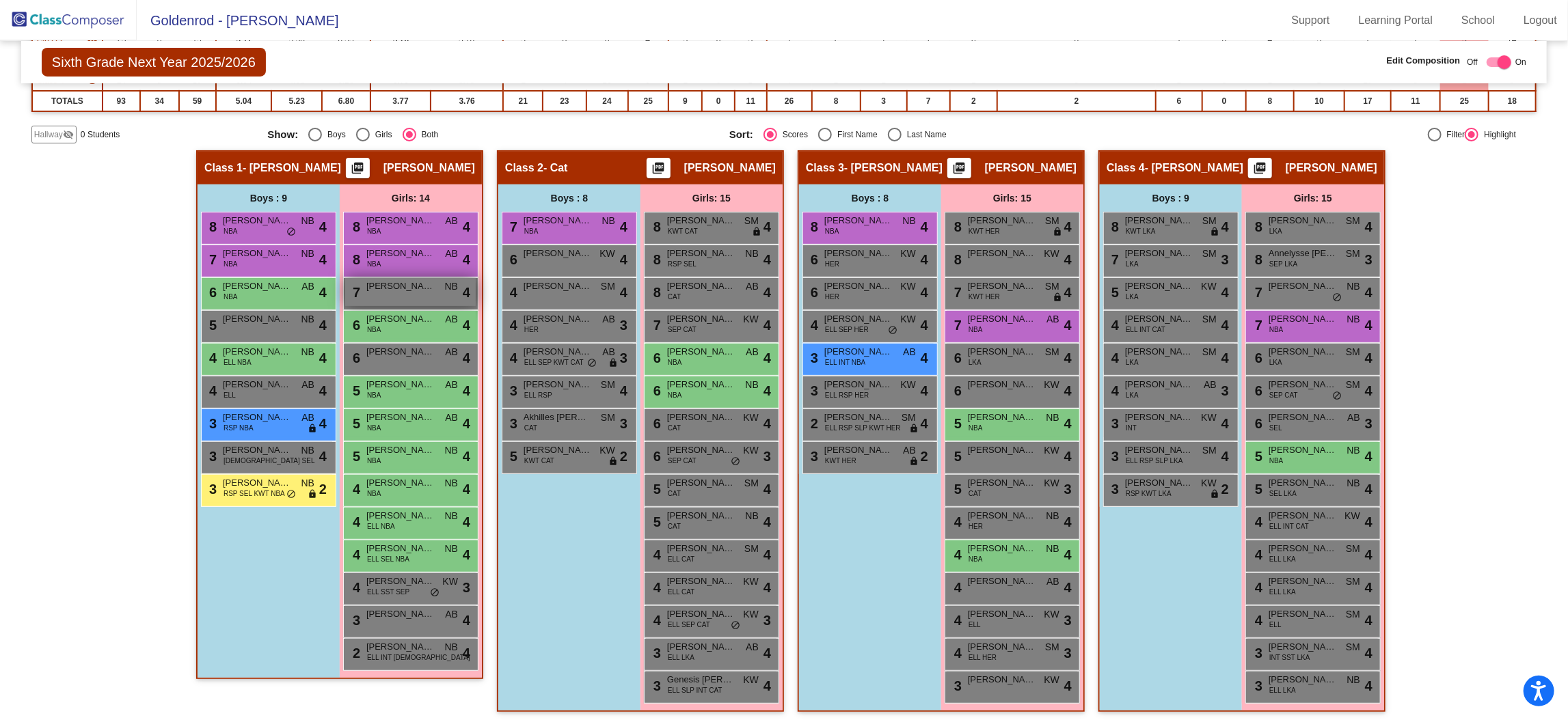 click on "[PERSON_NAME]" at bounding box center [401, 286] 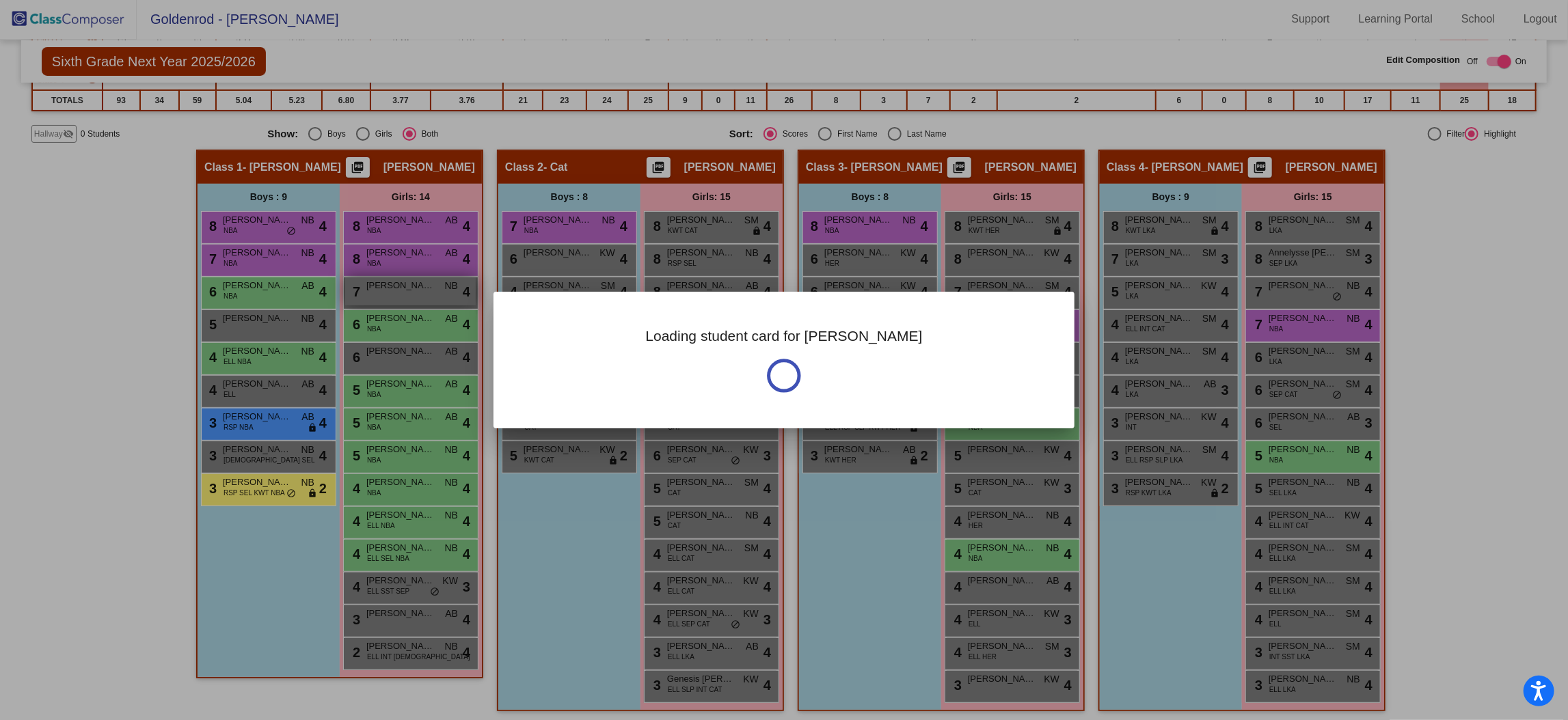 scroll, scrollTop: 0, scrollLeft: 0, axis: both 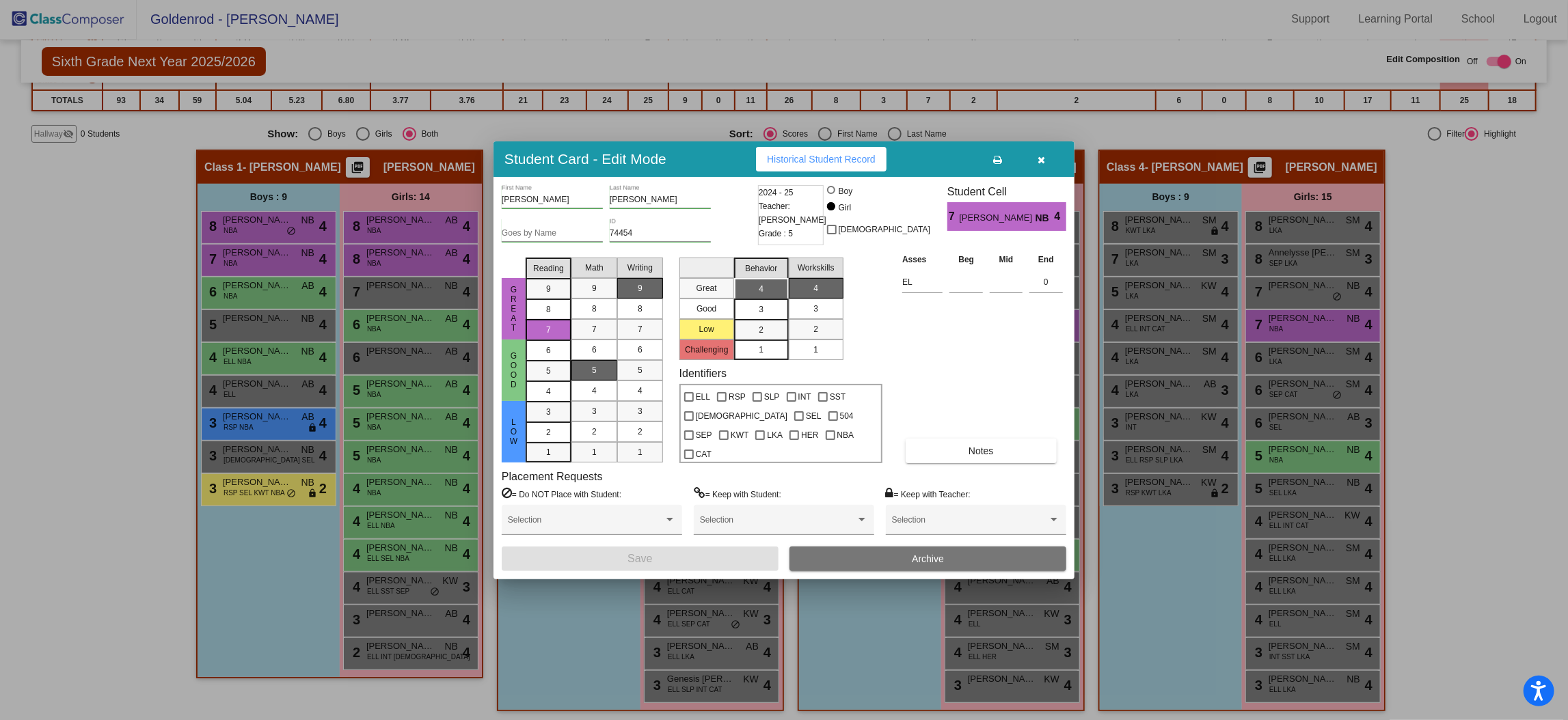 click at bounding box center (1042, 159) 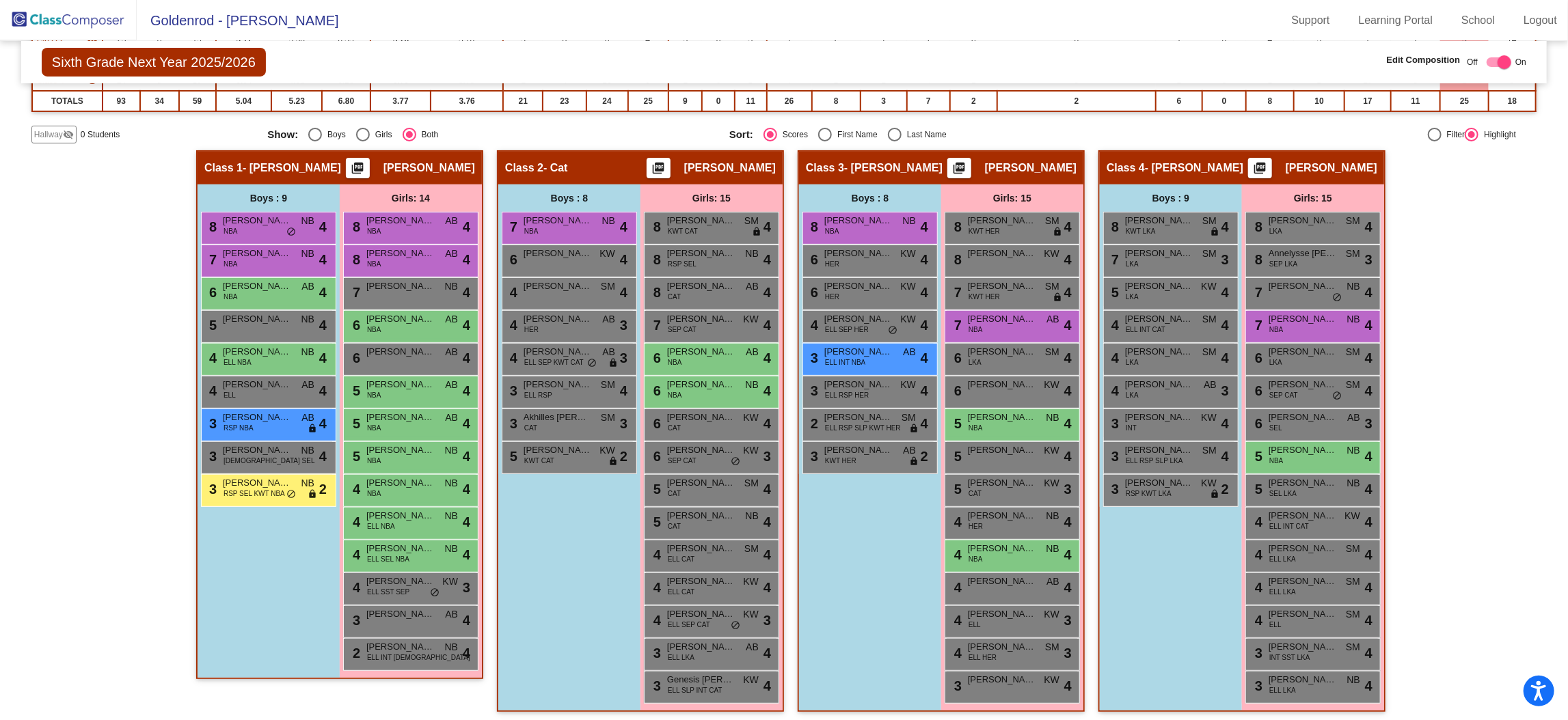 scroll, scrollTop: 1, scrollLeft: 0, axis: vertical 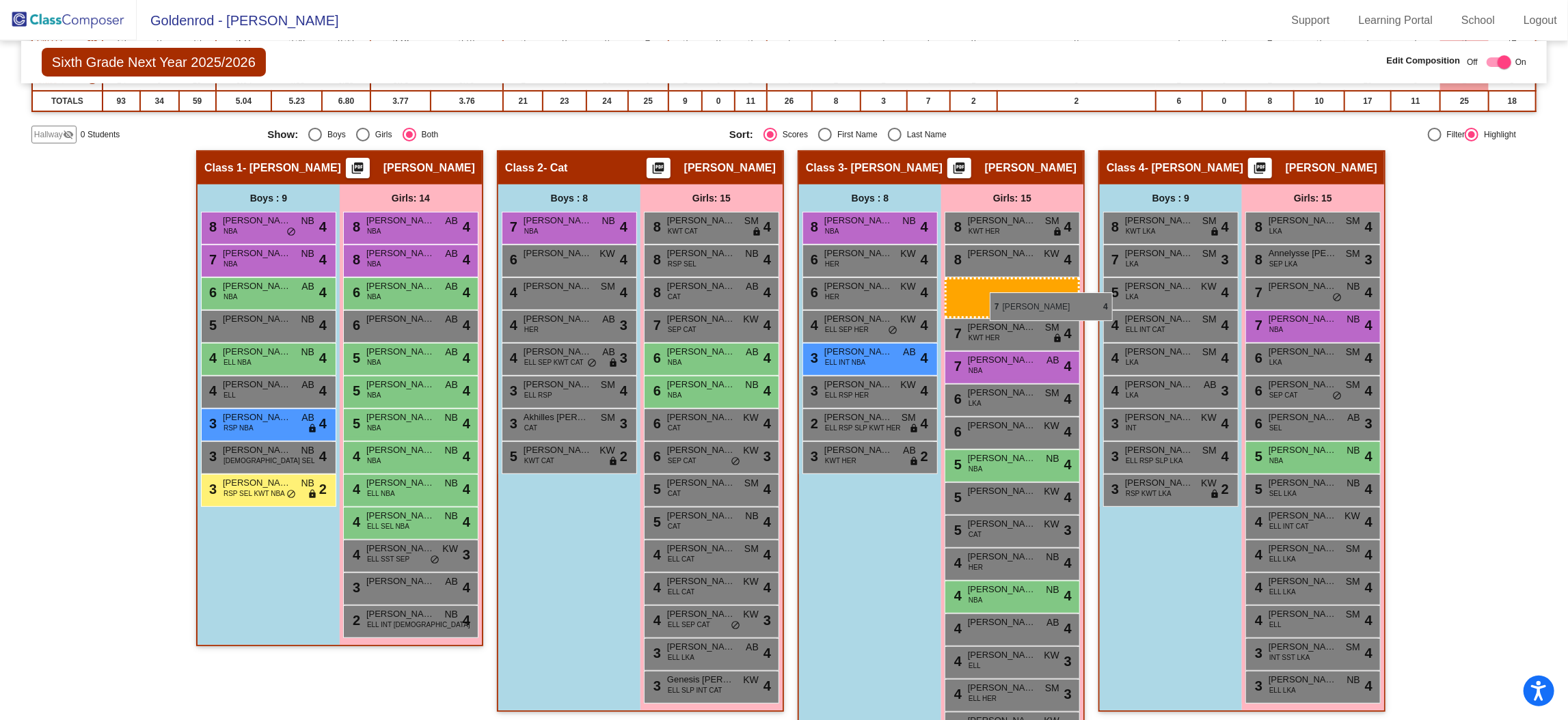drag, startPoint x: 388, startPoint y: 286, endPoint x: 990, endPoint y: 292, distance: 602.0299 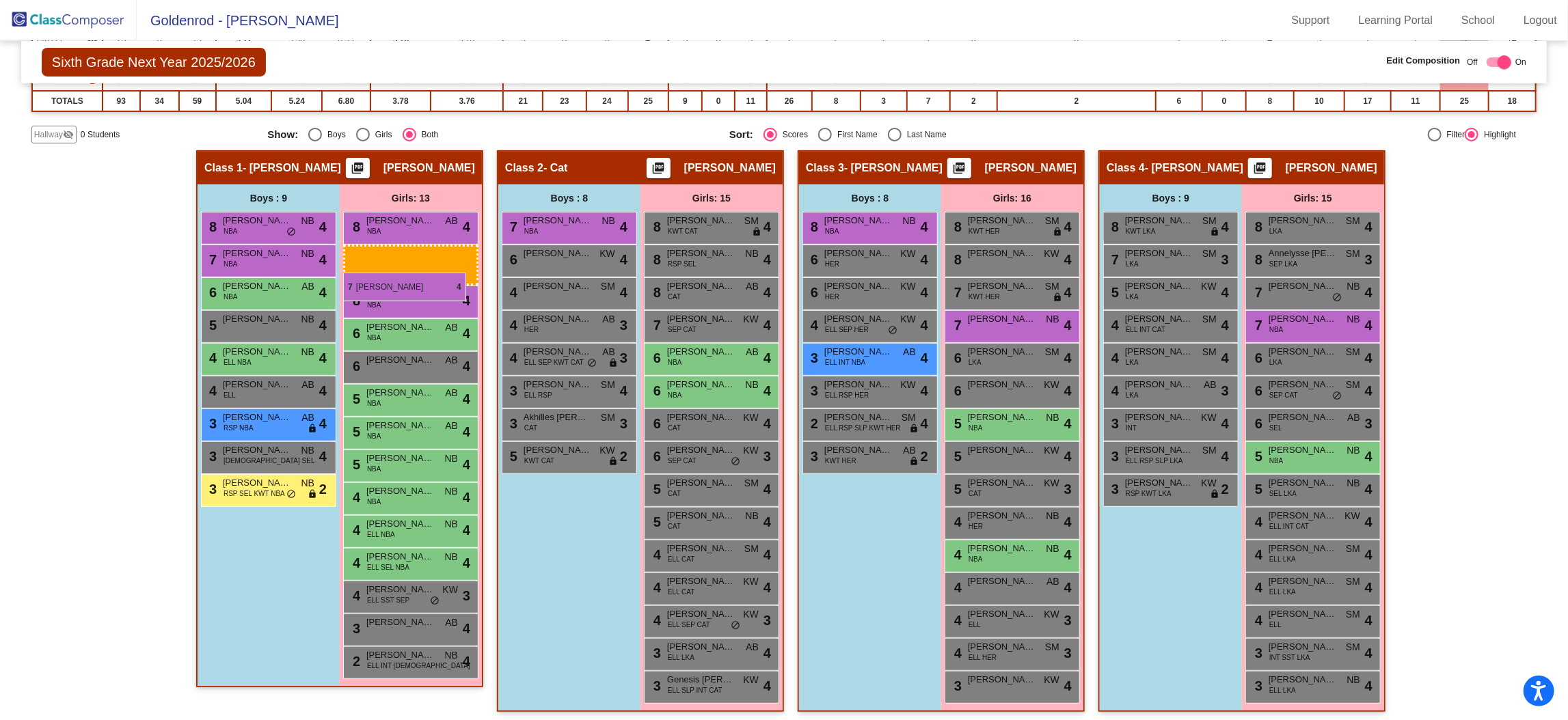 drag, startPoint x: 978, startPoint y: 322, endPoint x: 343, endPoint y: 273, distance: 636.88775 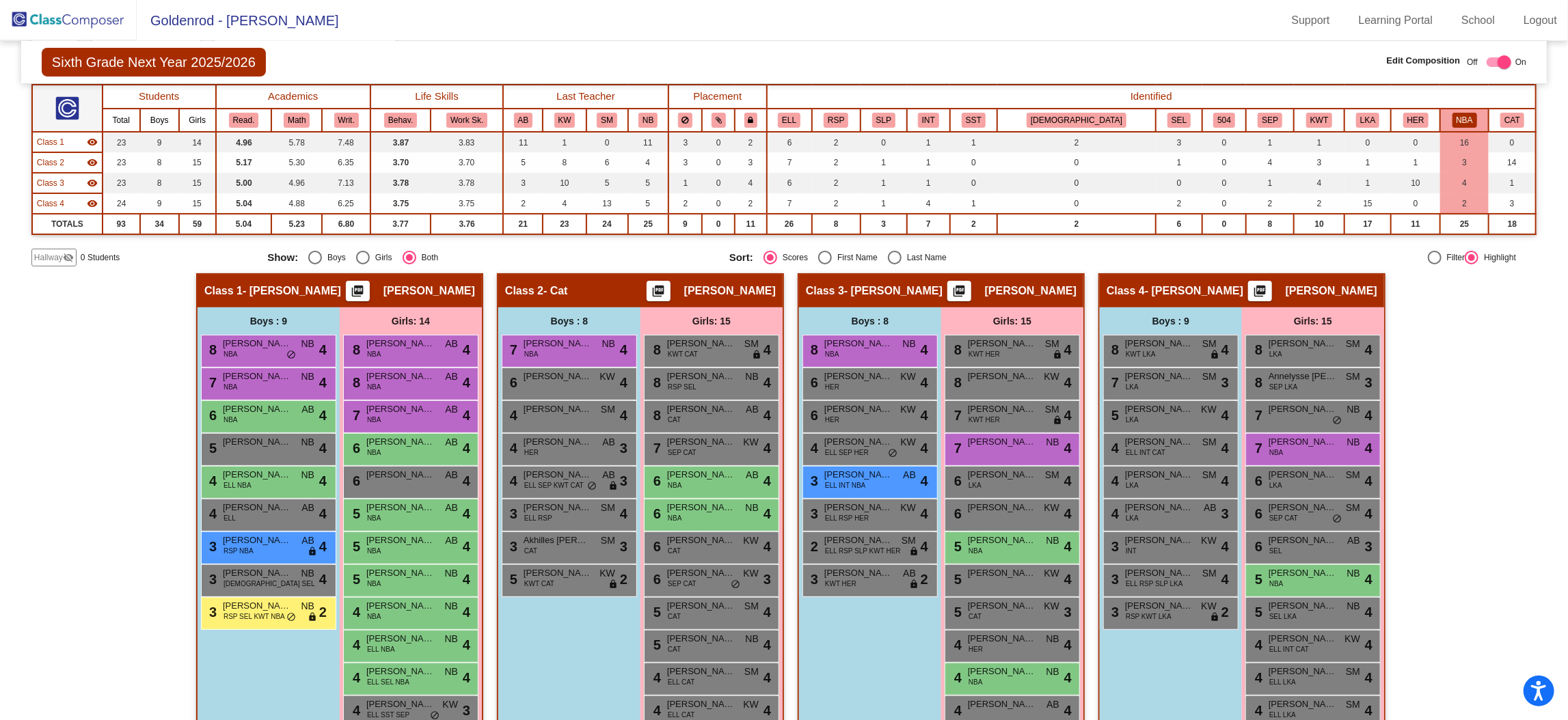 scroll, scrollTop: 107, scrollLeft: 0, axis: vertical 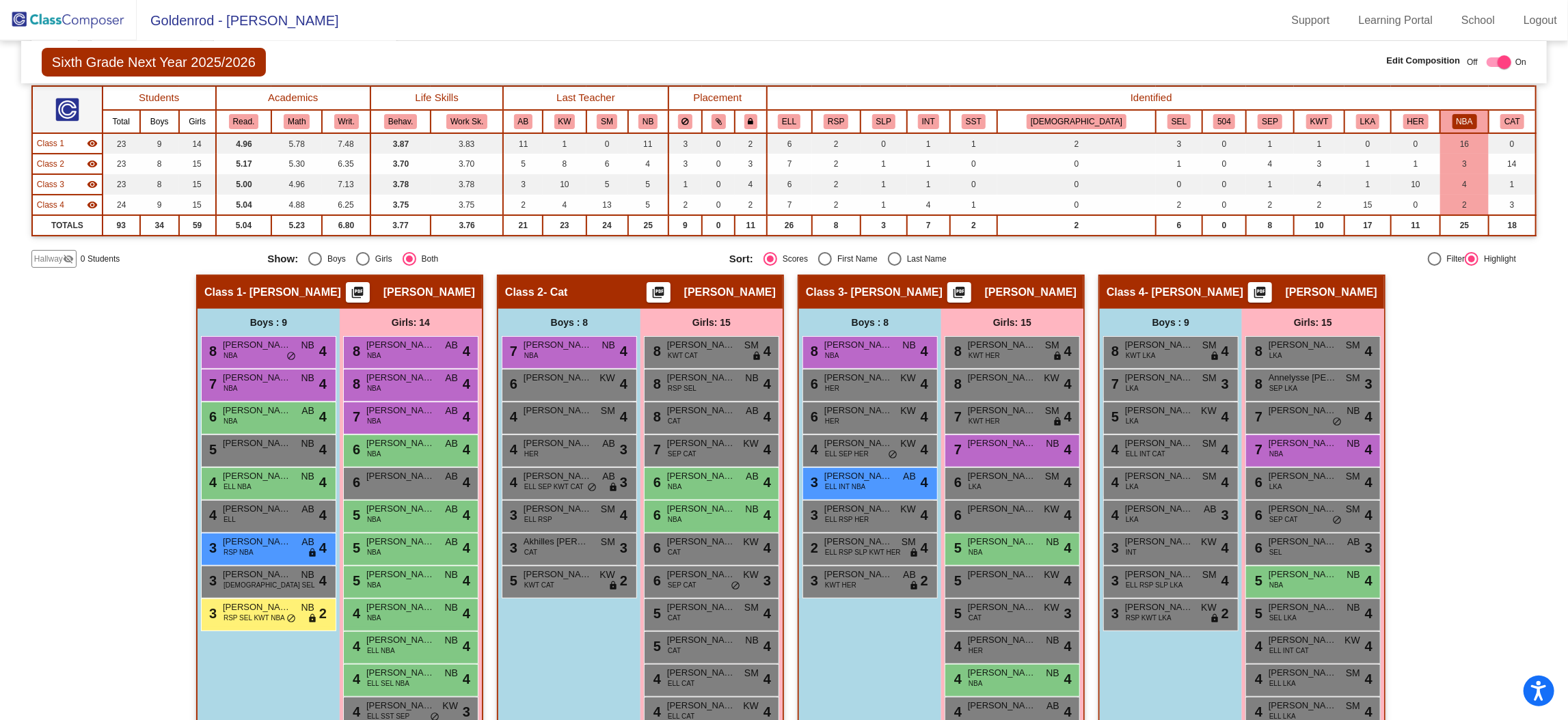 click on "NBA" 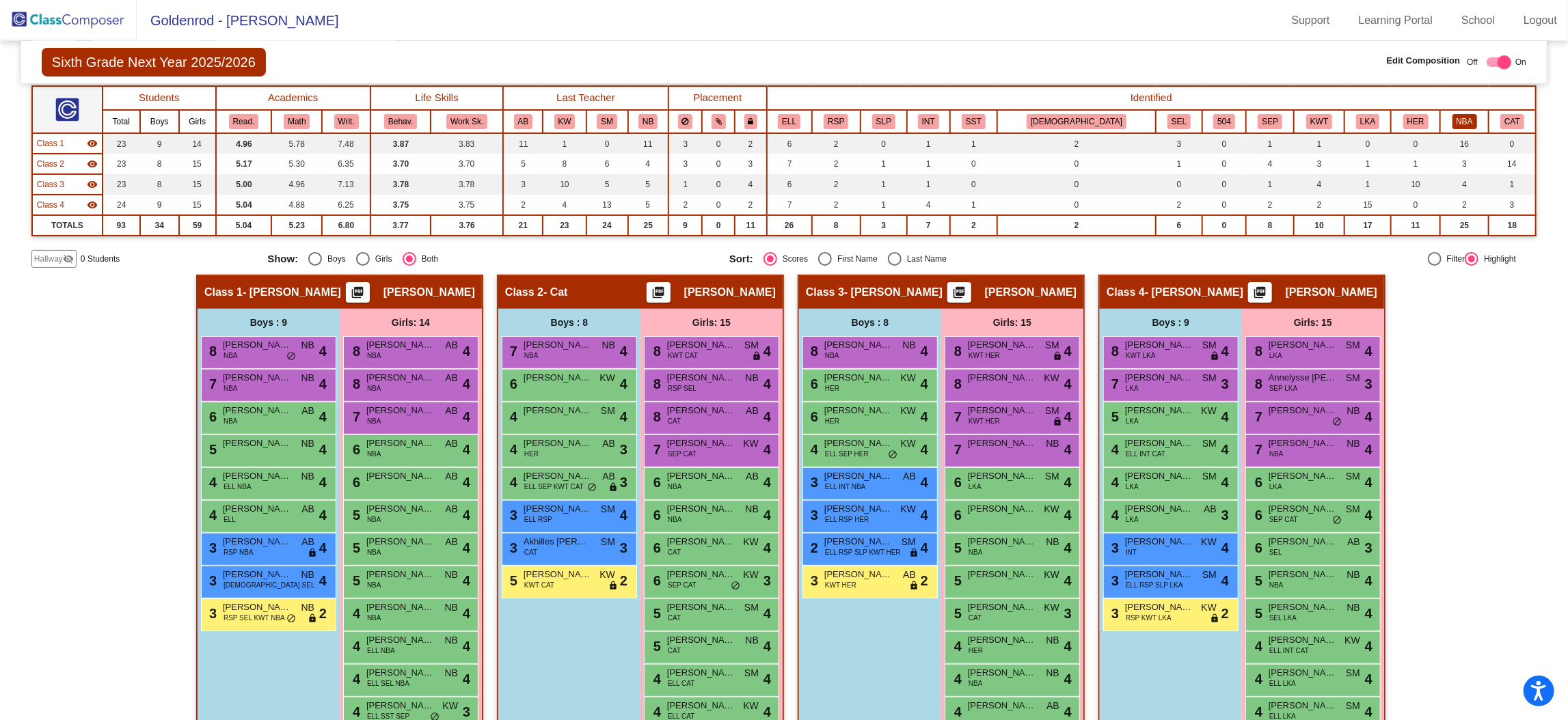 click on "NBA" 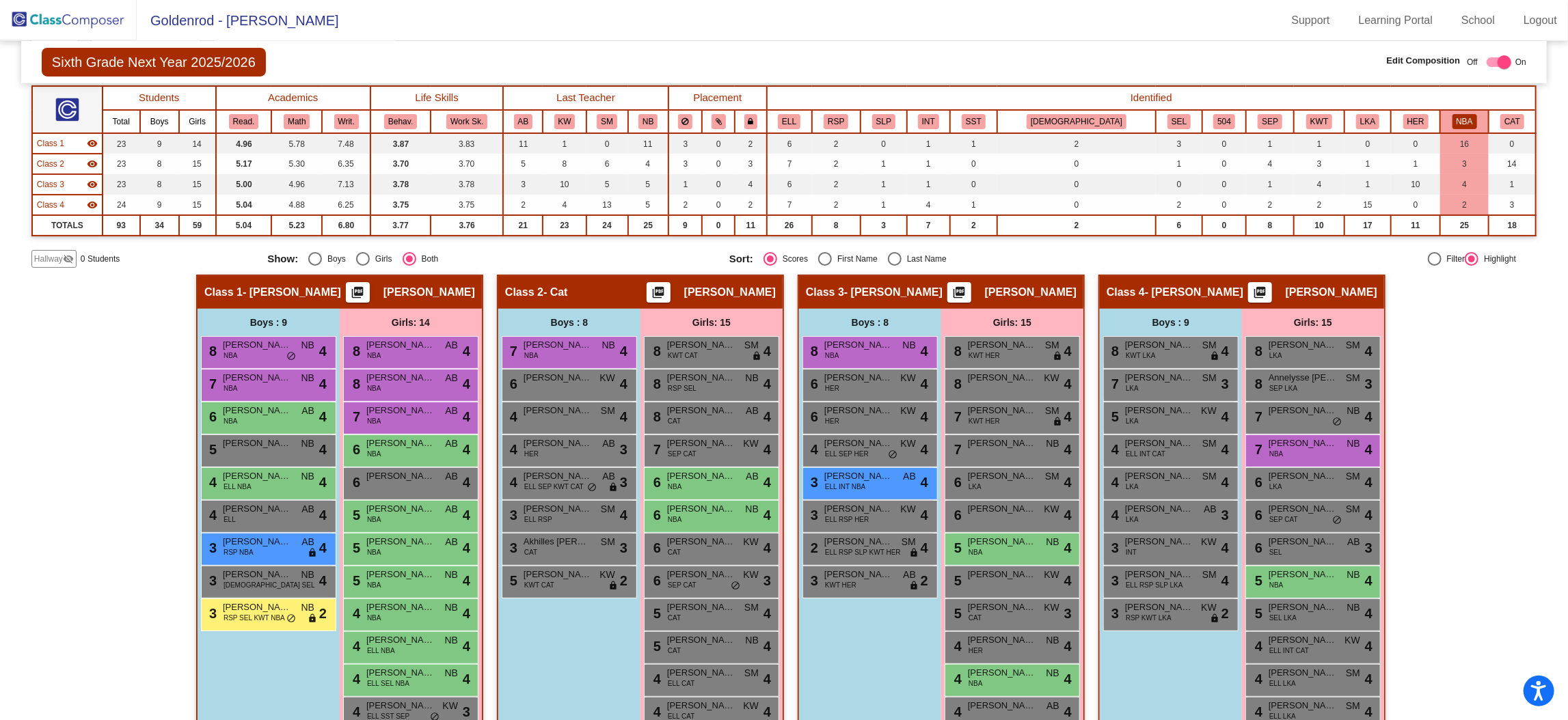 scroll, scrollTop: 233, scrollLeft: 0, axis: vertical 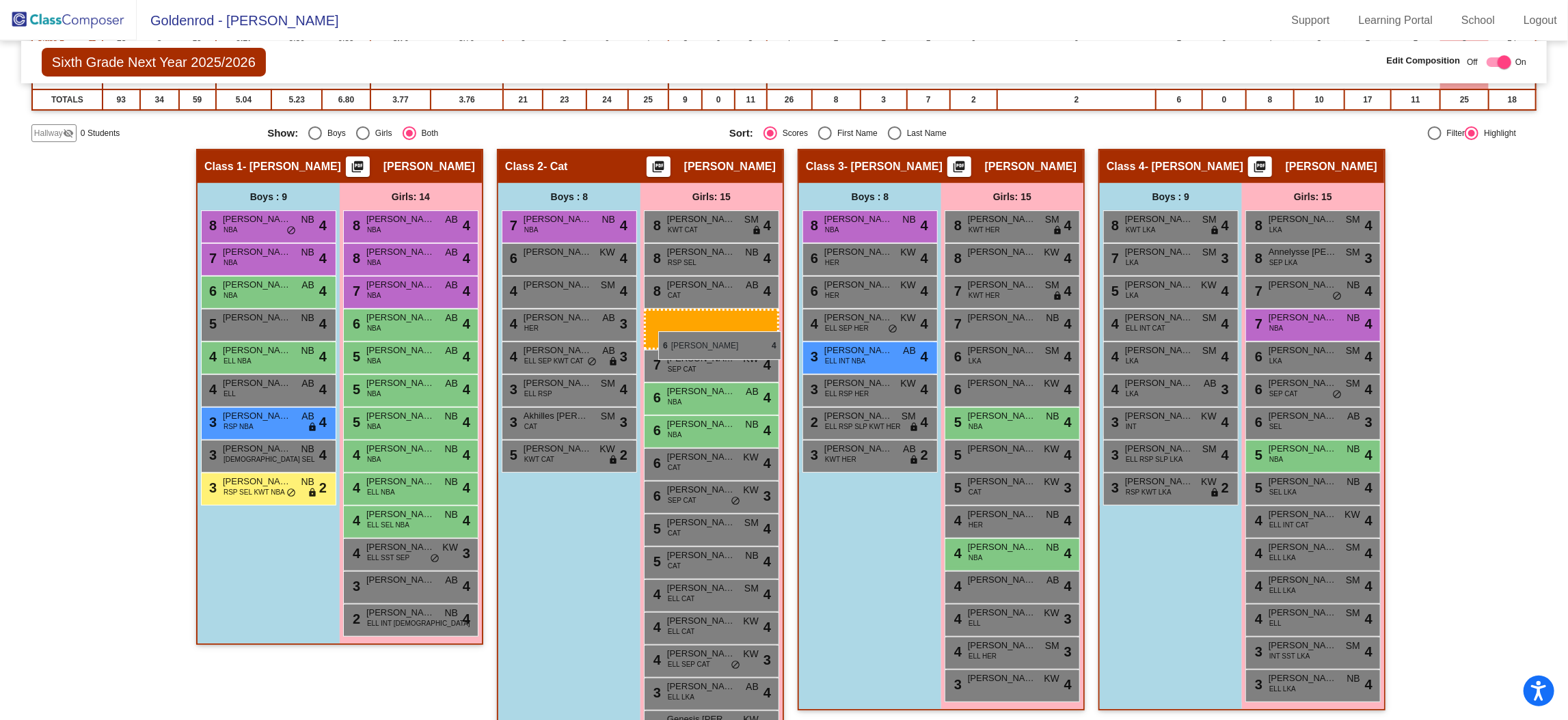 drag, startPoint x: 416, startPoint y: 352, endPoint x: 658, endPoint y: 331, distance: 242.90945 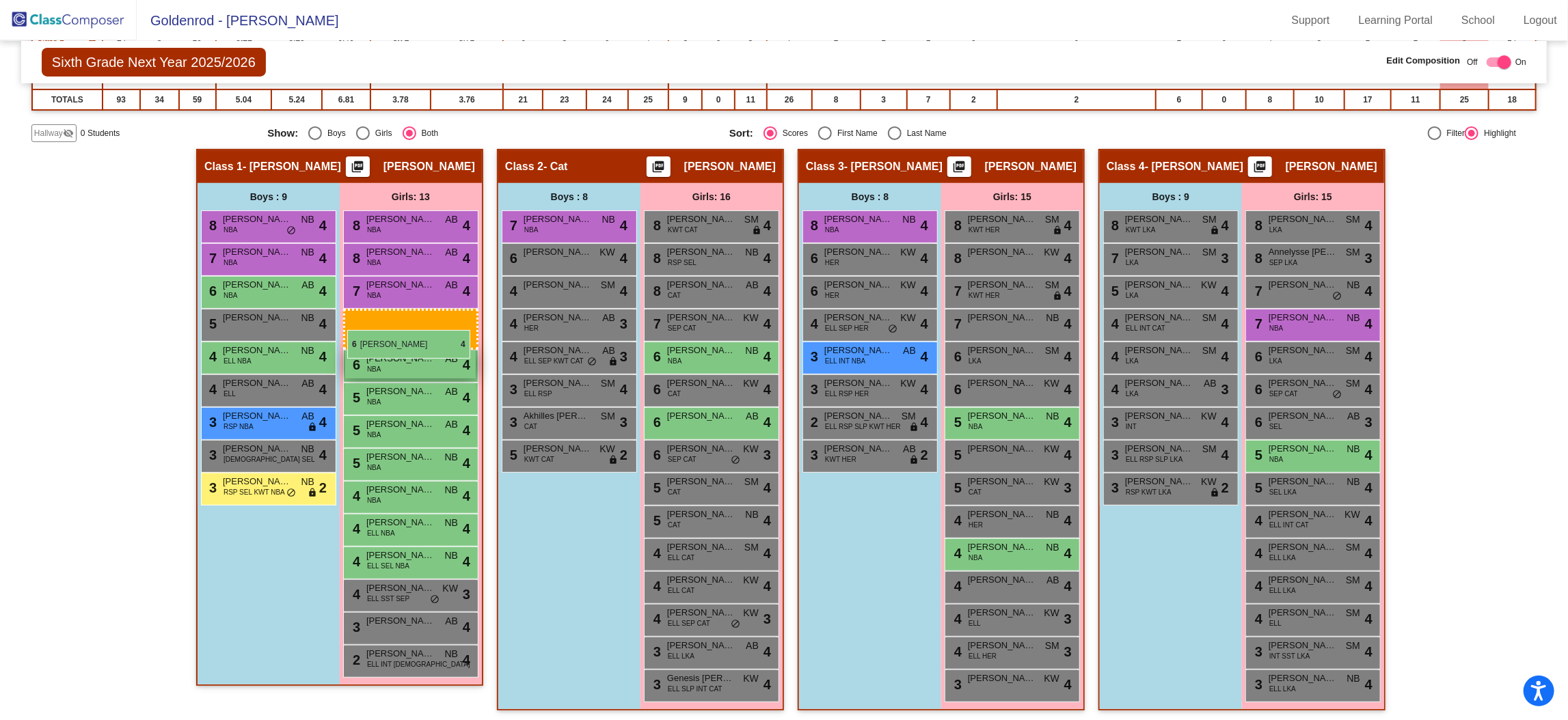 drag, startPoint x: 680, startPoint y: 354, endPoint x: 348, endPoint y: 331, distance: 332.79573 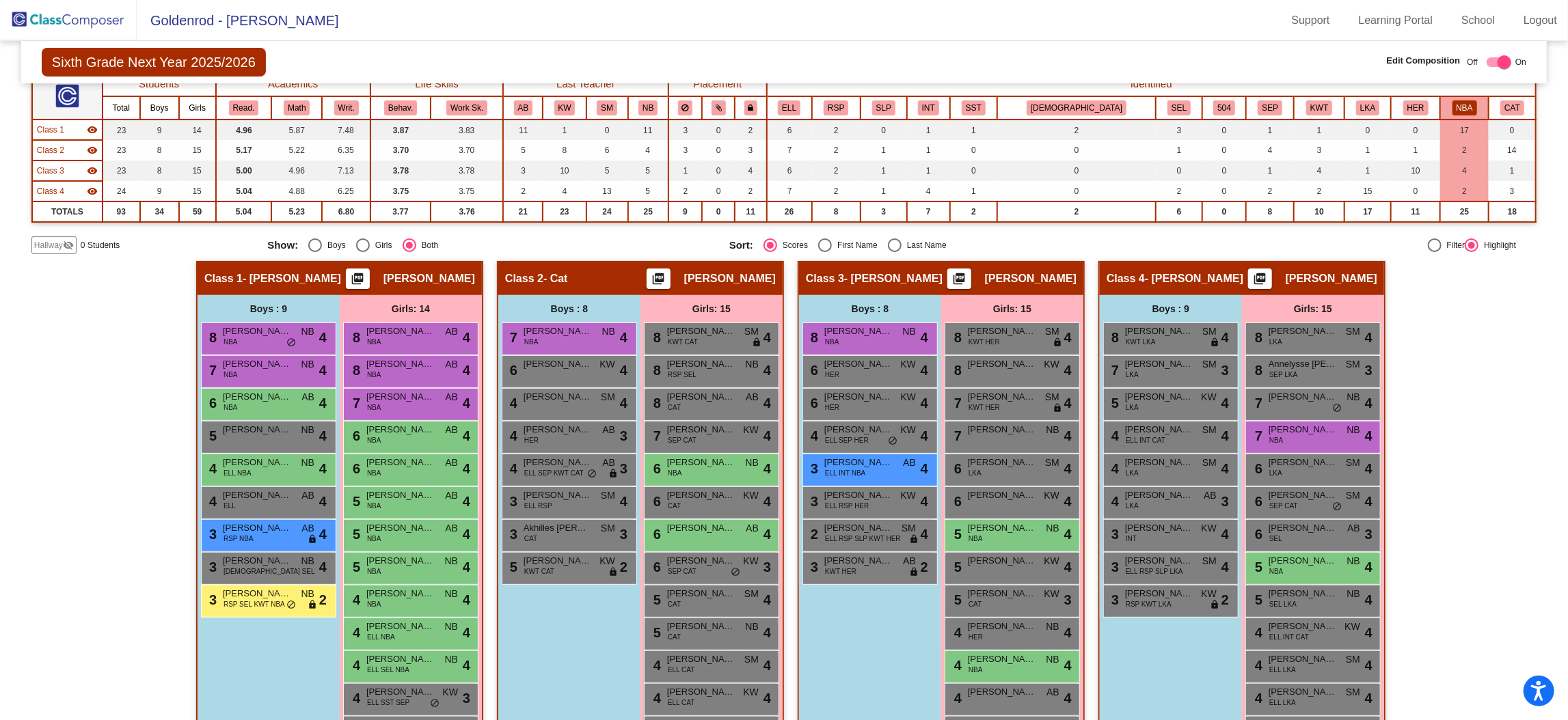 scroll, scrollTop: 120, scrollLeft: 0, axis: vertical 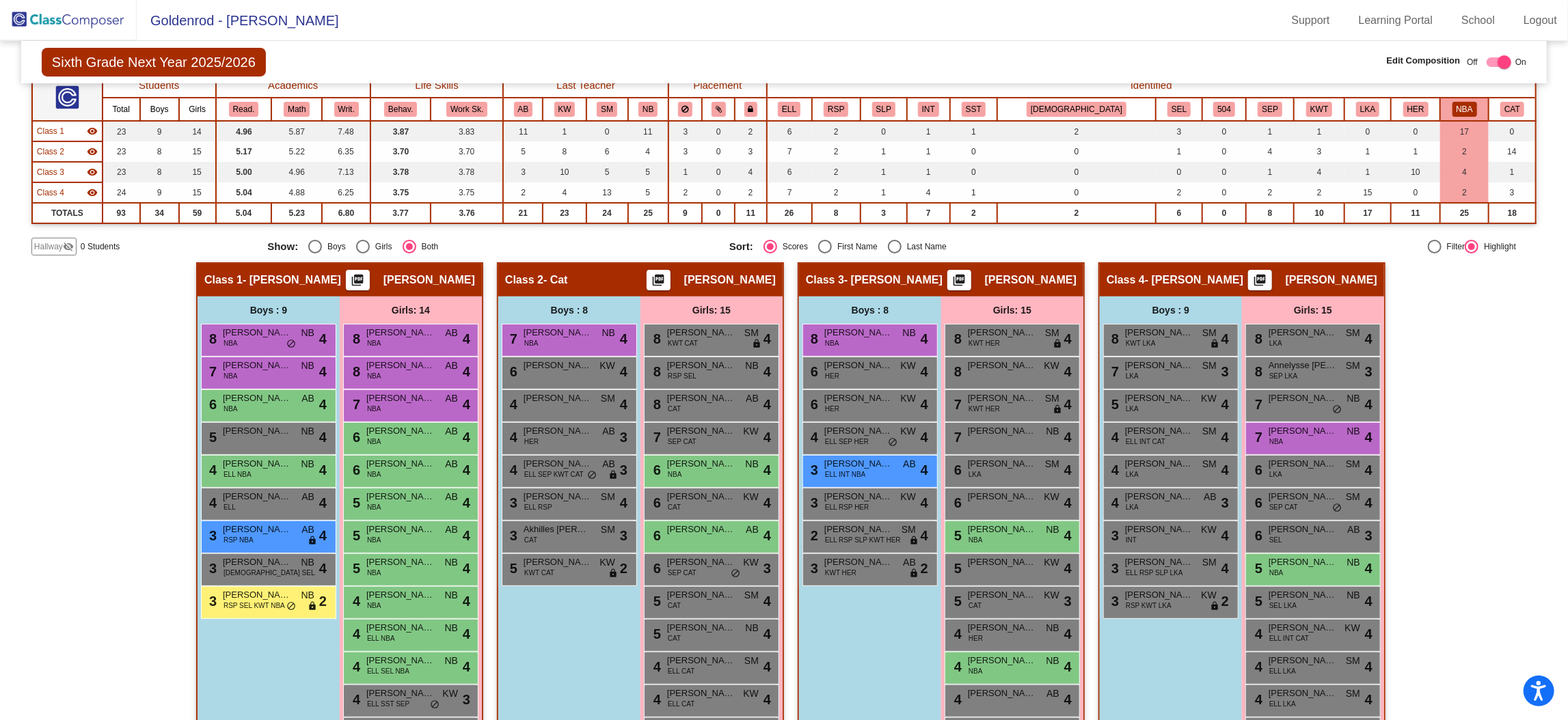 click on "Hallway   - Hallway Class  picture_as_pdf  Add Student  First Name Last Name Student Id  (Recommended)   Boy   Girl   [DEMOGRAPHIC_DATA] Add Close  Boys : 0    No Students   Girls: 0   No Students   Class 1   - [PERSON_NAME]  picture_as_pdf [PERSON_NAME]  Add Student  First Name Last Name Student Id  (Recommended)   Boy   Girl   [DEMOGRAPHIC_DATA] Add Close  Boys : 9  8 [PERSON_NAME] NBA NB lock do_not_disturb_alt 4 7 [PERSON_NAME] NBA NB lock do_not_disturb_alt 4 6 [PERSON_NAME] NBA AB lock do_not_disturb_alt 4 5 [PERSON_NAME] [PERSON_NAME] lock do_not_disturb_alt 4 4 [PERSON_NAME] ELL NBA NB lock do_not_disturb_alt 4 4 [PERSON_NAME] ELL AB lock do_not_disturb_alt 4 3 [PERSON_NAME] RSP NBA AB lock do_not_disturb_alt 4 3 [PERSON_NAME] [DEMOGRAPHIC_DATA] SEL NB lock do_not_disturb_alt 4 3 [PERSON_NAME] RSP SEL KWT NBA NB lock do_not_disturb_alt 2 Girls: 14 8 [PERSON_NAME] NBA AB lock do_not_disturb_alt 4 8 [PERSON_NAME] NBA AB lock do_not_disturb_alt 4 7 [PERSON_NAME] NBA AB lock do_not_disturb_alt 4 6 [PERSON_NAME] NBA AB" 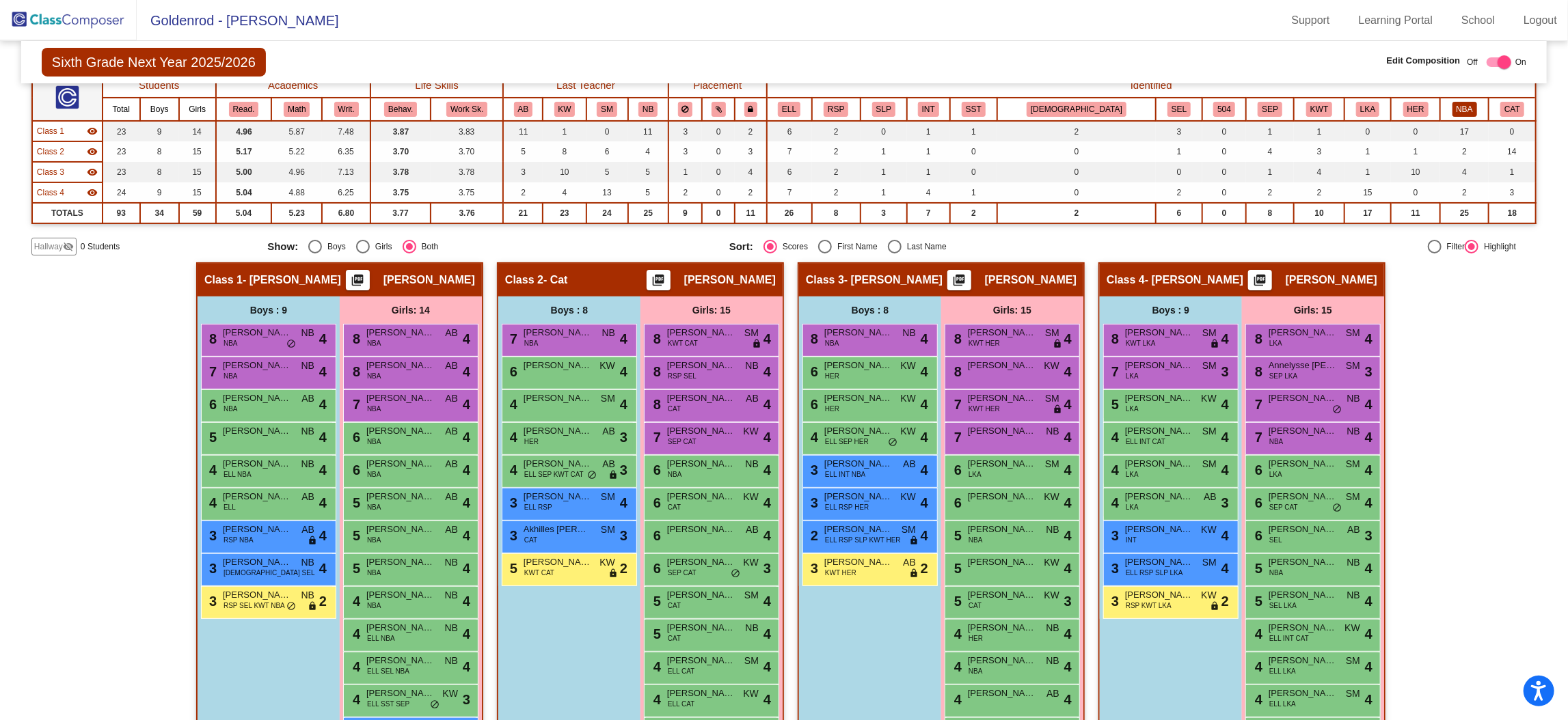 click on "NBA" 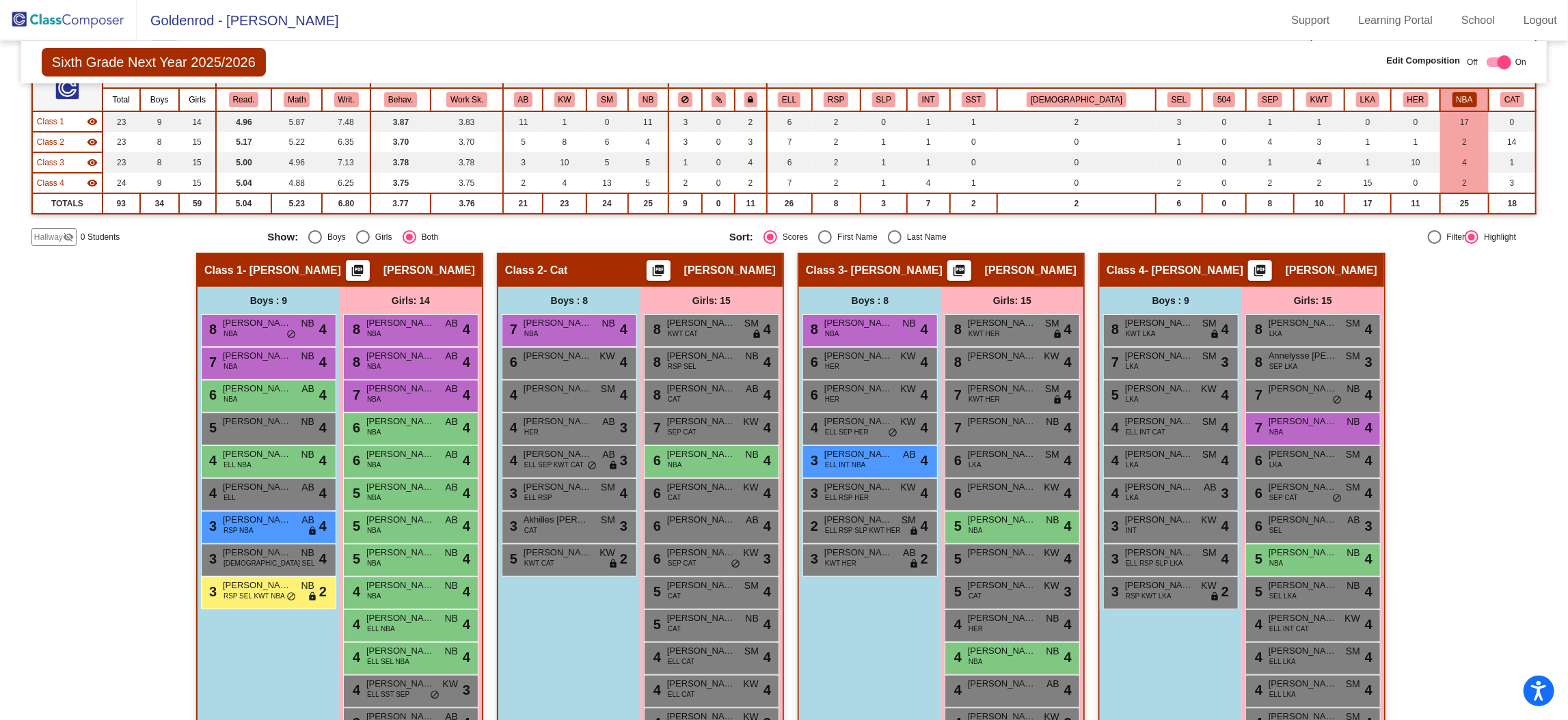 scroll, scrollTop: 128, scrollLeft: 0, axis: vertical 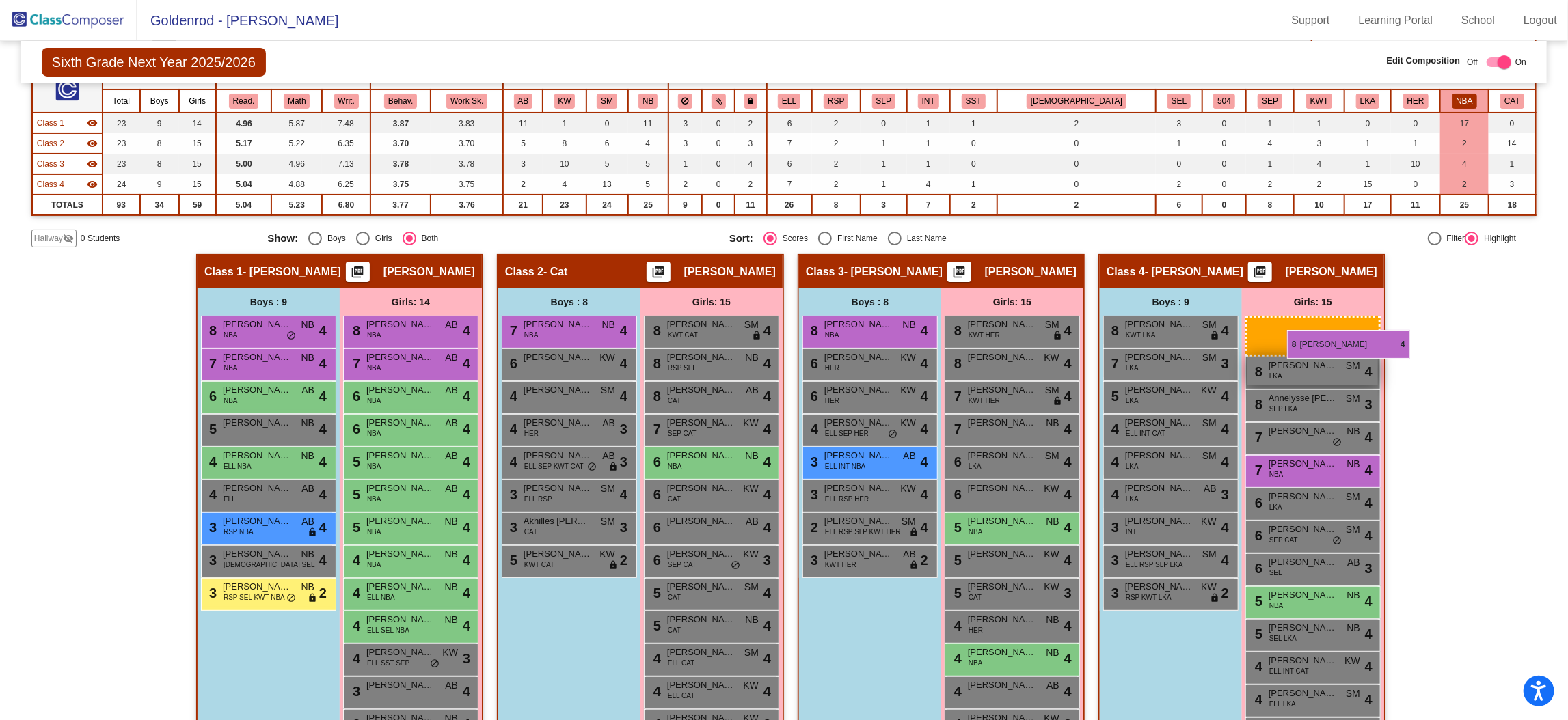 drag, startPoint x: 391, startPoint y: 325, endPoint x: 1288, endPoint y: 330, distance: 897.0139 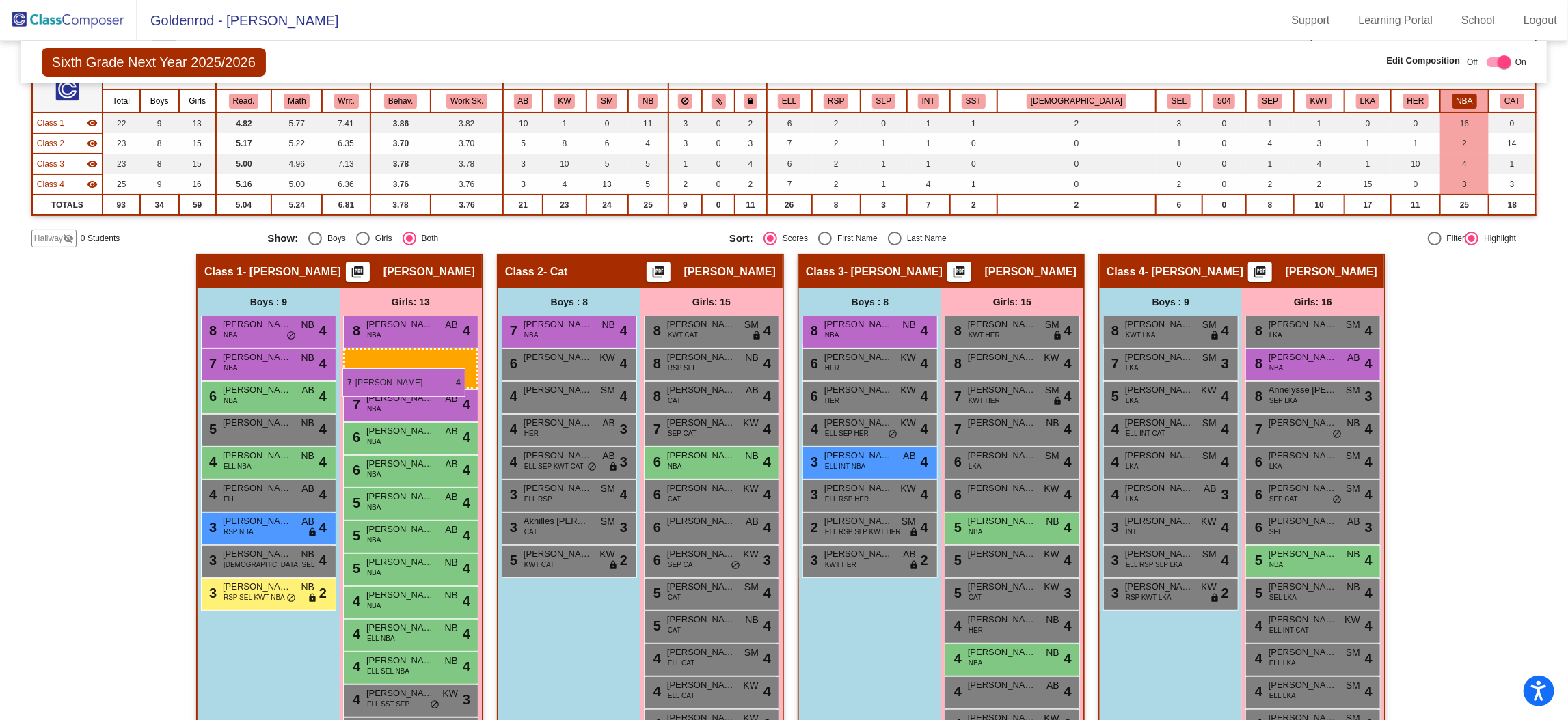 drag, startPoint x: 1289, startPoint y: 458, endPoint x: 342, endPoint y: 370, distance: 951.0799 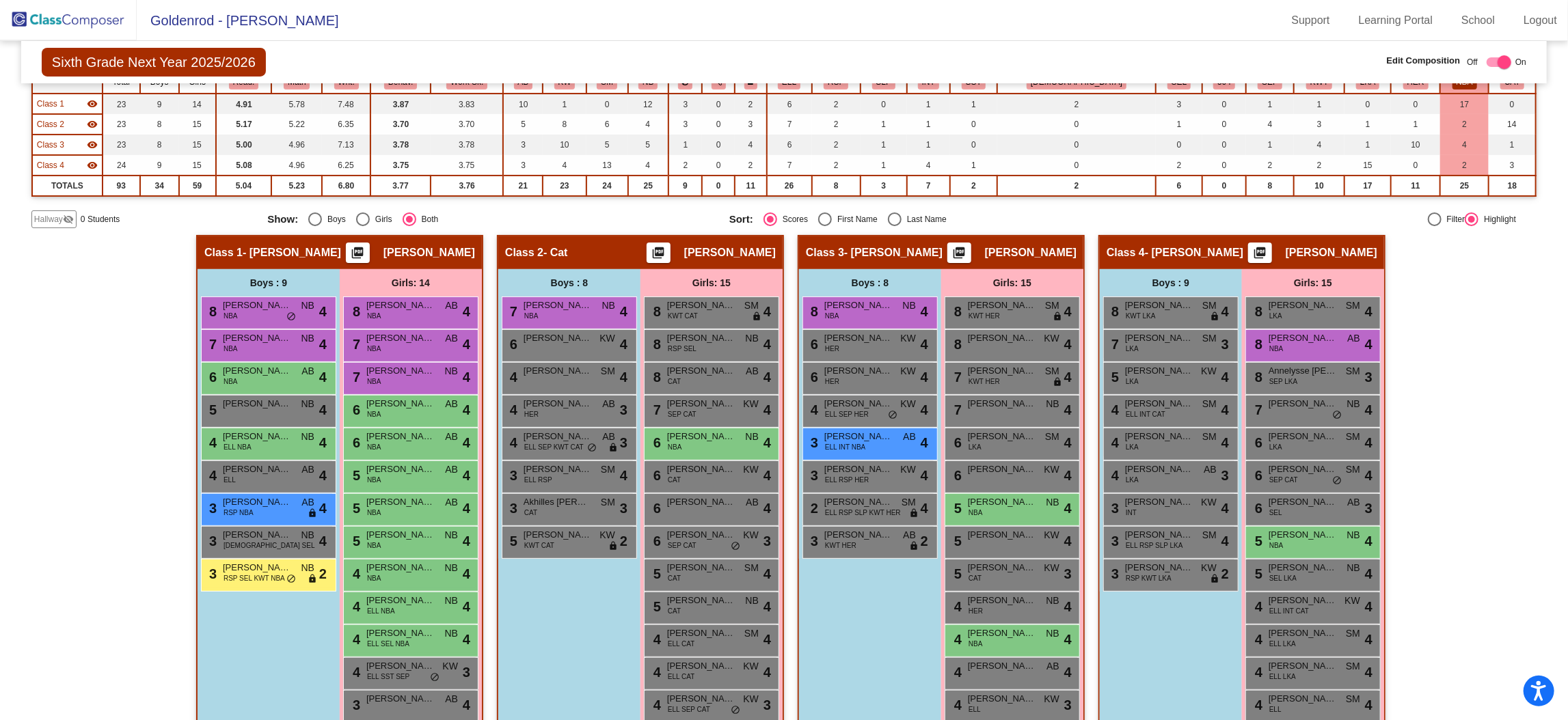 scroll, scrollTop: 0, scrollLeft: 0, axis: both 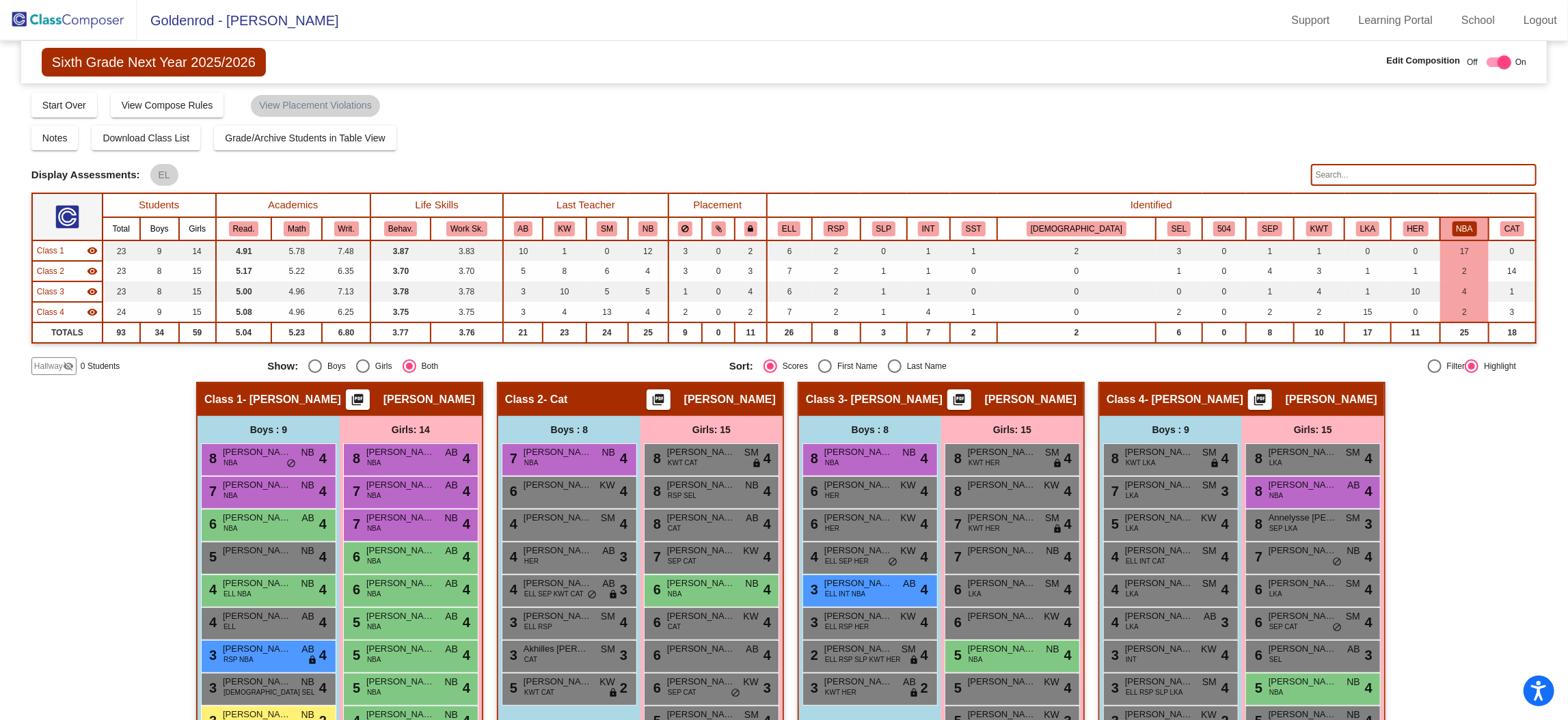 click on "NBA" 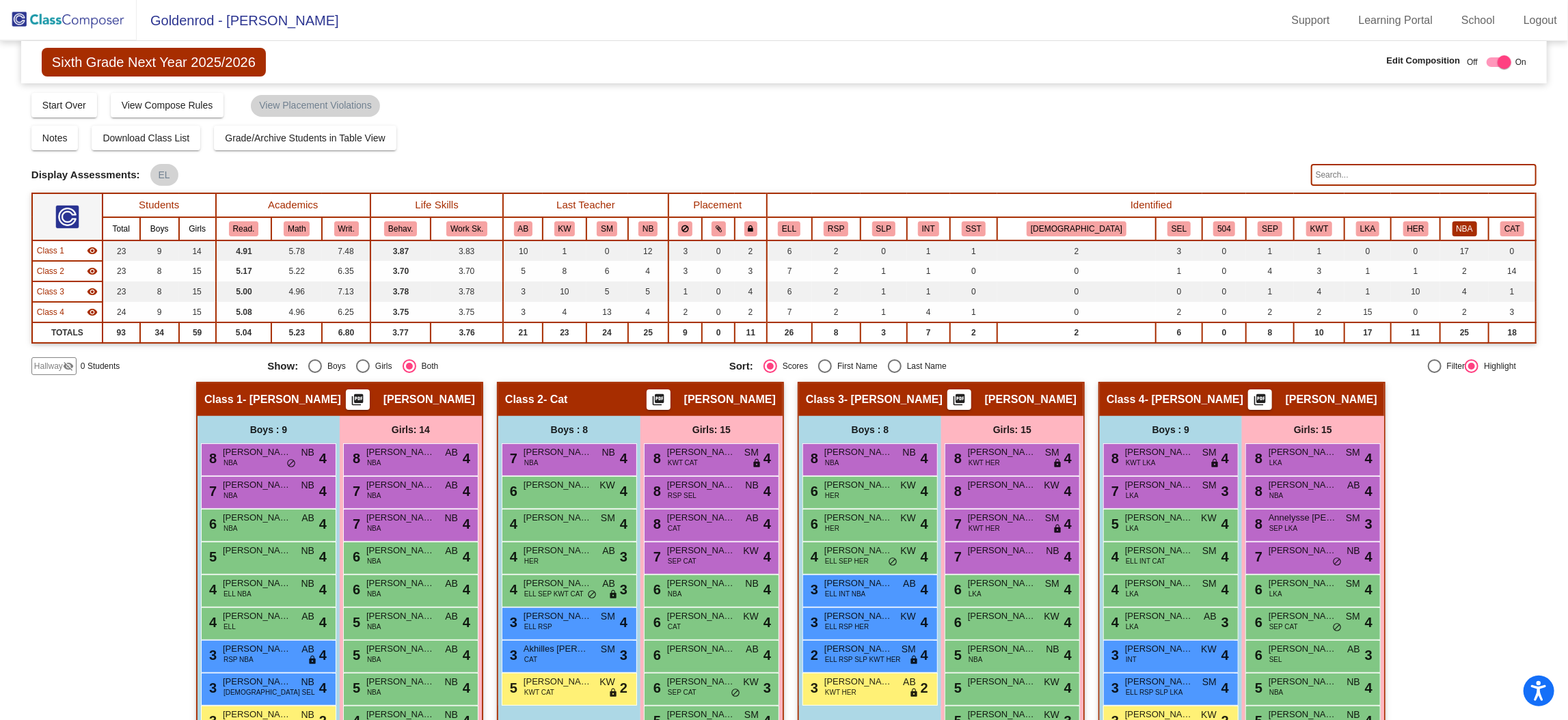 click on "NBA" 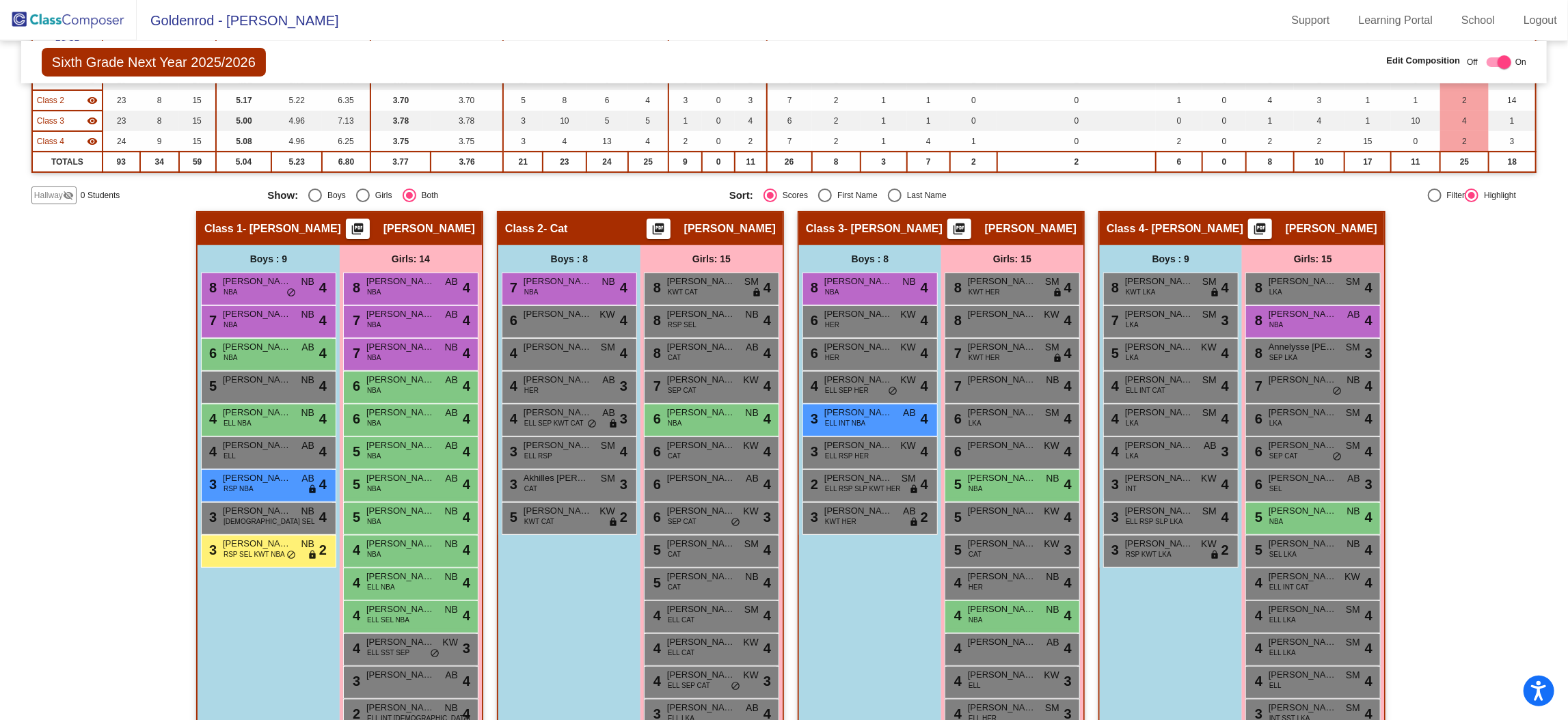 scroll, scrollTop: 207, scrollLeft: 0, axis: vertical 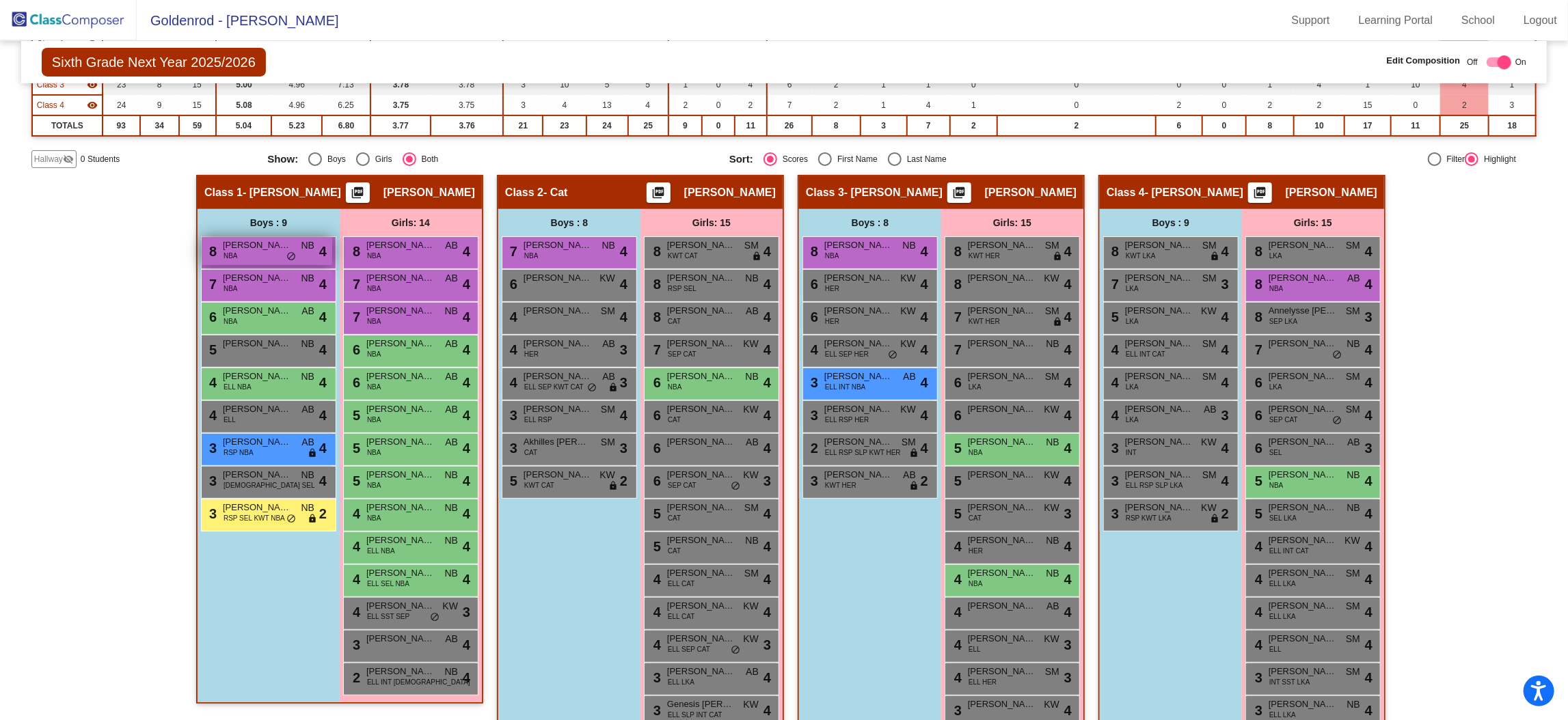 click on "8 [PERSON_NAME] NBA NB lock do_not_disturb_alt 4" at bounding box center (267, 251) 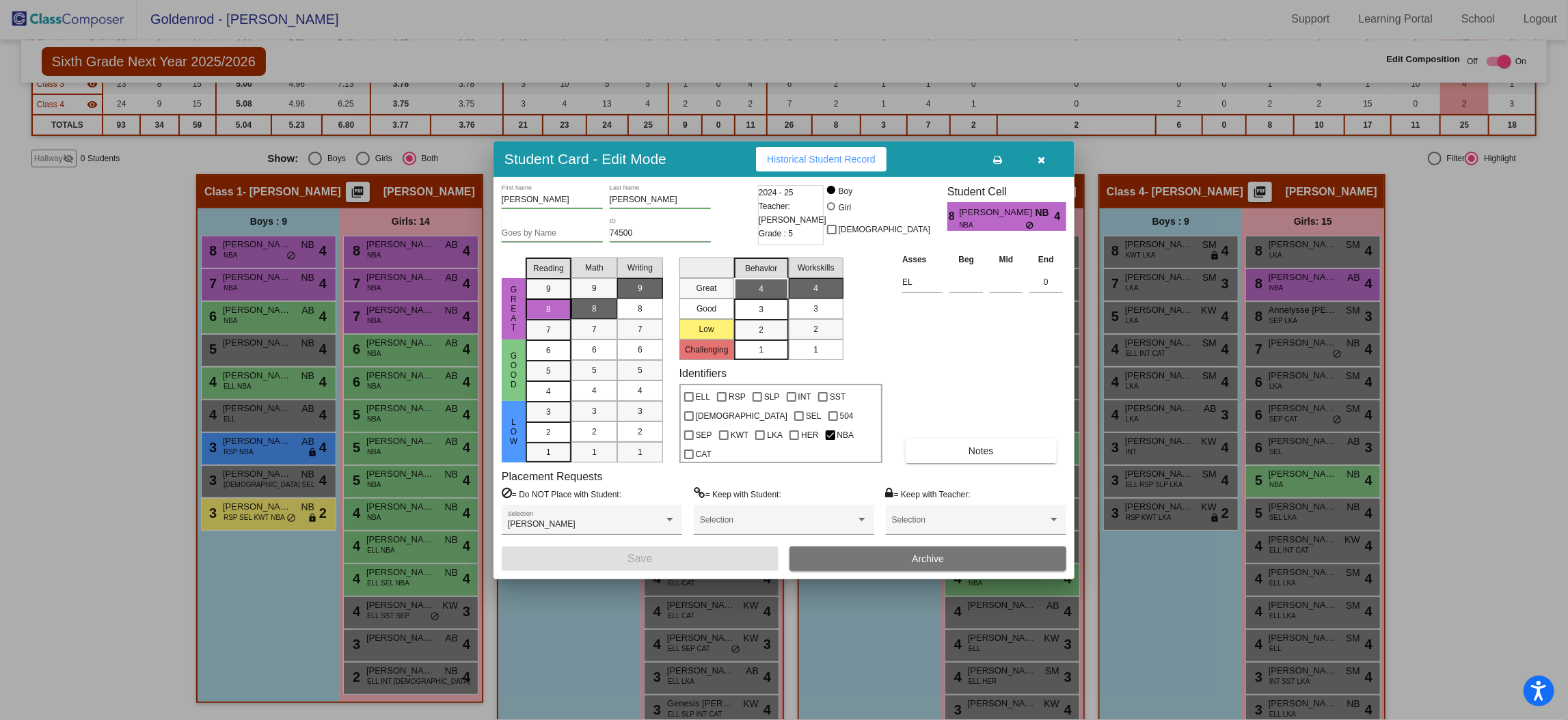 click at bounding box center (1042, 159) 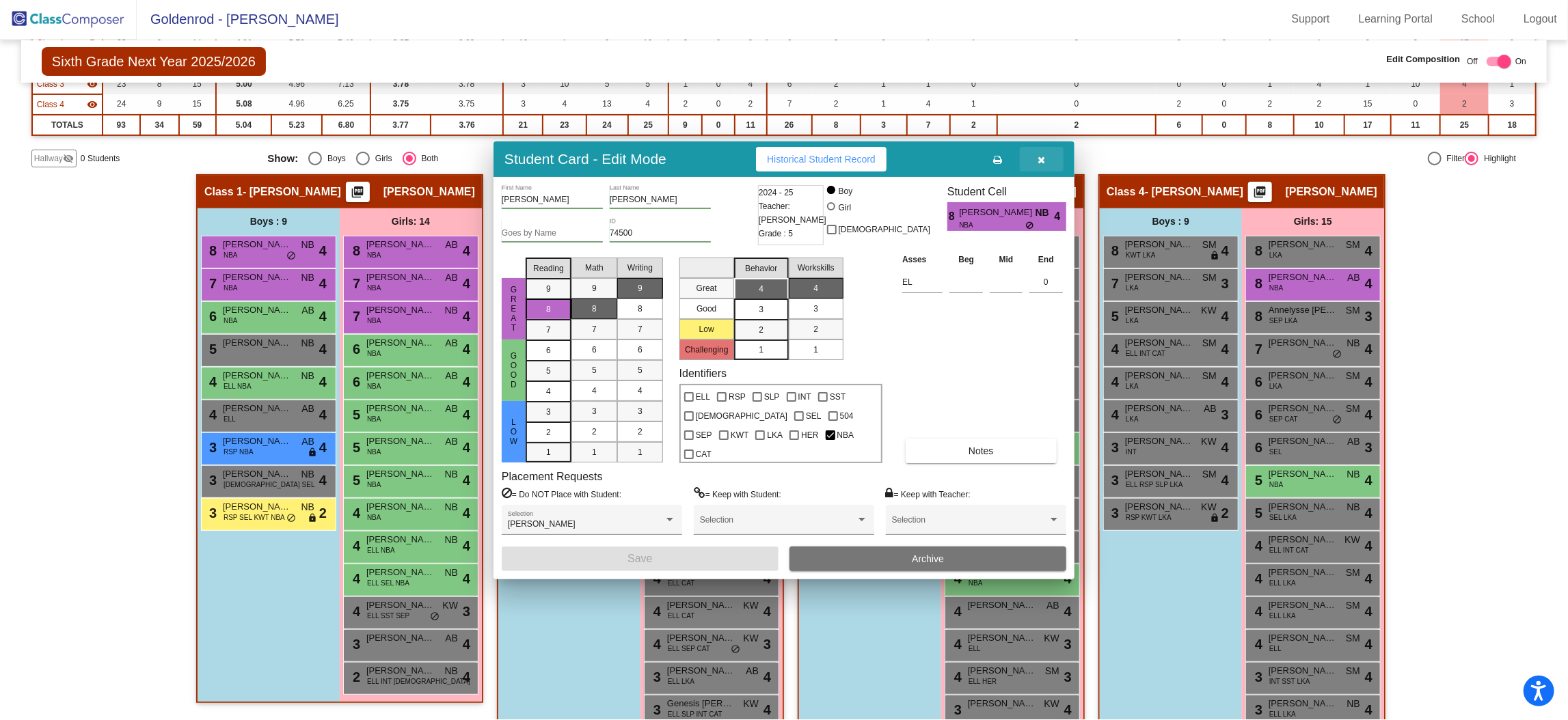 scroll, scrollTop: 1, scrollLeft: 0, axis: vertical 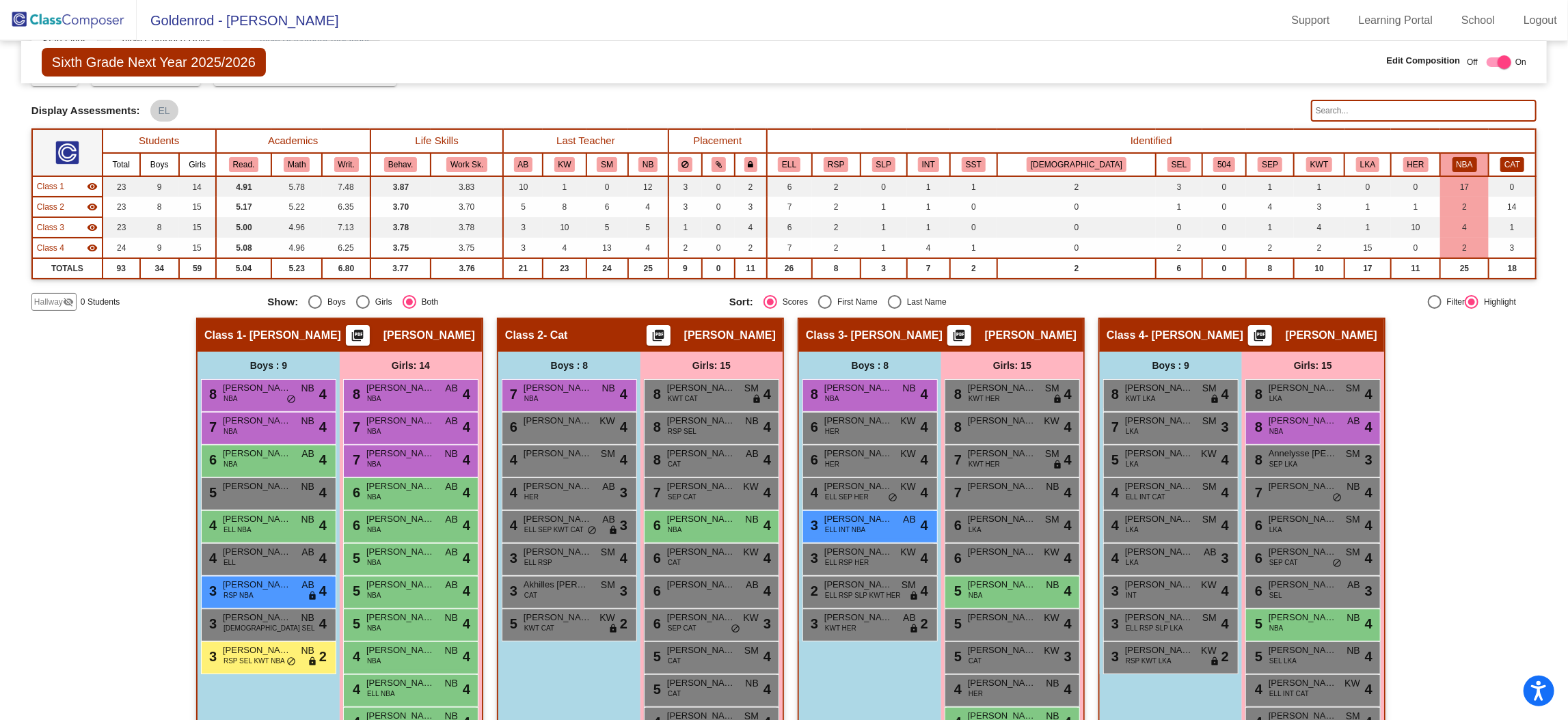 click on "CAT" 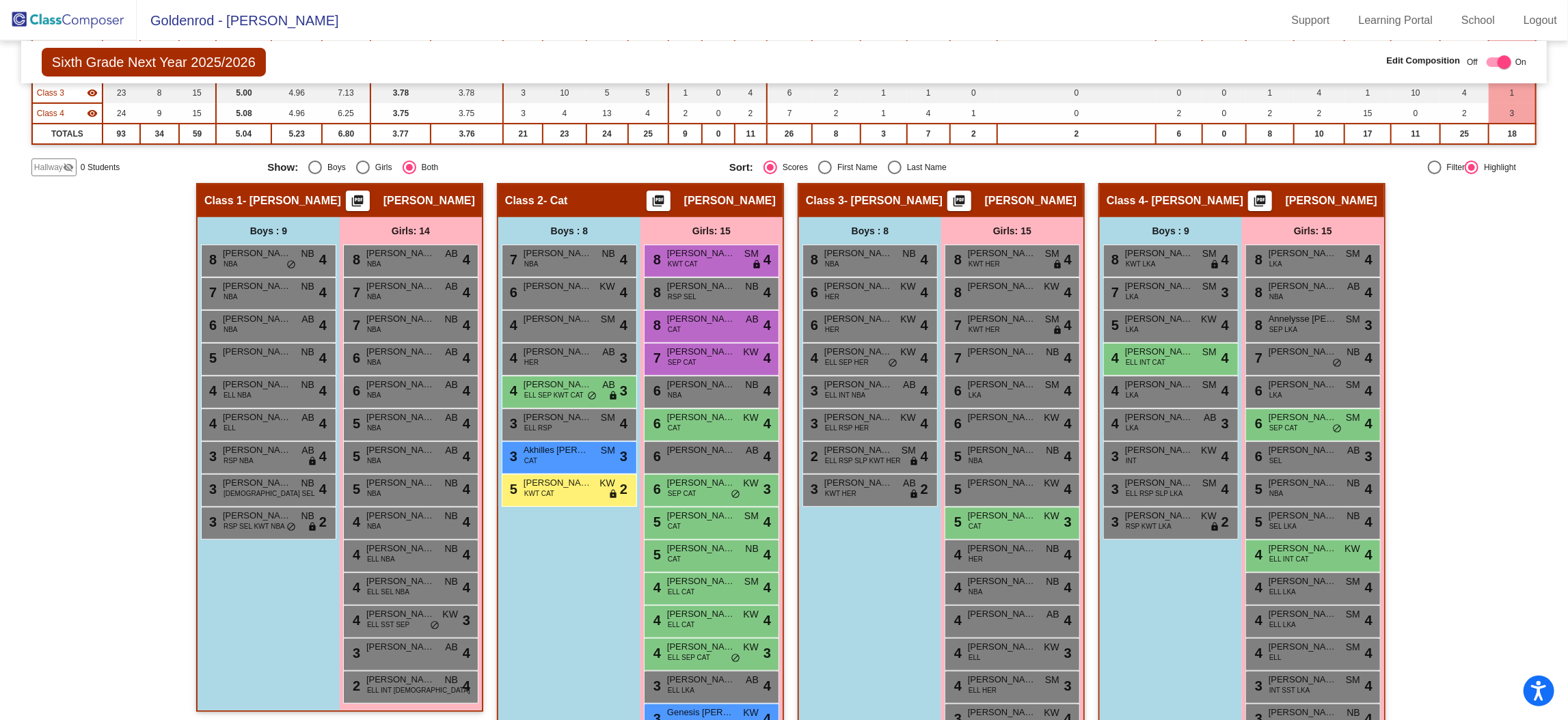 scroll, scrollTop: 233, scrollLeft: 0, axis: vertical 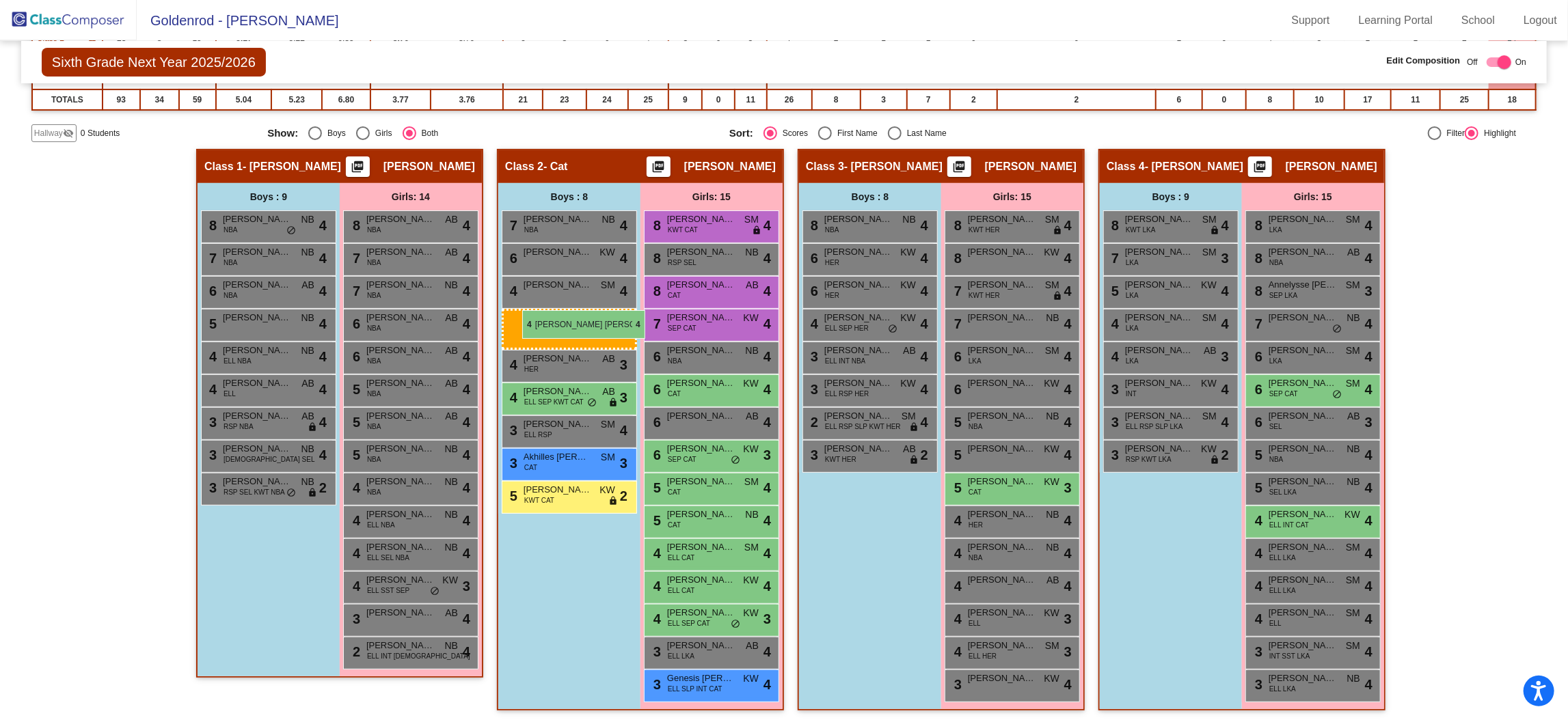 drag, startPoint x: 1154, startPoint y: 321, endPoint x: 522, endPoint y: 310, distance: 632.0957 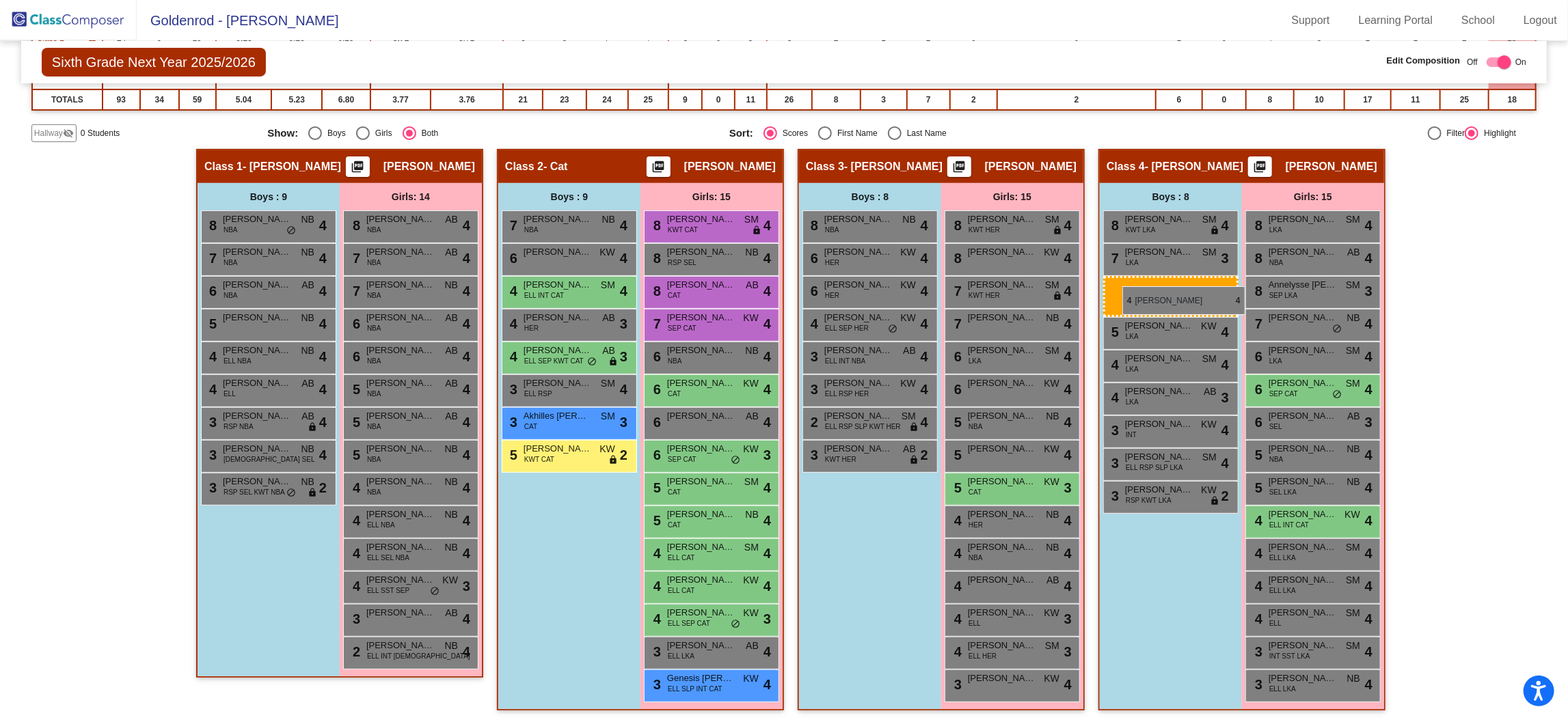 drag, startPoint x: 524, startPoint y: 290, endPoint x: 1122, endPoint y: 286, distance: 598.0134 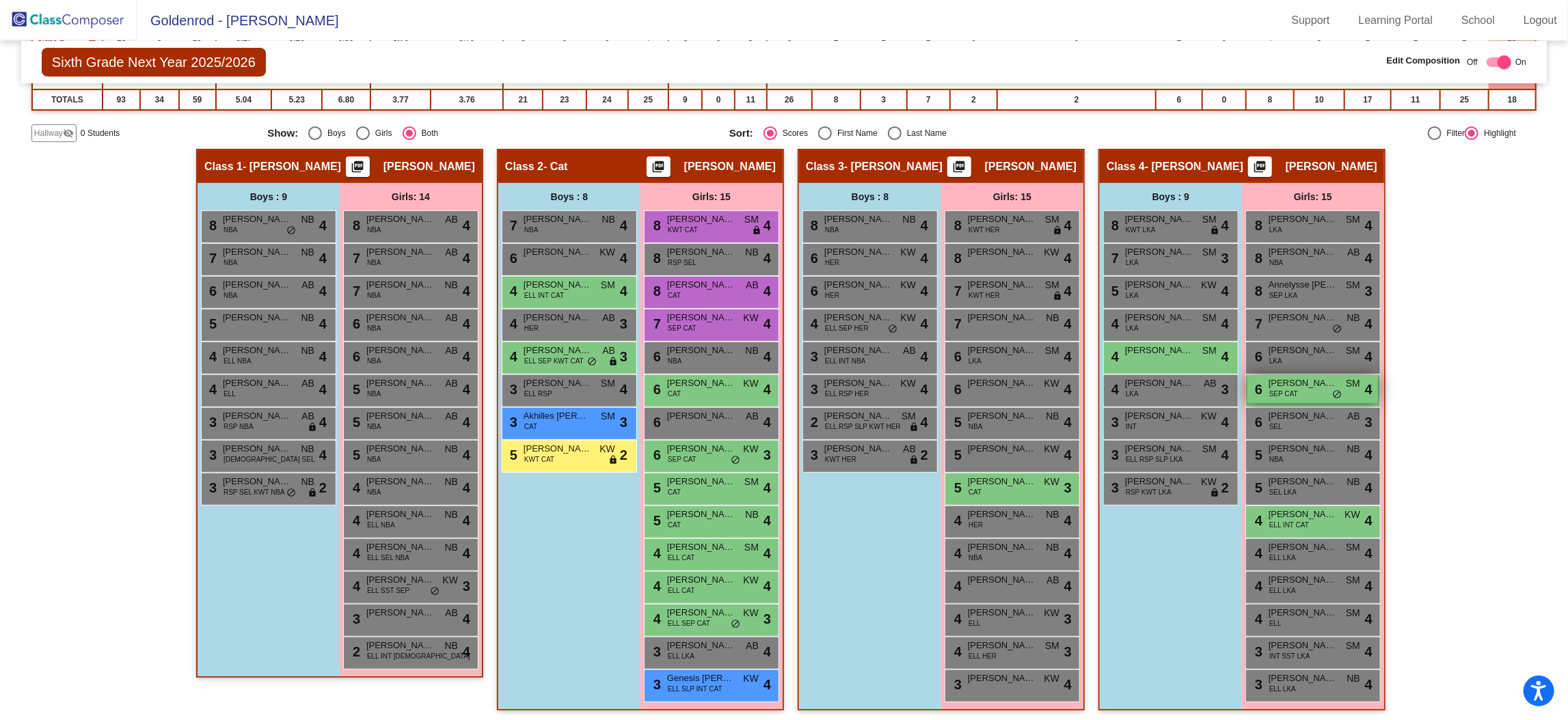 click on "SEP CAT" at bounding box center (1284, 393) 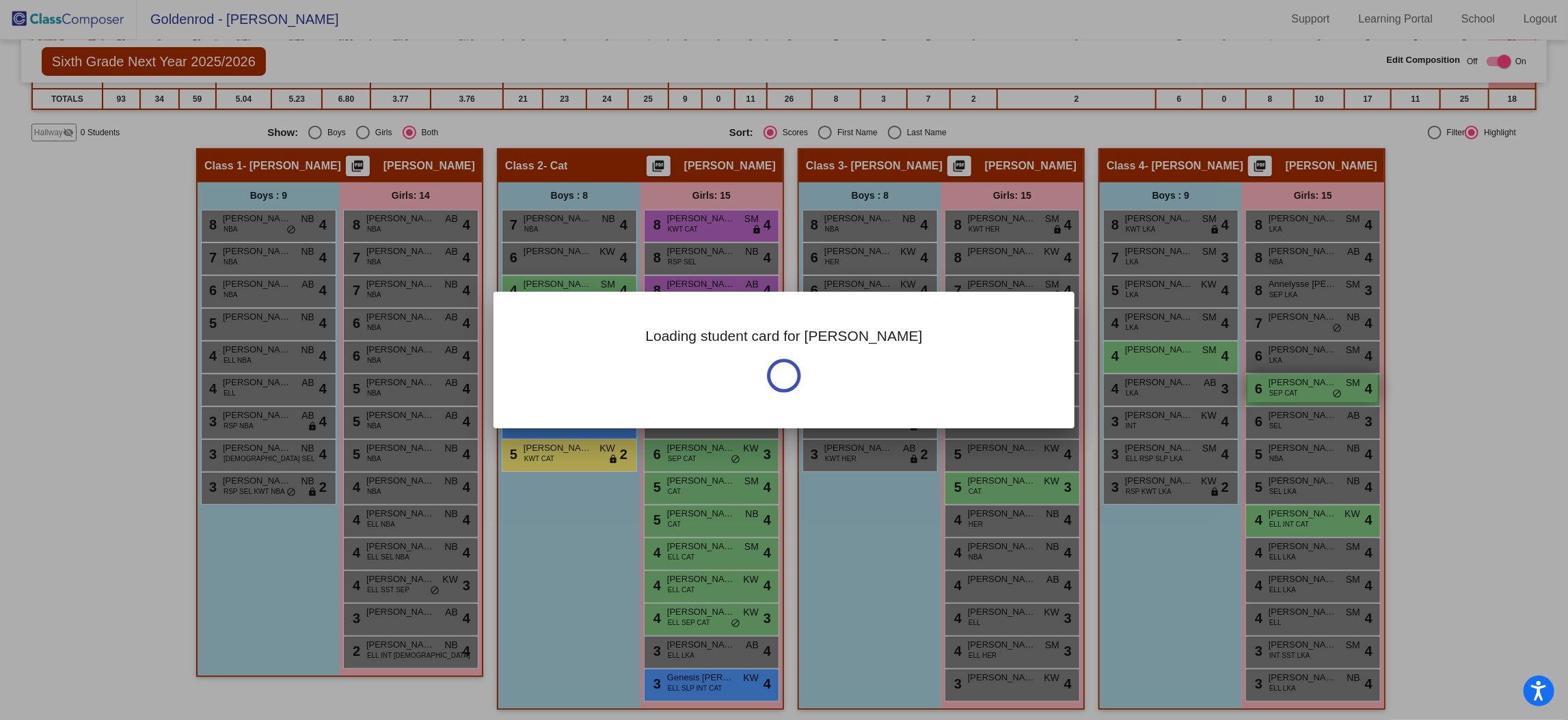 scroll, scrollTop: 0, scrollLeft: 0, axis: both 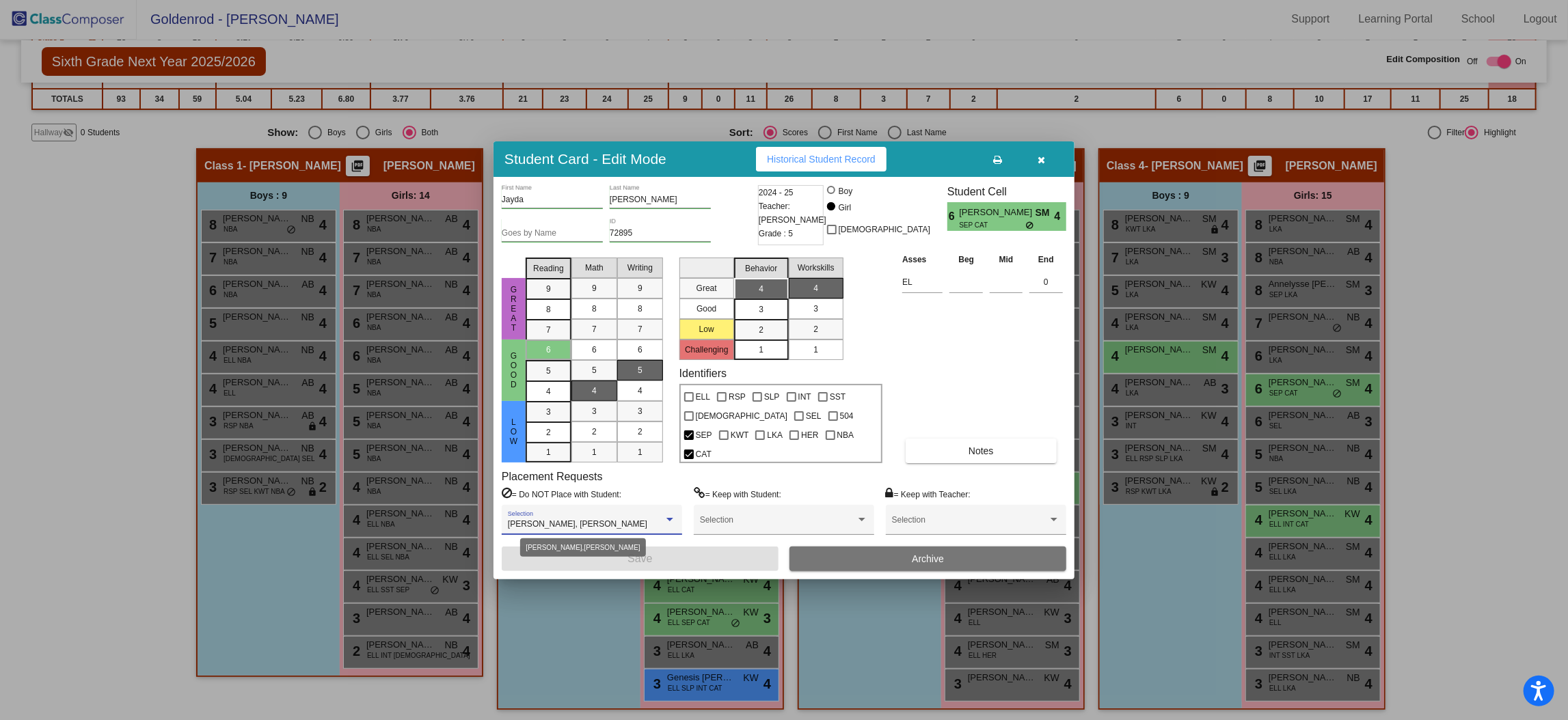 click on "[PERSON_NAME], [PERSON_NAME]" at bounding box center [578, 524] 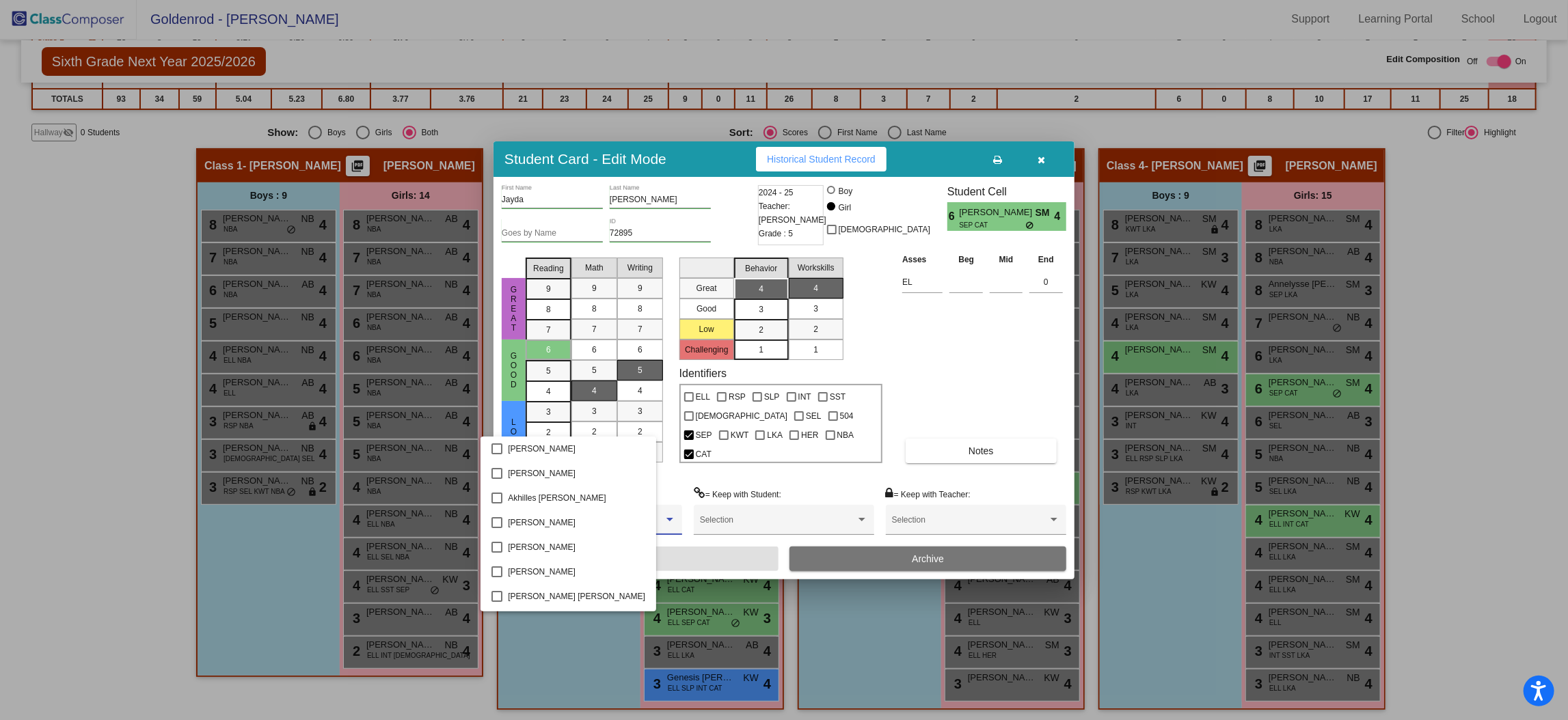 scroll, scrollTop: 1031, scrollLeft: 0, axis: vertical 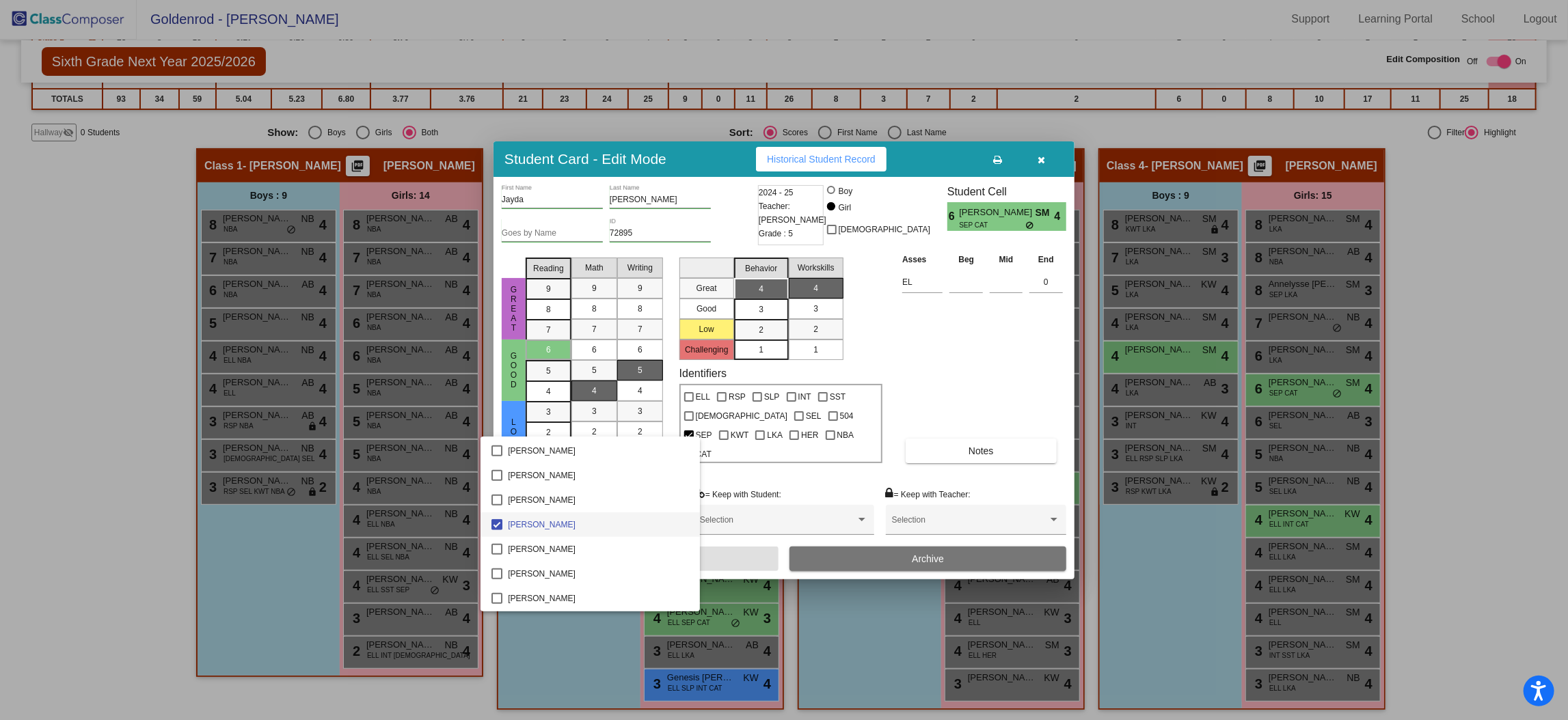 click at bounding box center [784, 360] 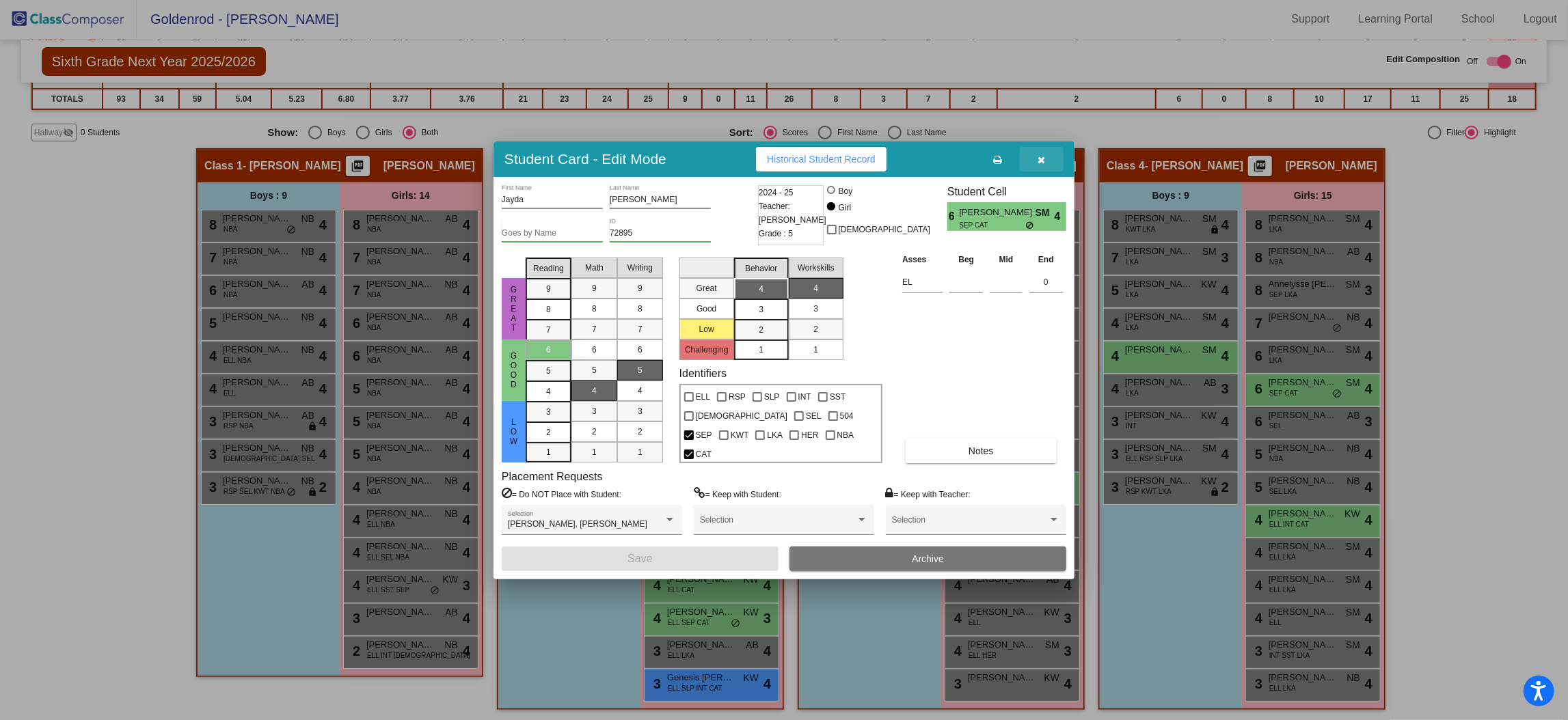 click at bounding box center [1042, 159] 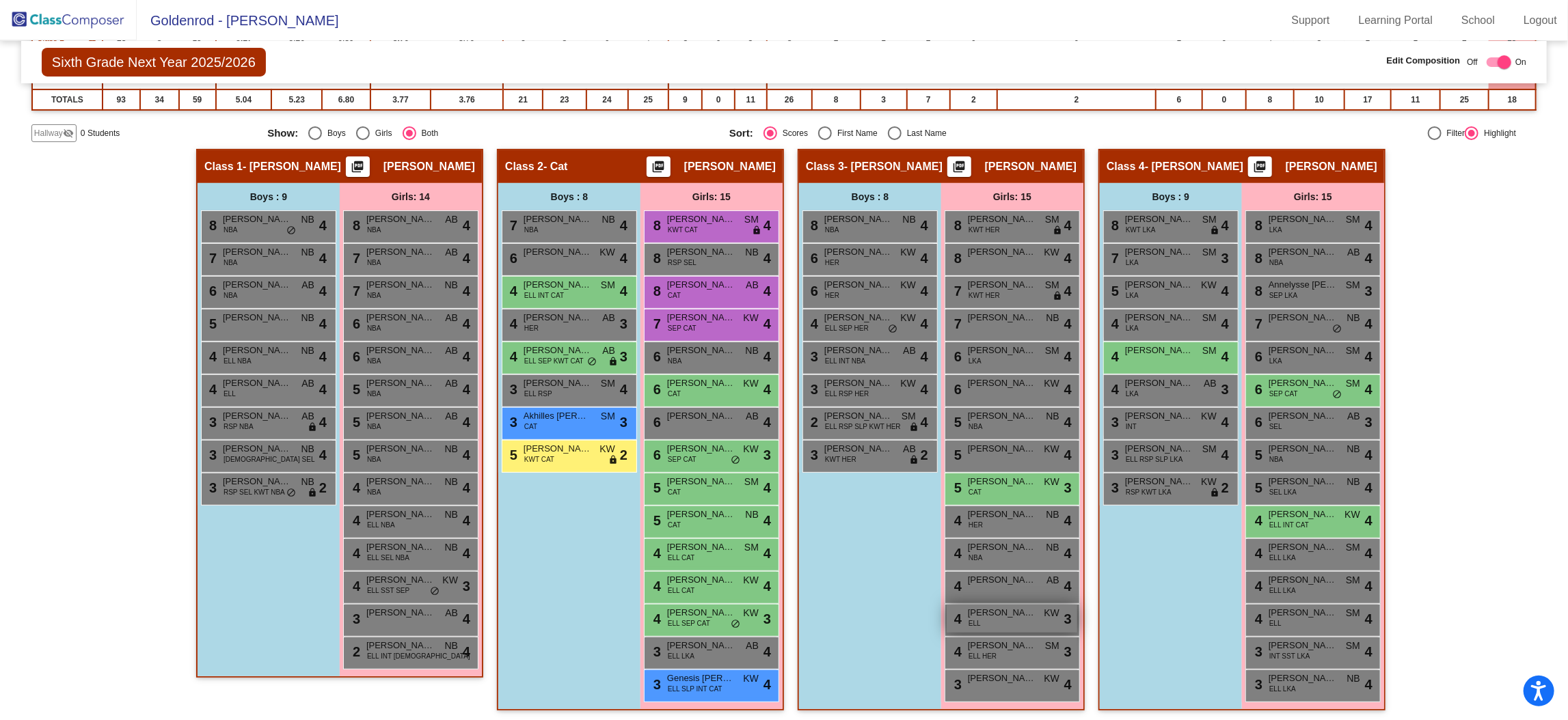 scroll, scrollTop: 0, scrollLeft: 0, axis: both 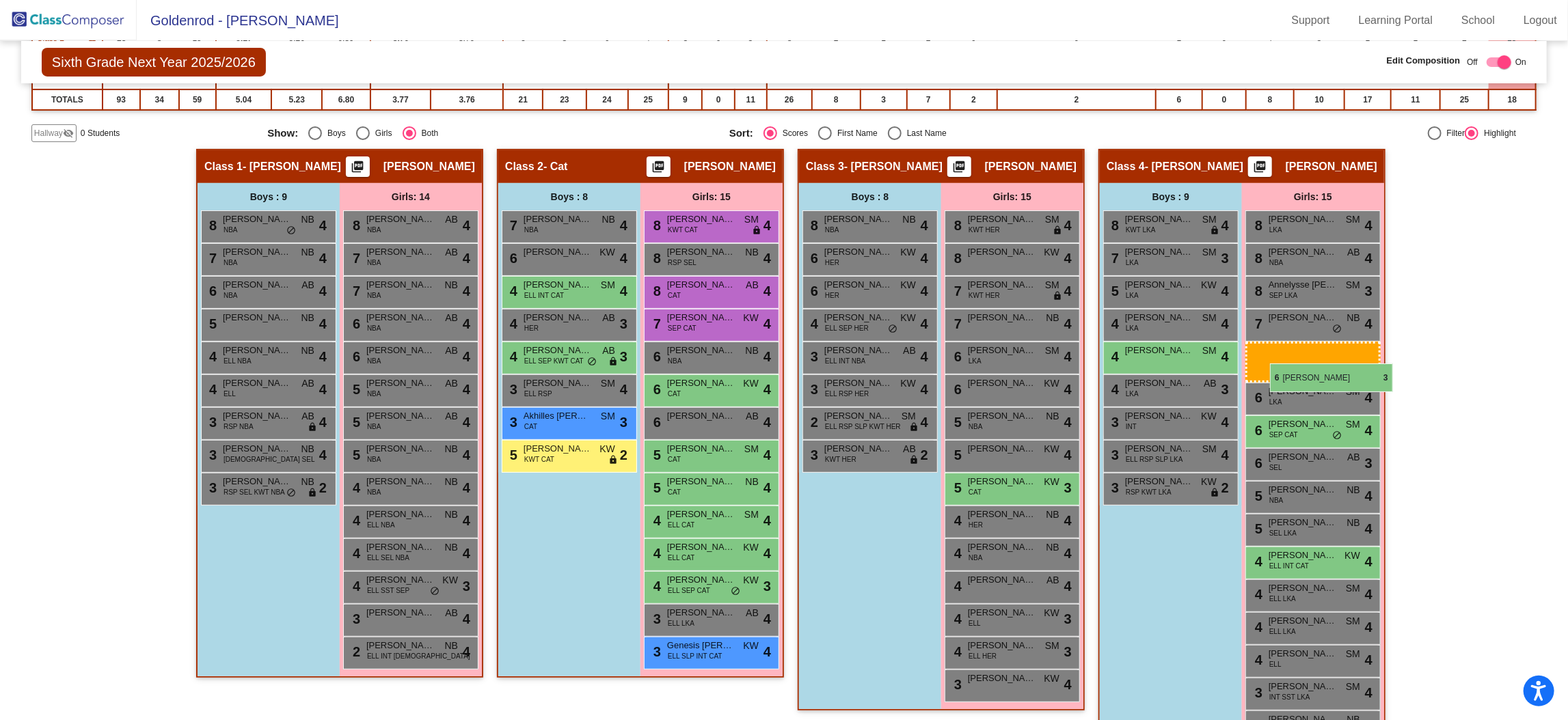 drag, startPoint x: 704, startPoint y: 449, endPoint x: 1270, endPoint y: 363, distance: 572.4963 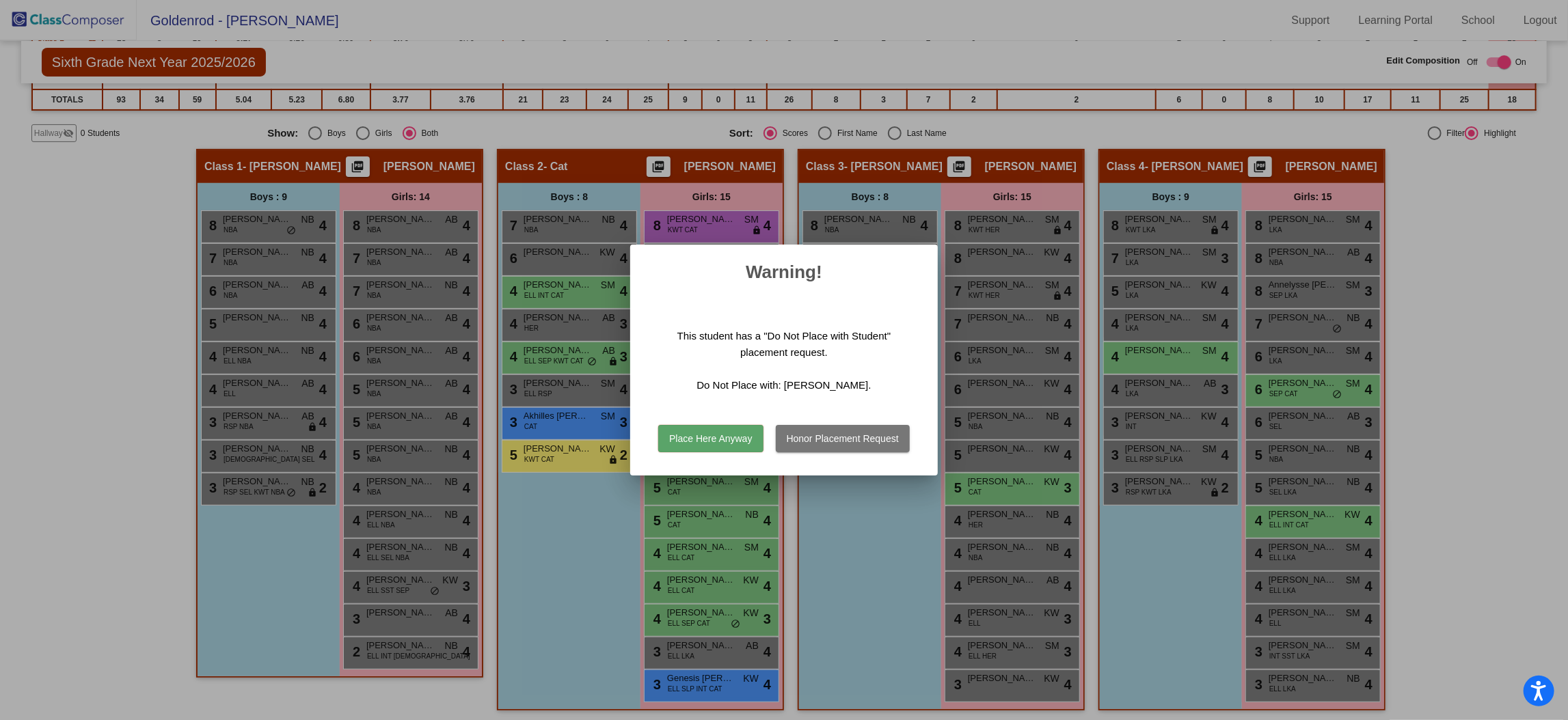 click on "Place Here Anyway" at bounding box center (710, 439) 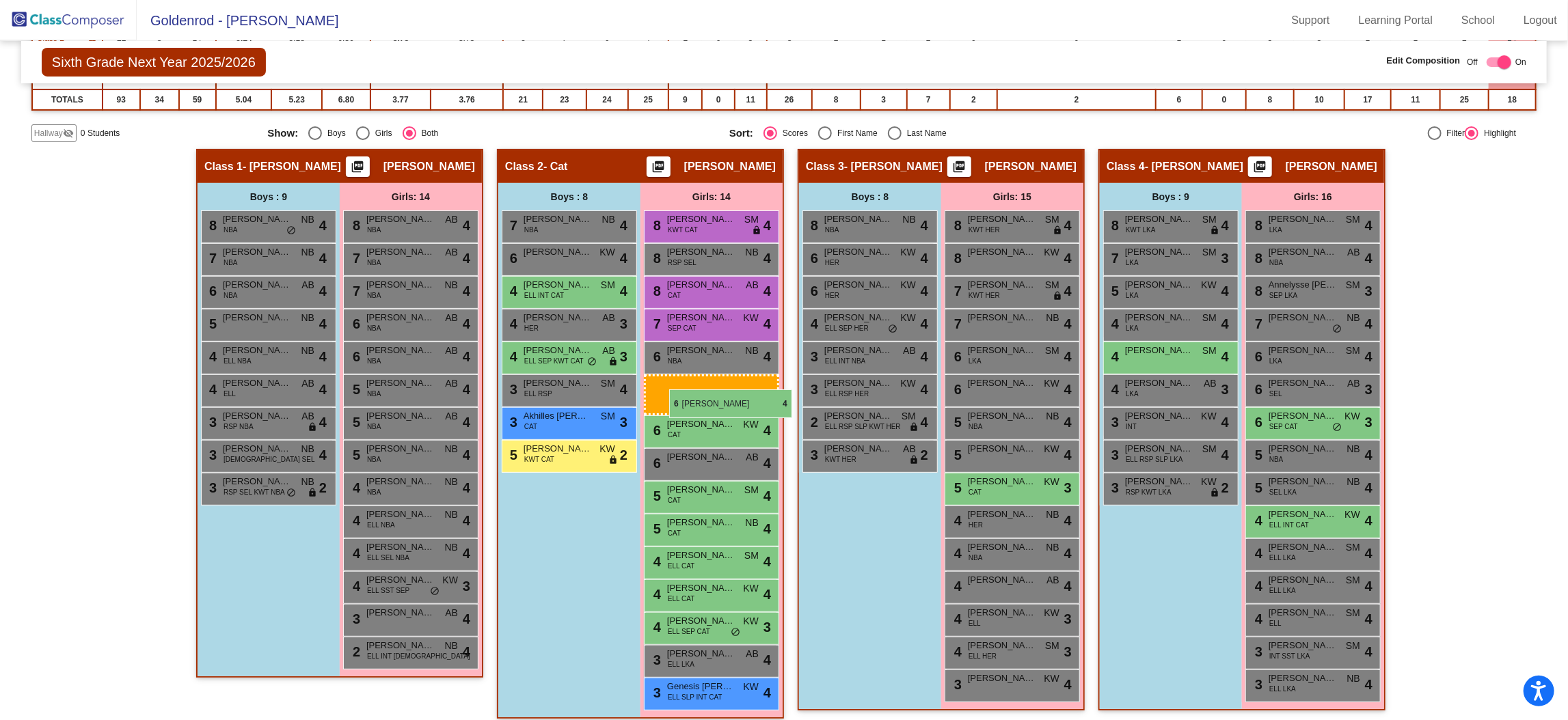 drag, startPoint x: 1295, startPoint y: 389, endPoint x: 666, endPoint y: 388, distance: 629.00079 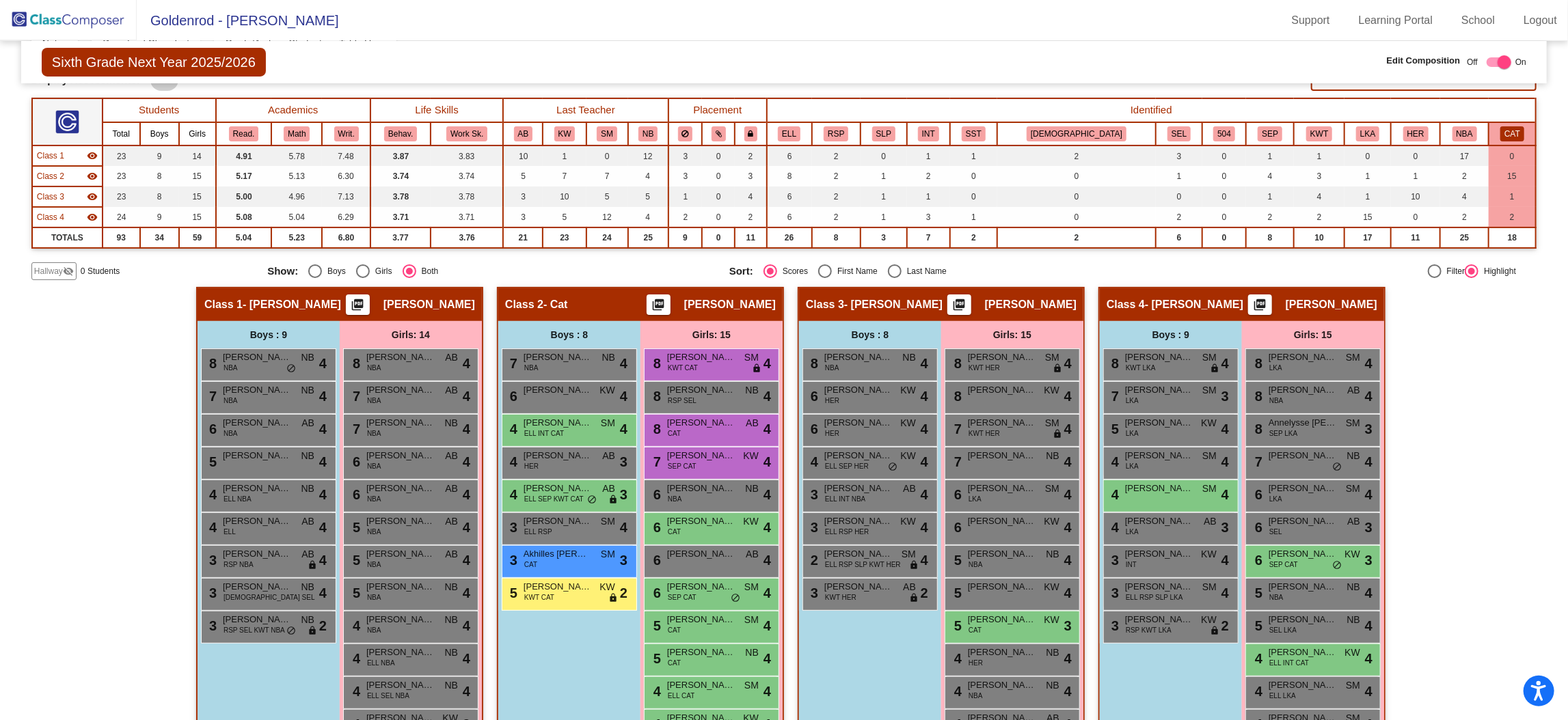 scroll, scrollTop: 85, scrollLeft: 0, axis: vertical 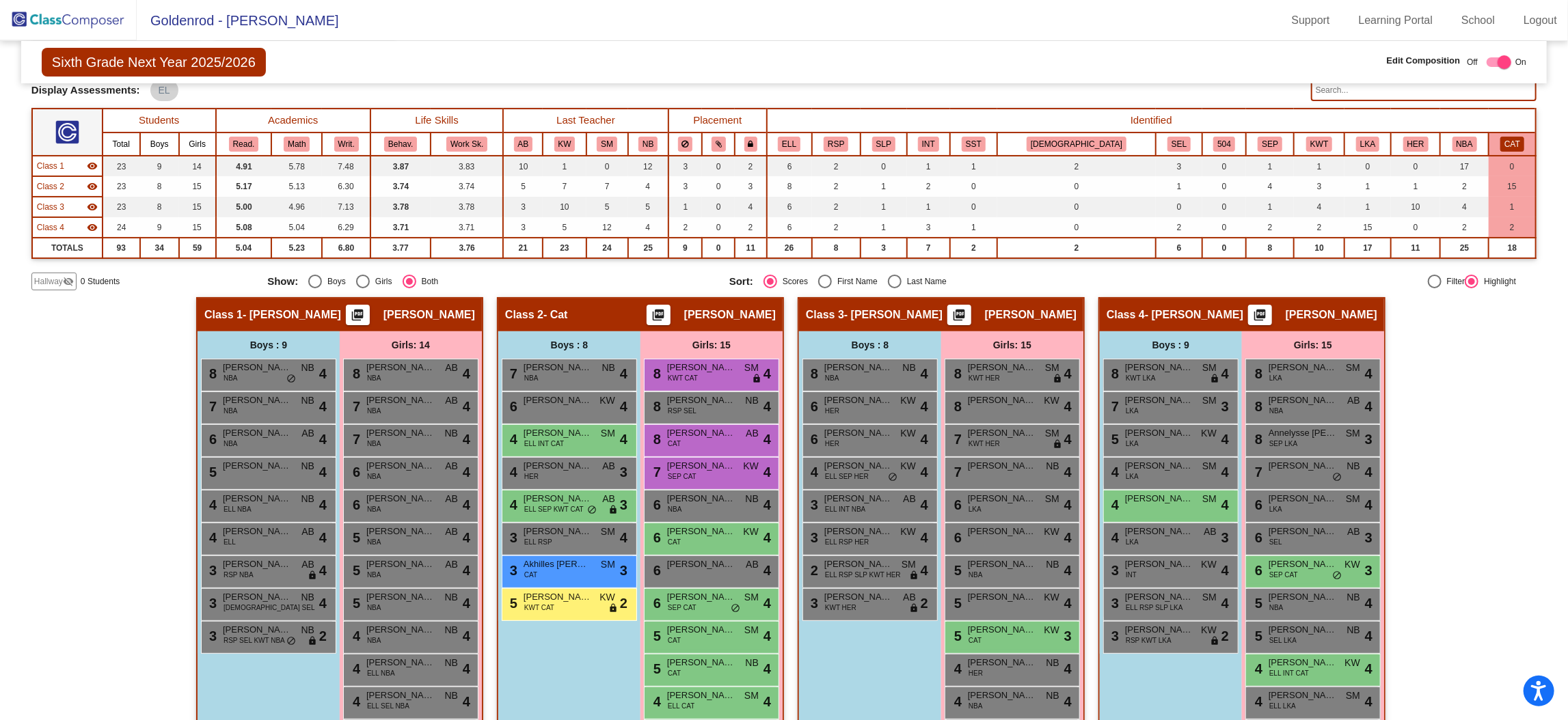 click on "CAT" 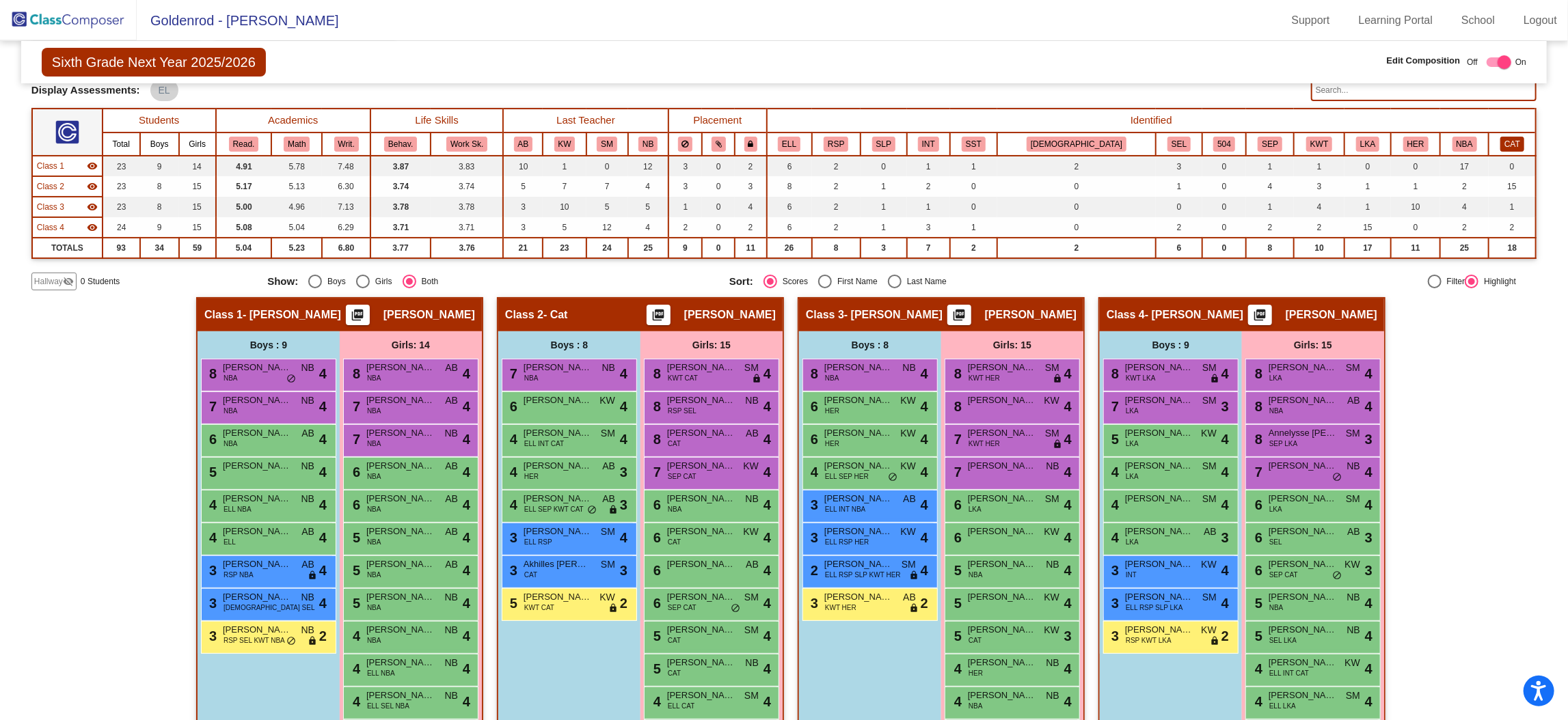 click on "CAT" 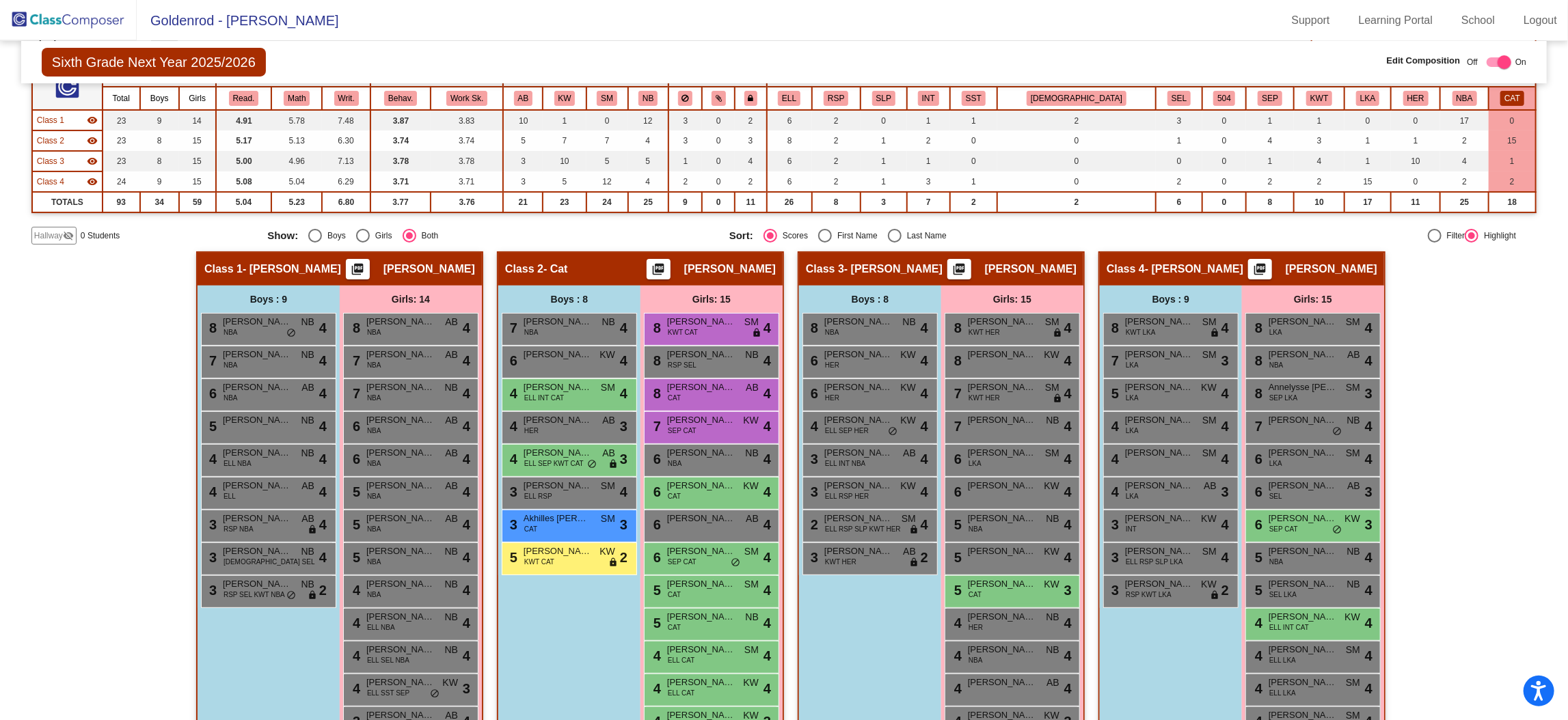 scroll, scrollTop: 132, scrollLeft: 0, axis: vertical 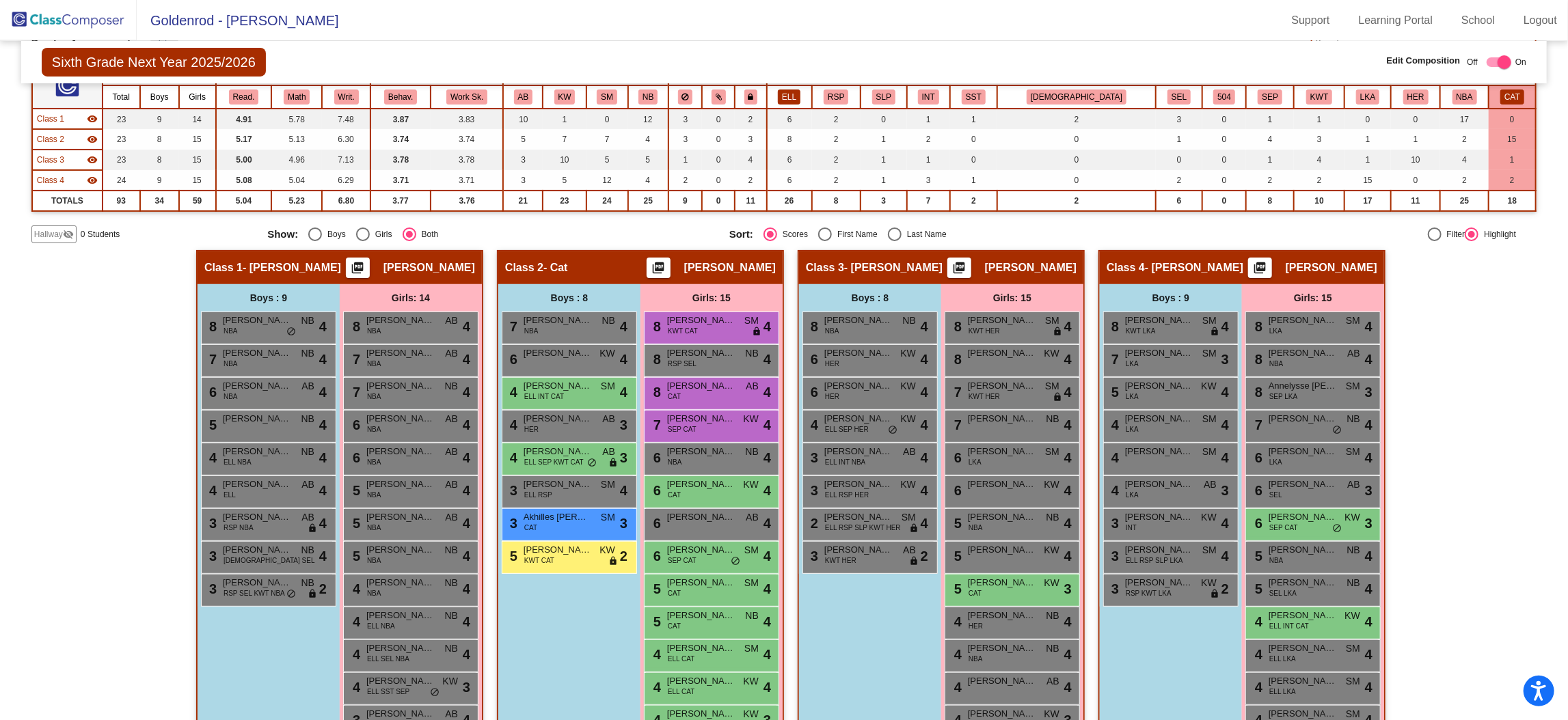 click on "ELL" 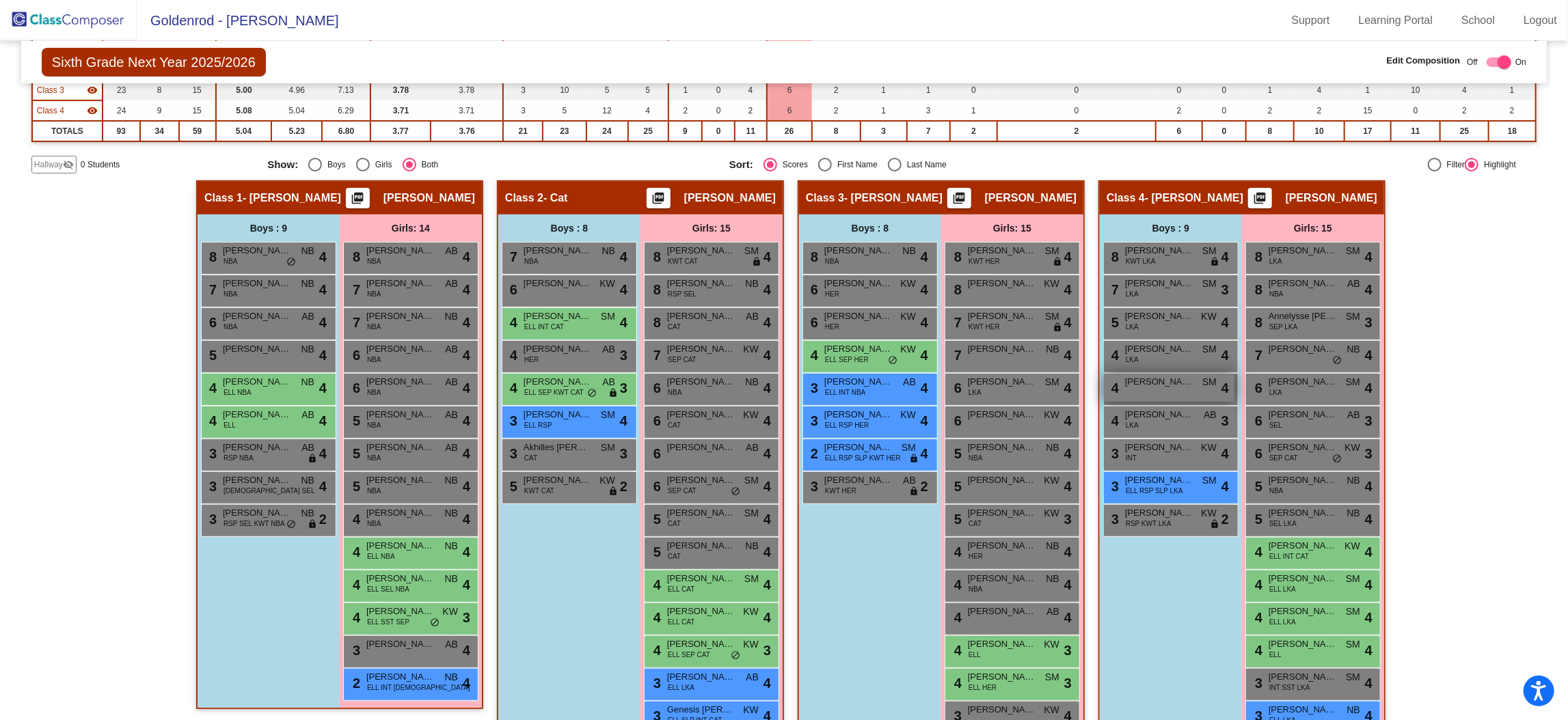 scroll, scrollTop: 208, scrollLeft: 0, axis: vertical 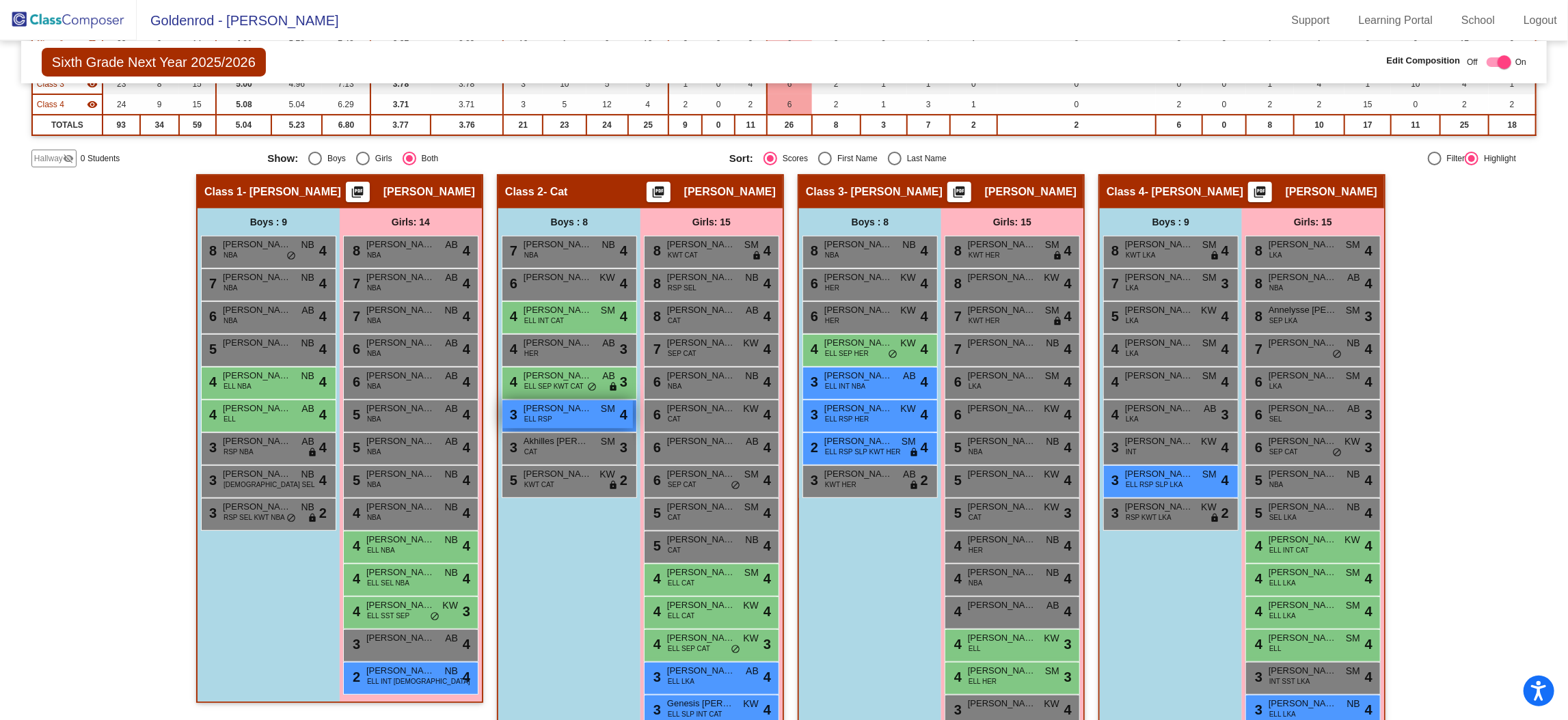 click on "ELL RSP" at bounding box center (538, 419) 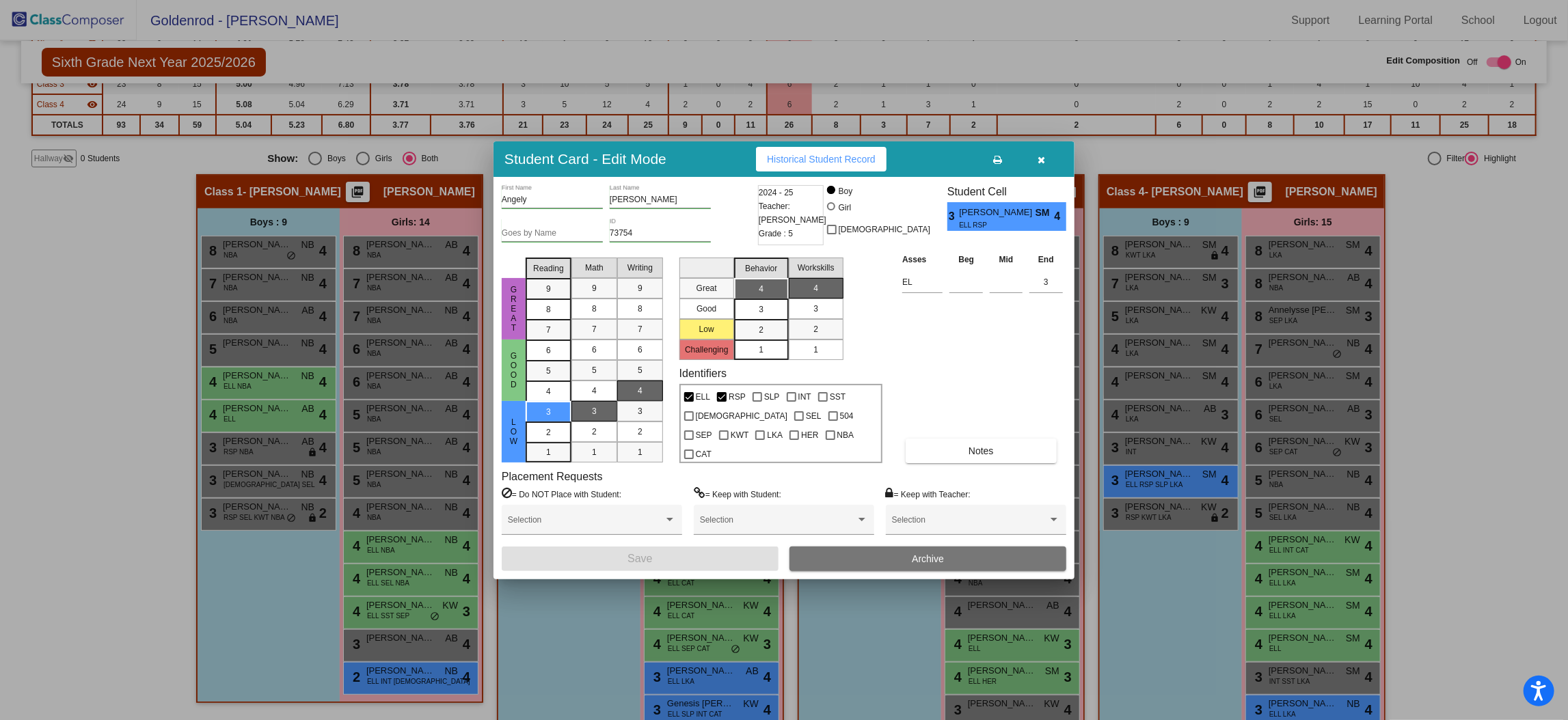 click on "Angely" at bounding box center [552, 200] 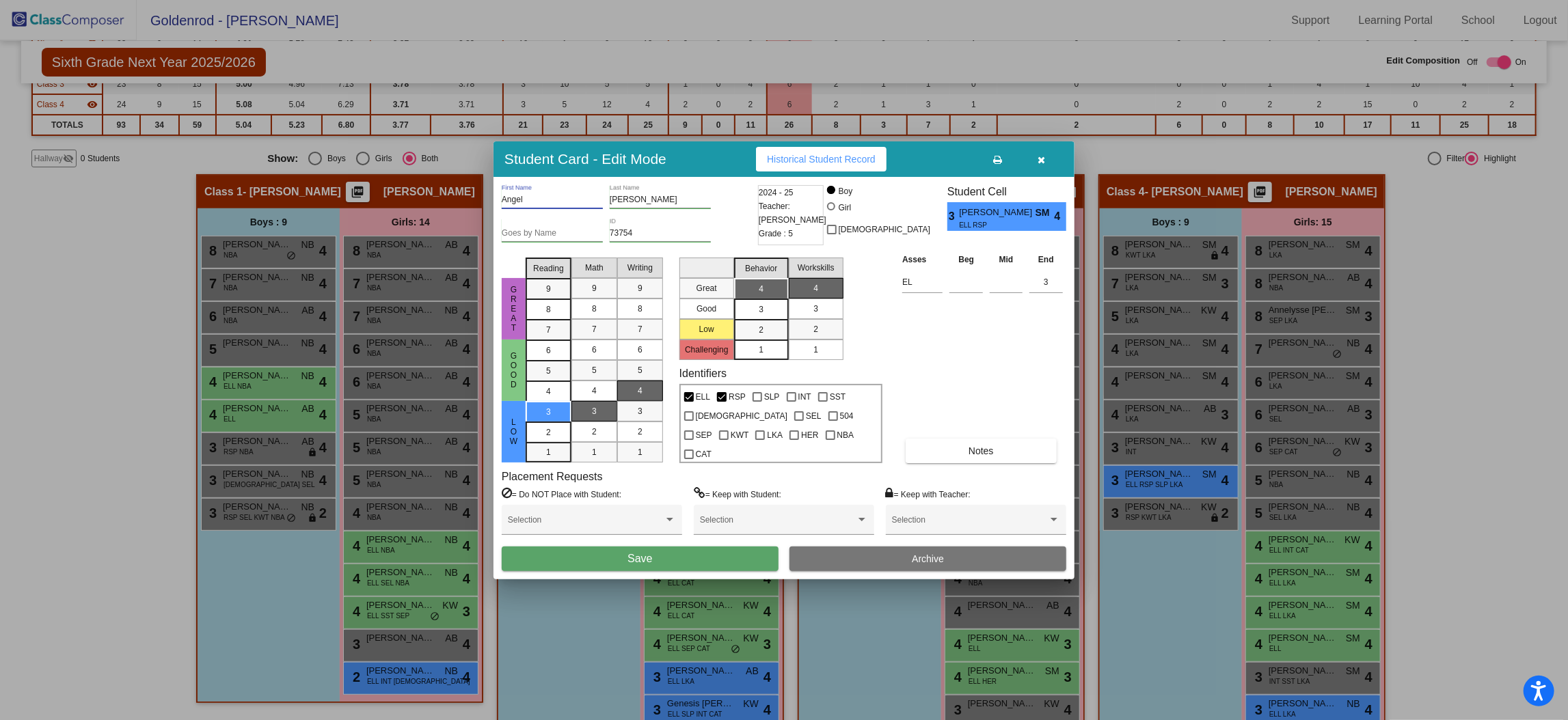 type on "Angel" 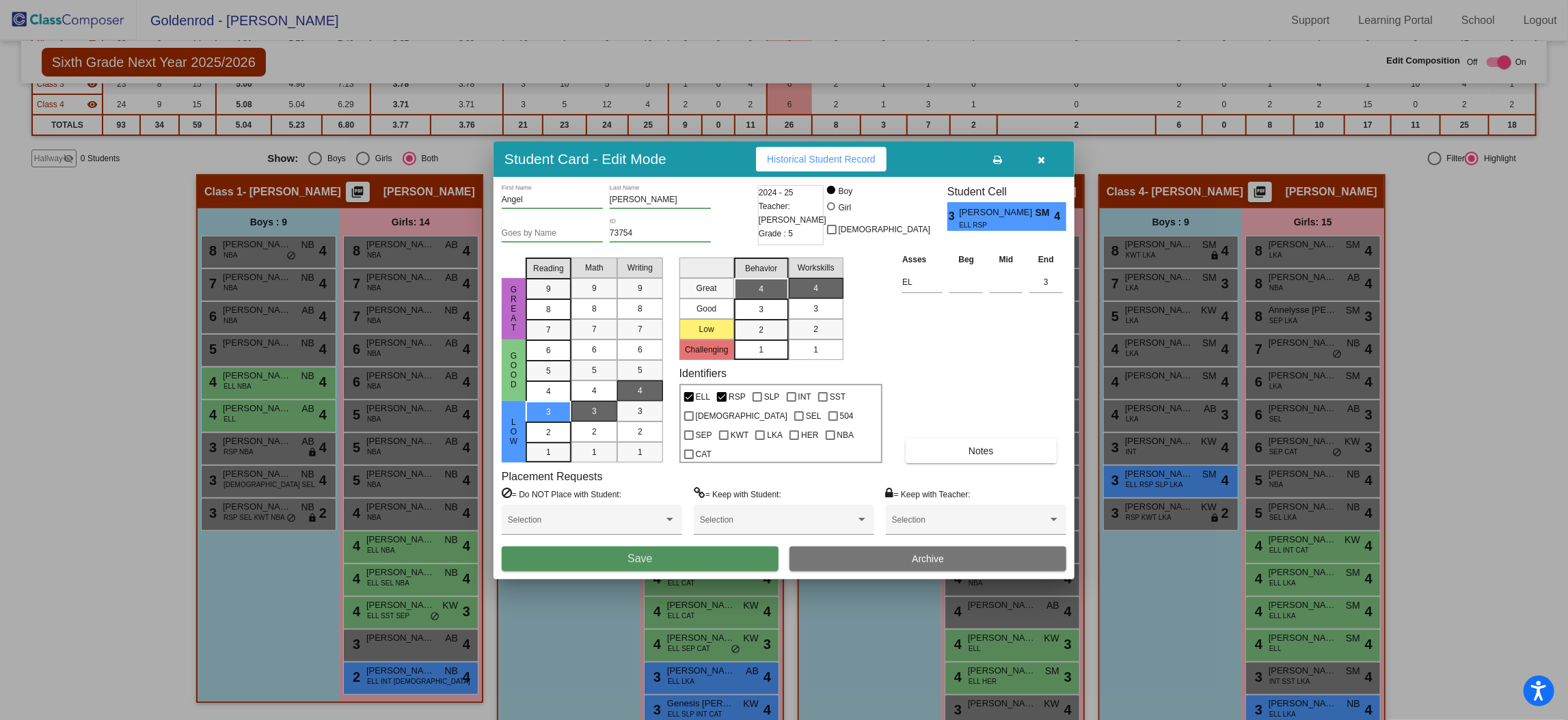 click on "Save" at bounding box center (640, 559) 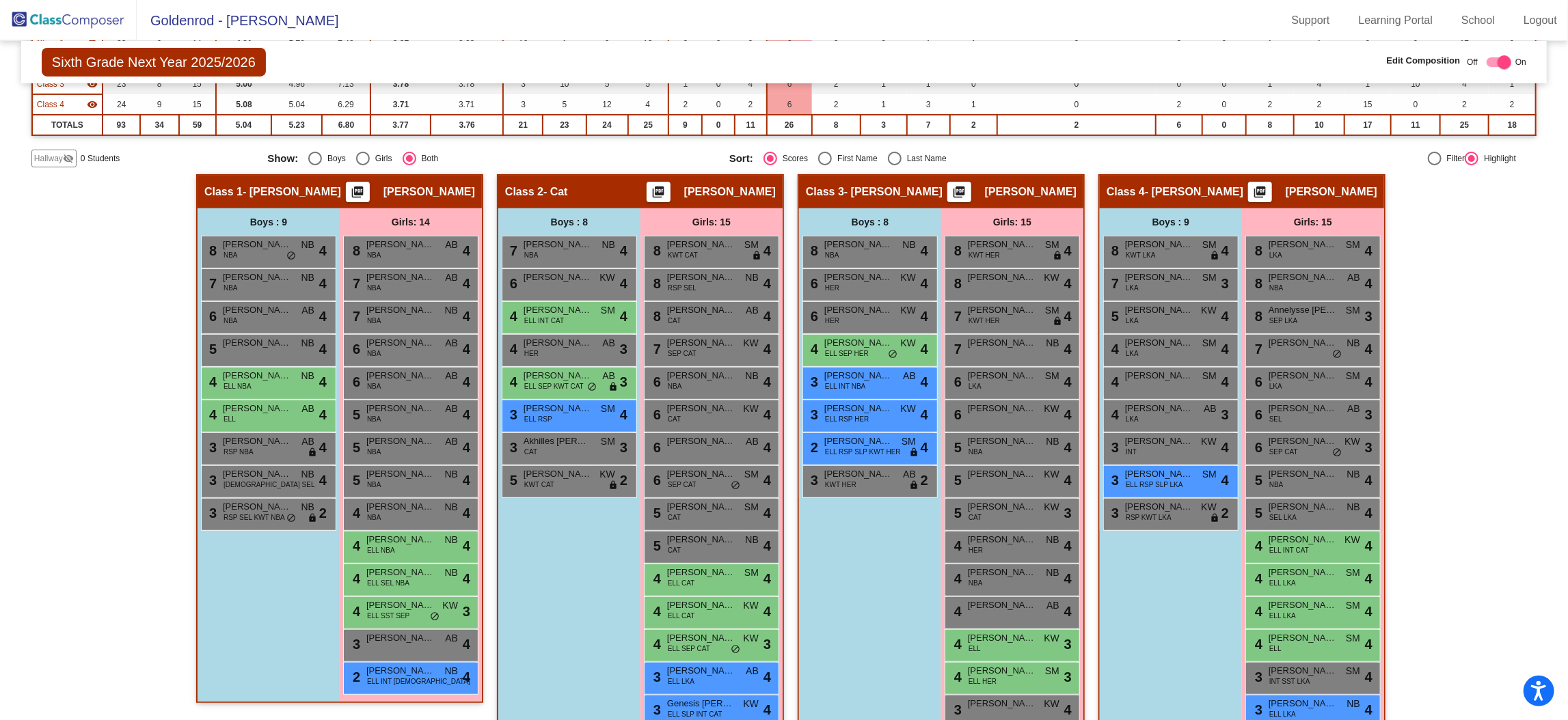 scroll, scrollTop: 228, scrollLeft: 0, axis: vertical 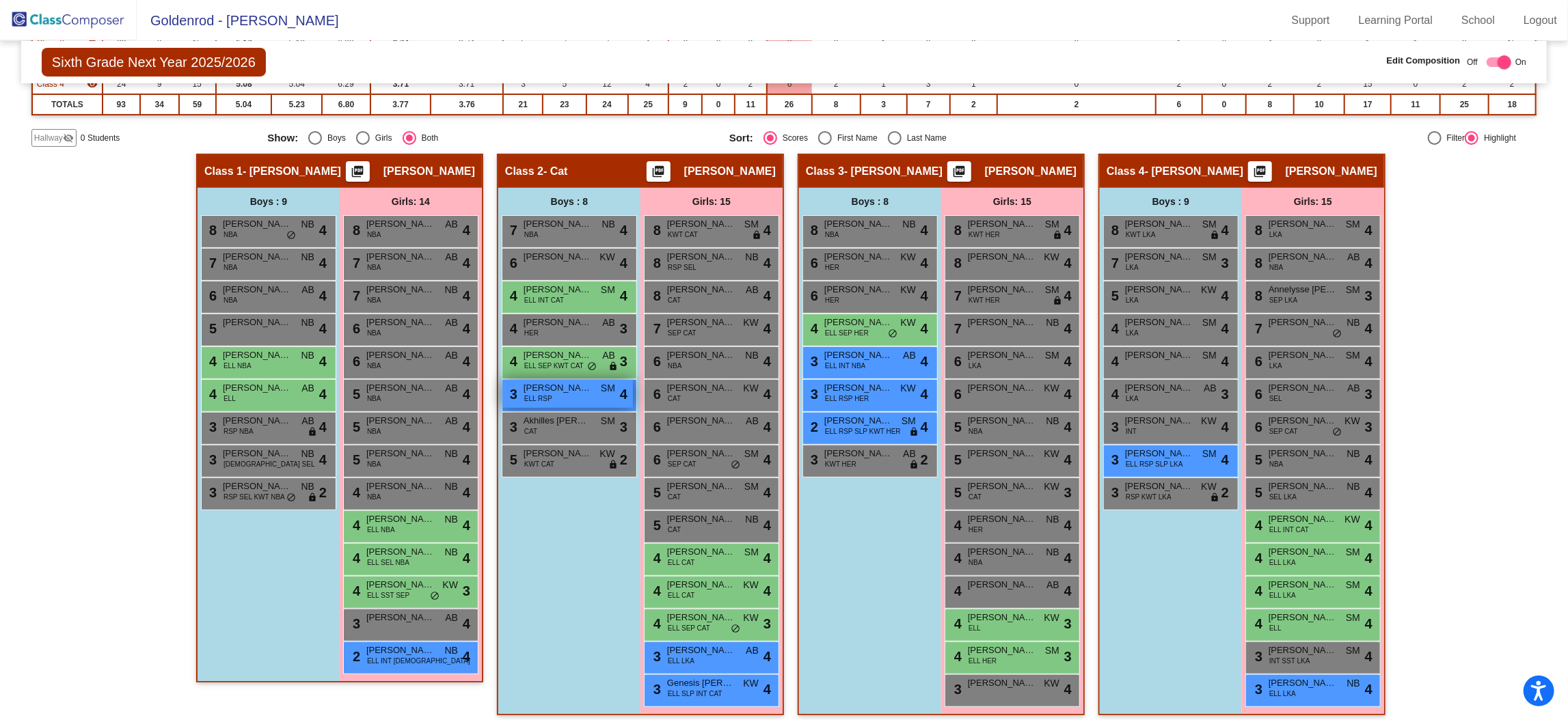 click on "3 [PERSON_NAME] ELL RSP SM lock do_not_disturb_alt 4" at bounding box center (567, 393) 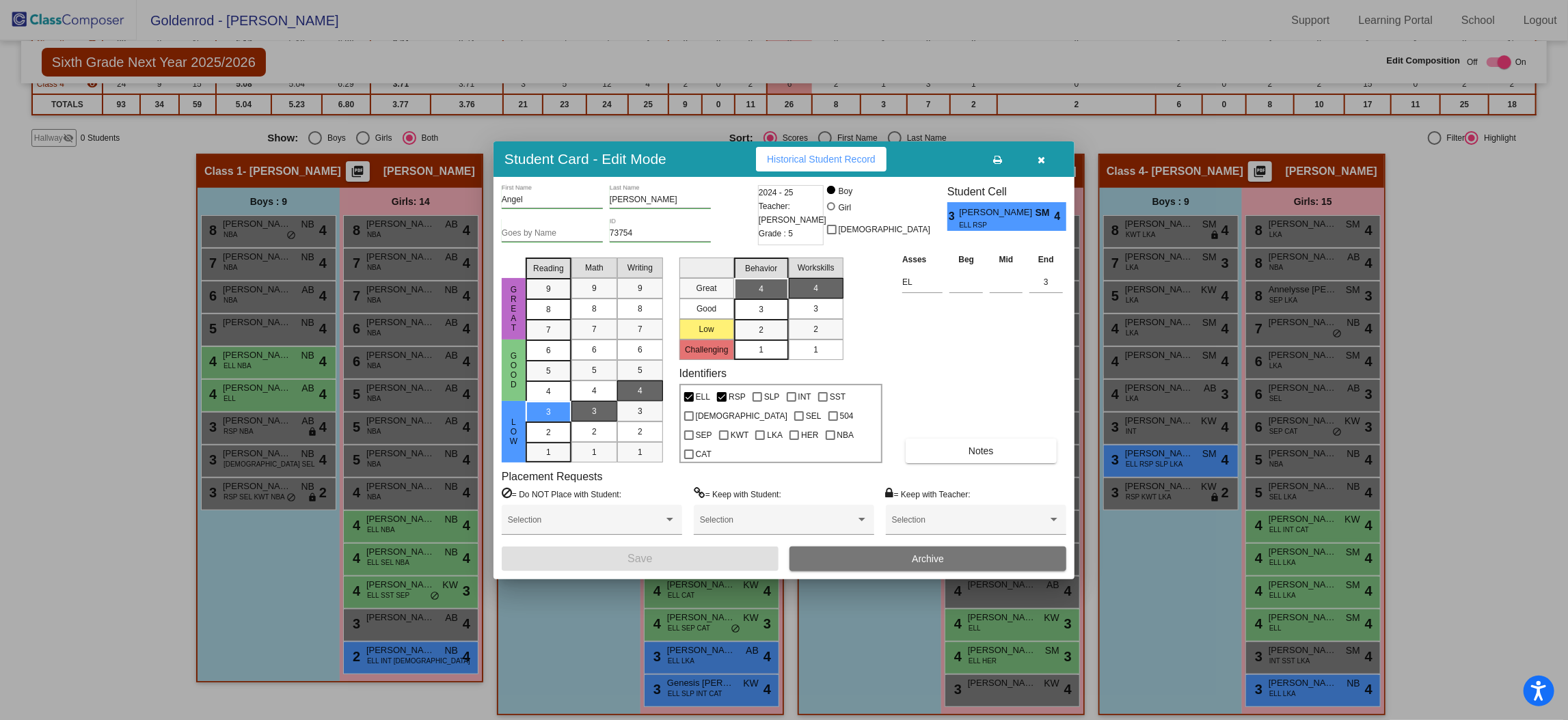 click at bounding box center (1042, 160) 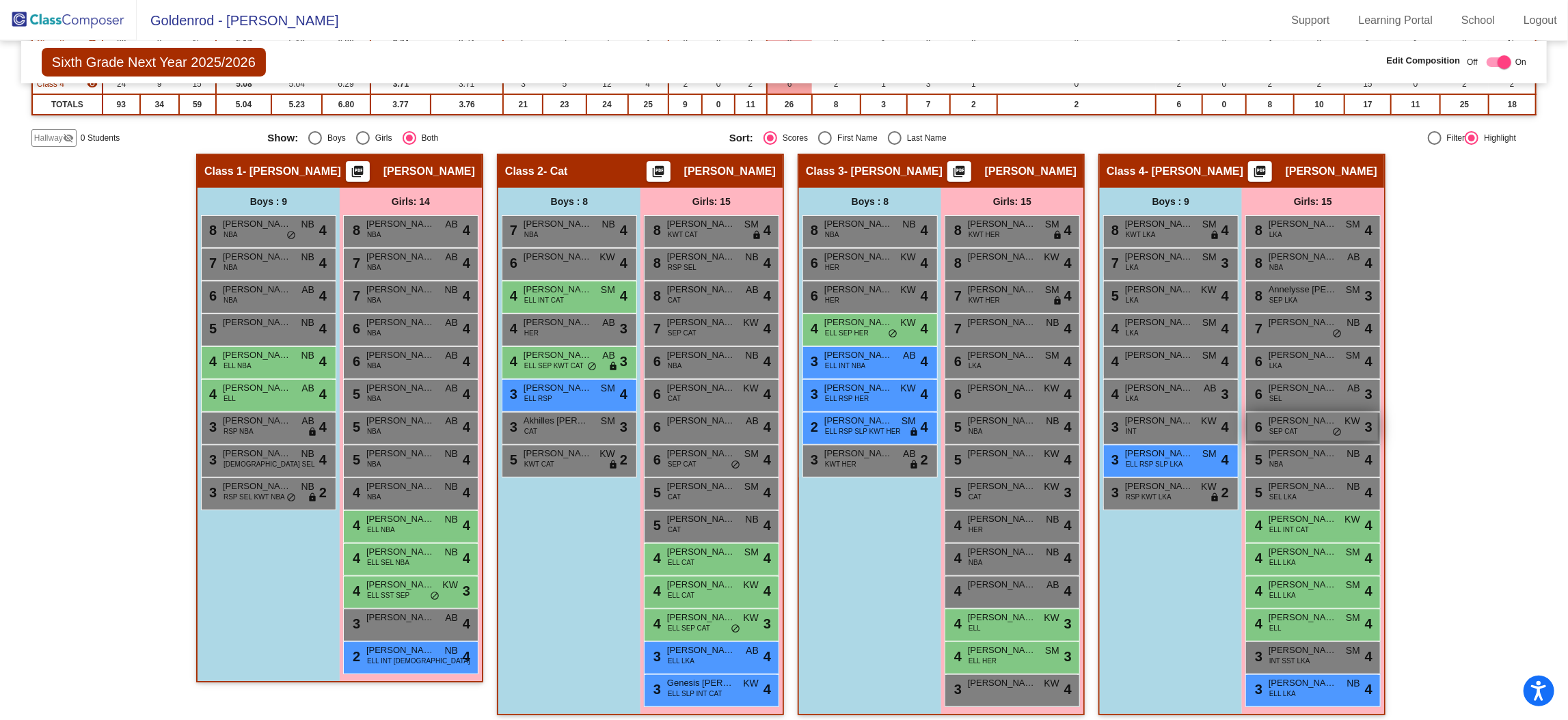 scroll, scrollTop: 43, scrollLeft: 0, axis: vertical 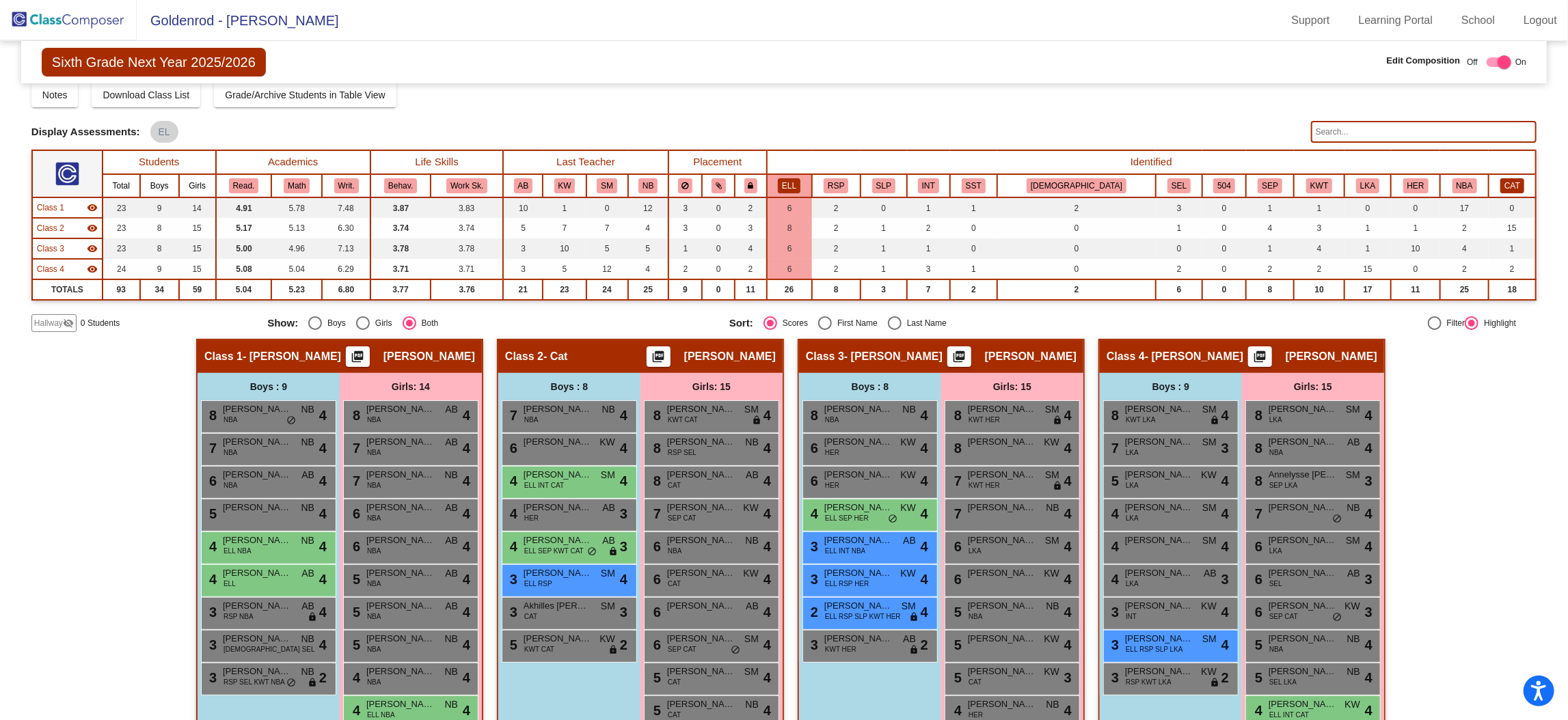 click on "CAT" 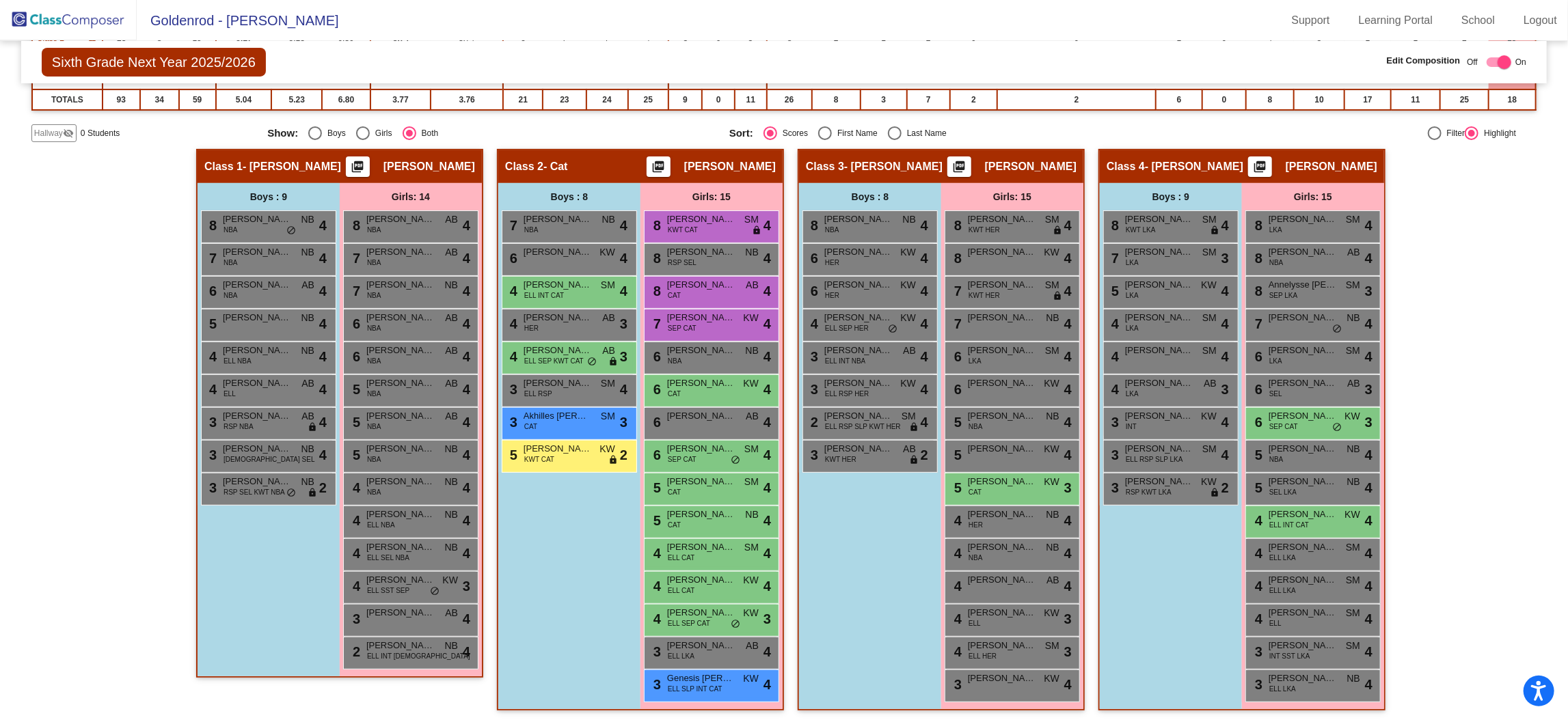 scroll, scrollTop: 120, scrollLeft: 0, axis: vertical 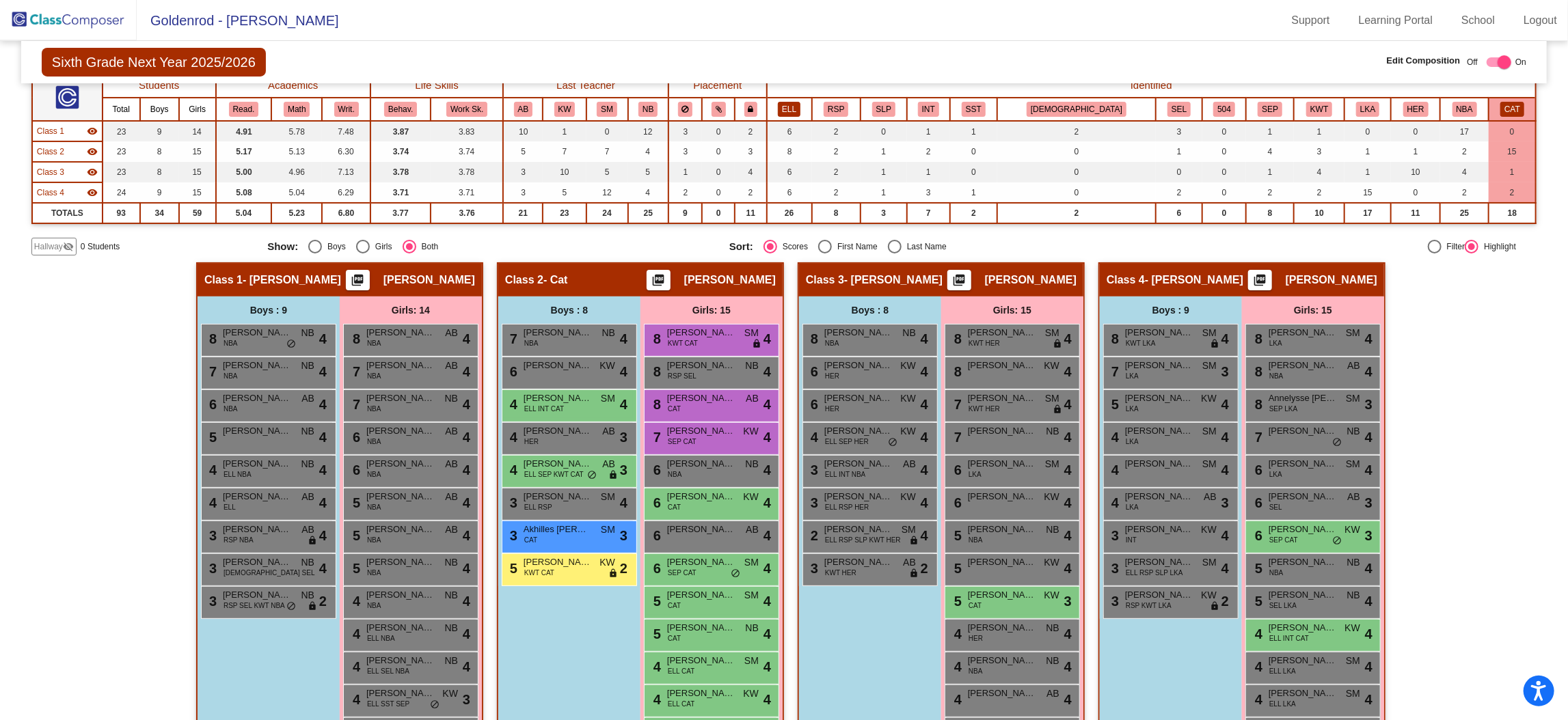click on "ELL" 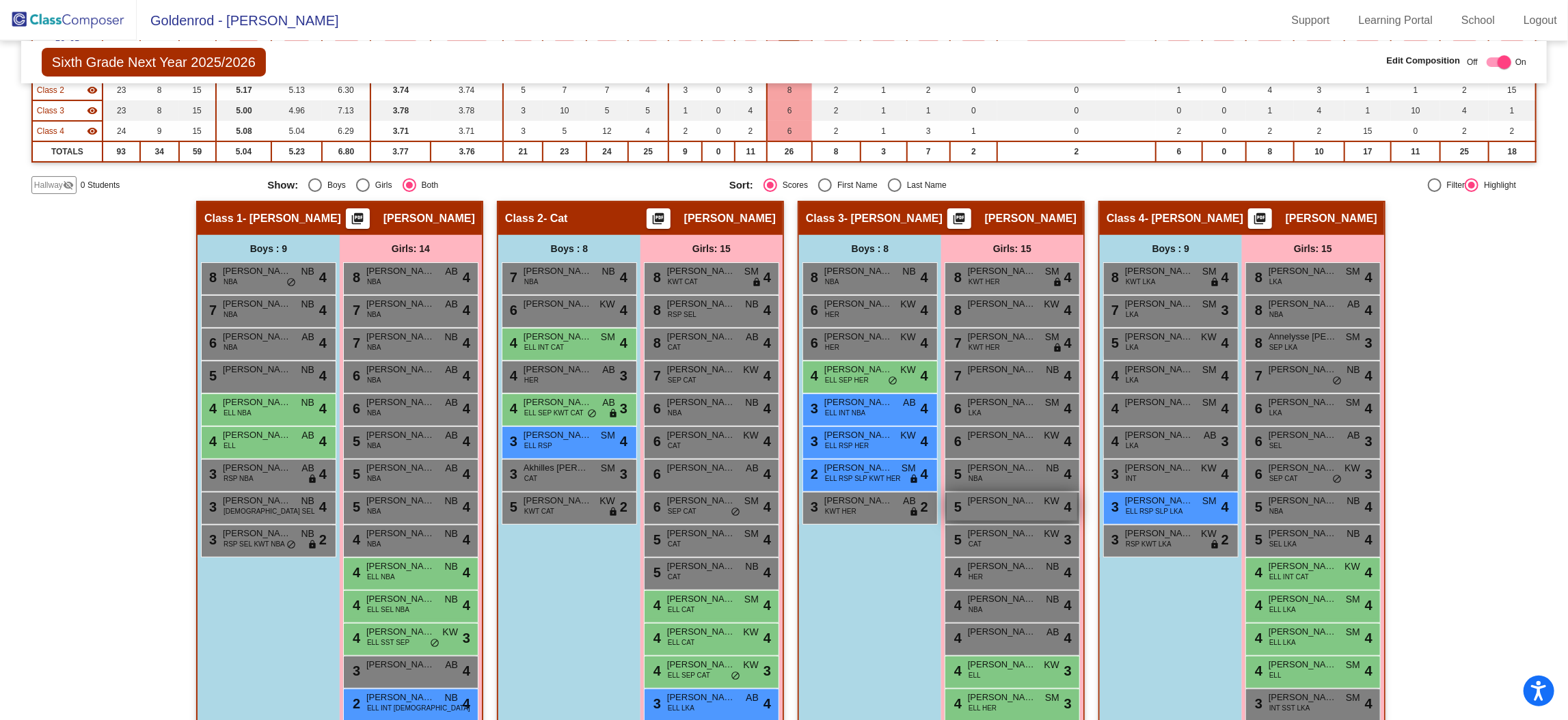 scroll, scrollTop: 233, scrollLeft: 0, axis: vertical 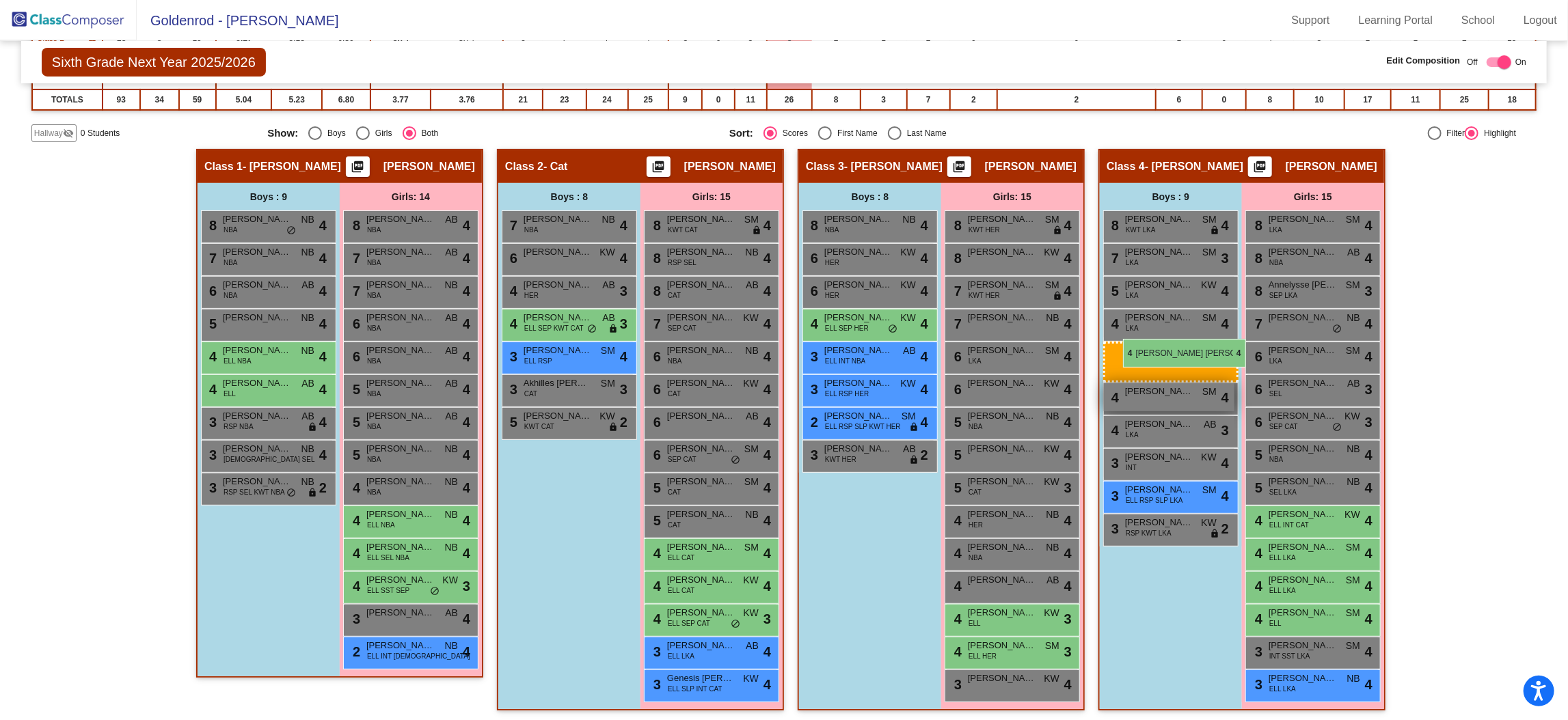 drag, startPoint x: 552, startPoint y: 283, endPoint x: 1122, endPoint y: 340, distance: 572.8429 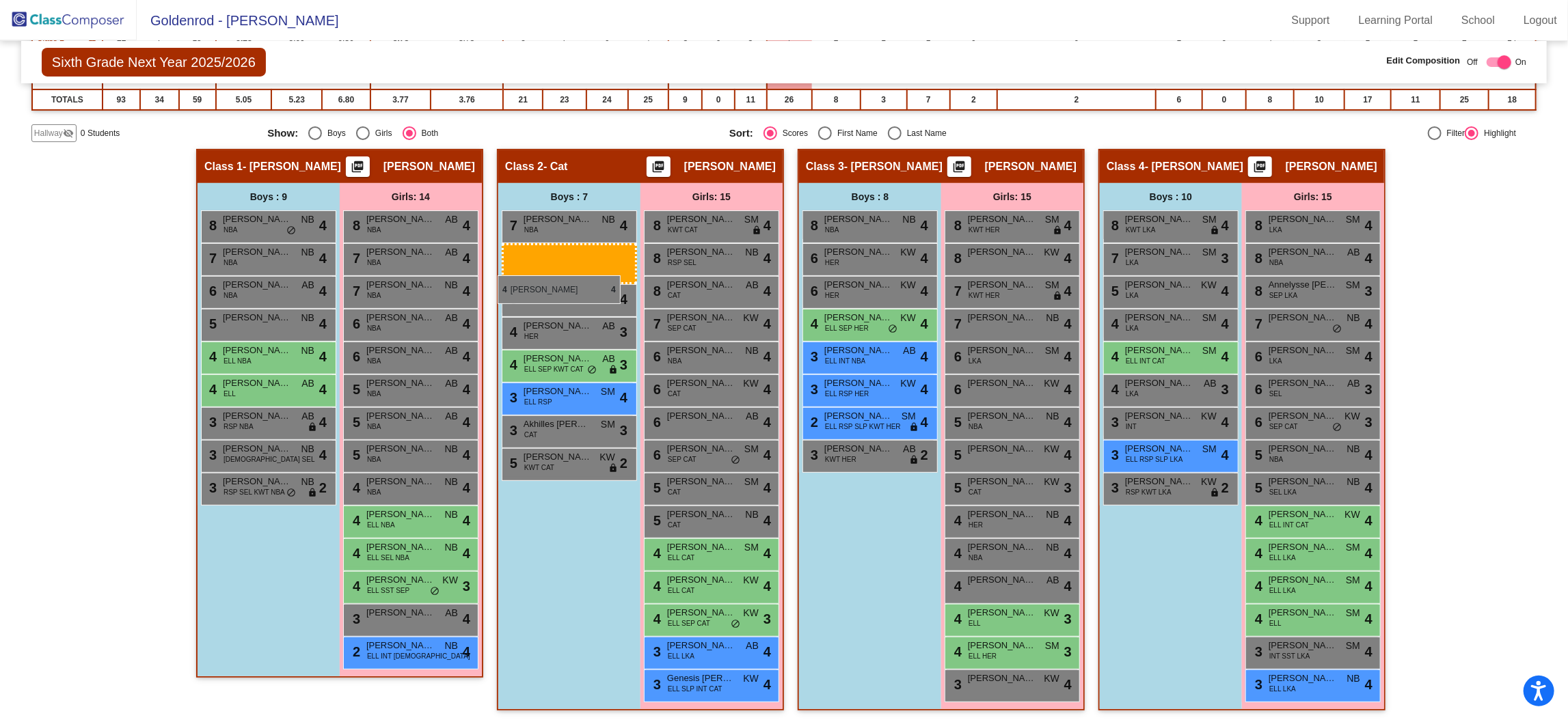 drag, startPoint x: 1146, startPoint y: 354, endPoint x: 498, endPoint y: 275, distance: 652.7978 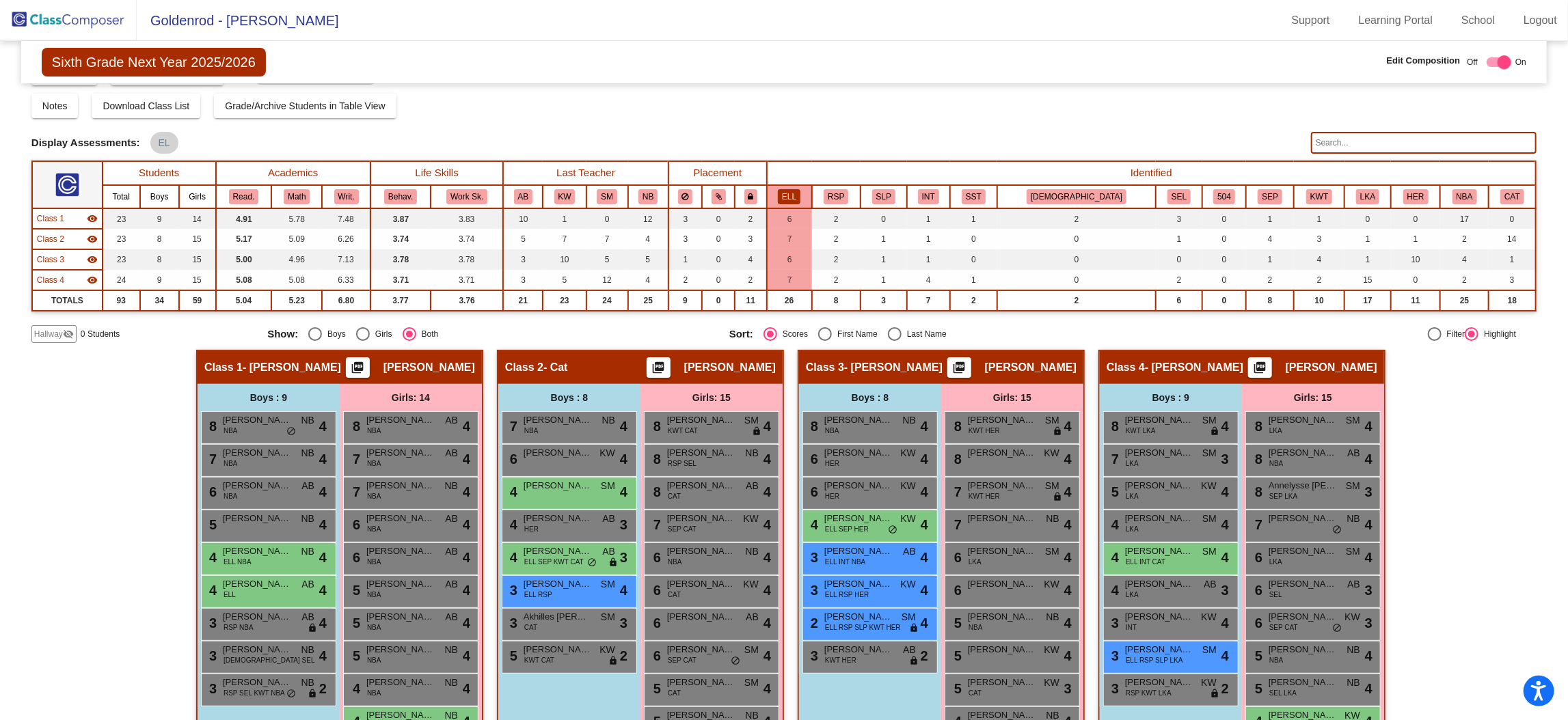 scroll, scrollTop: 28, scrollLeft: 0, axis: vertical 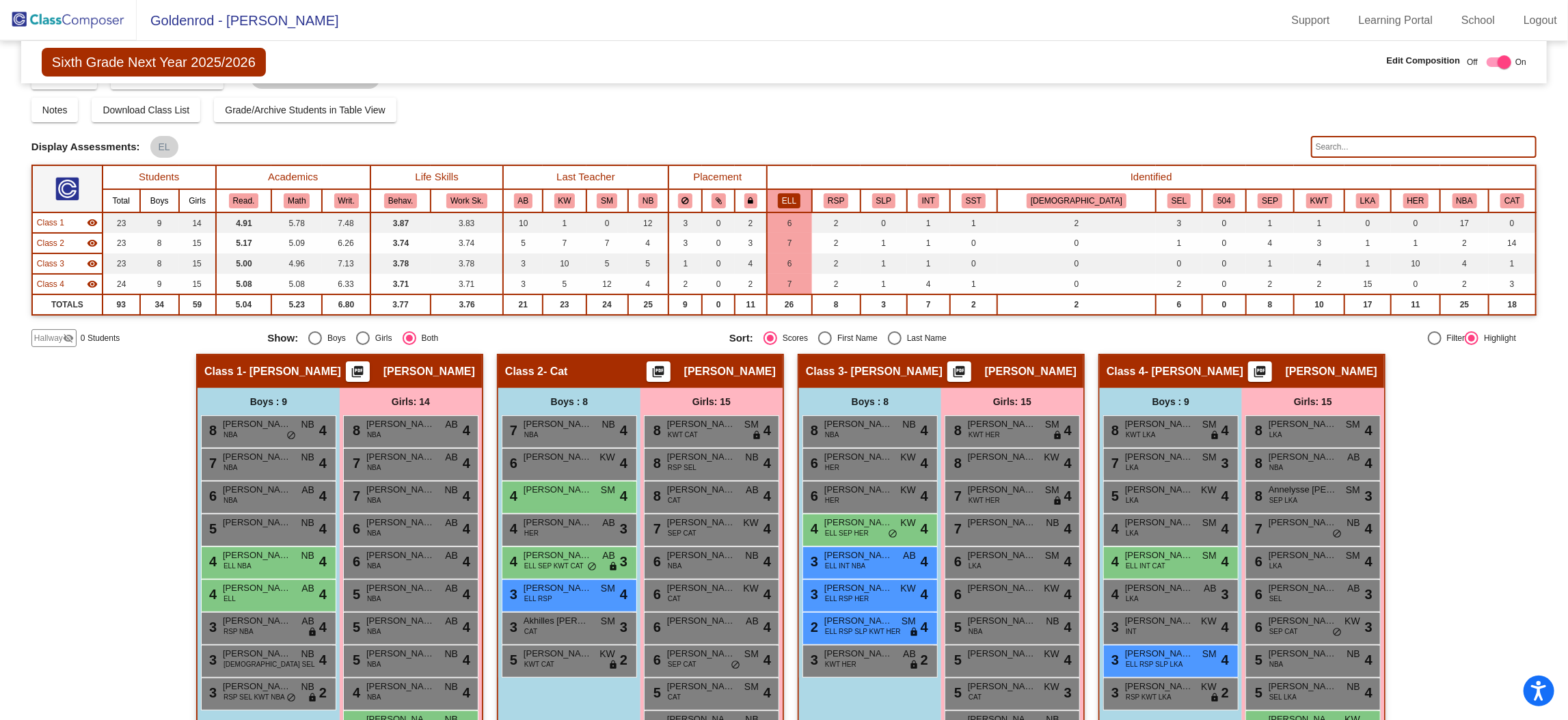 click on "ELL" 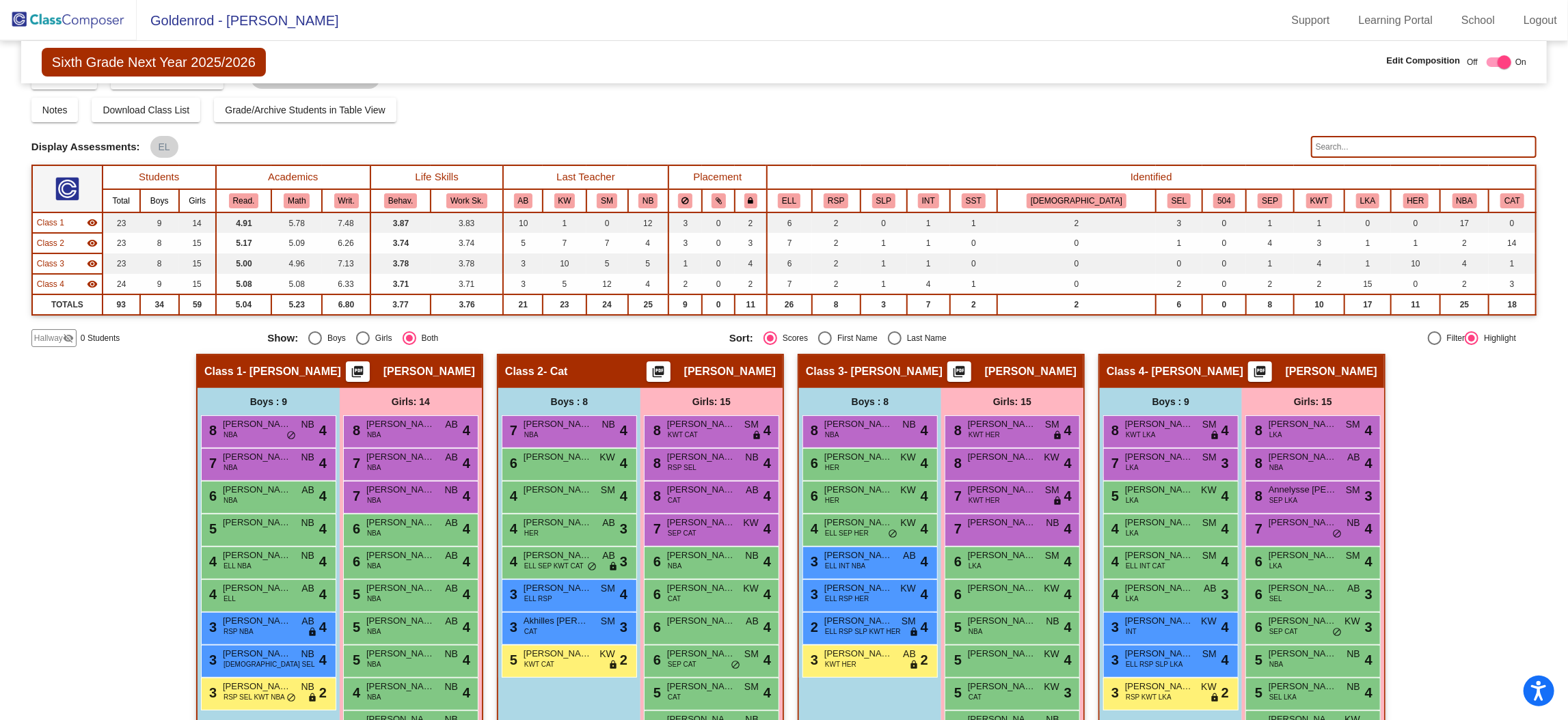 scroll, scrollTop: 0, scrollLeft: 0, axis: both 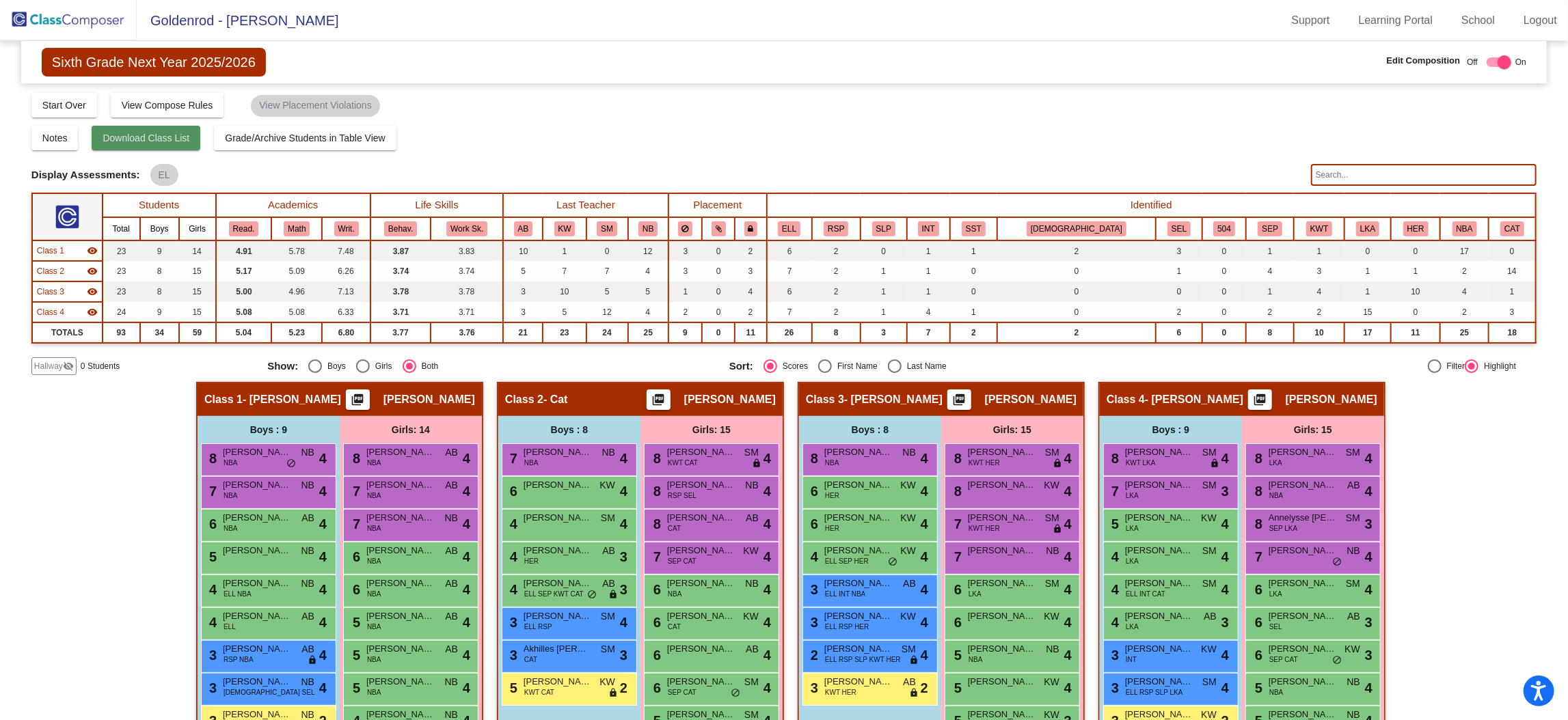 click on "Download Class List" 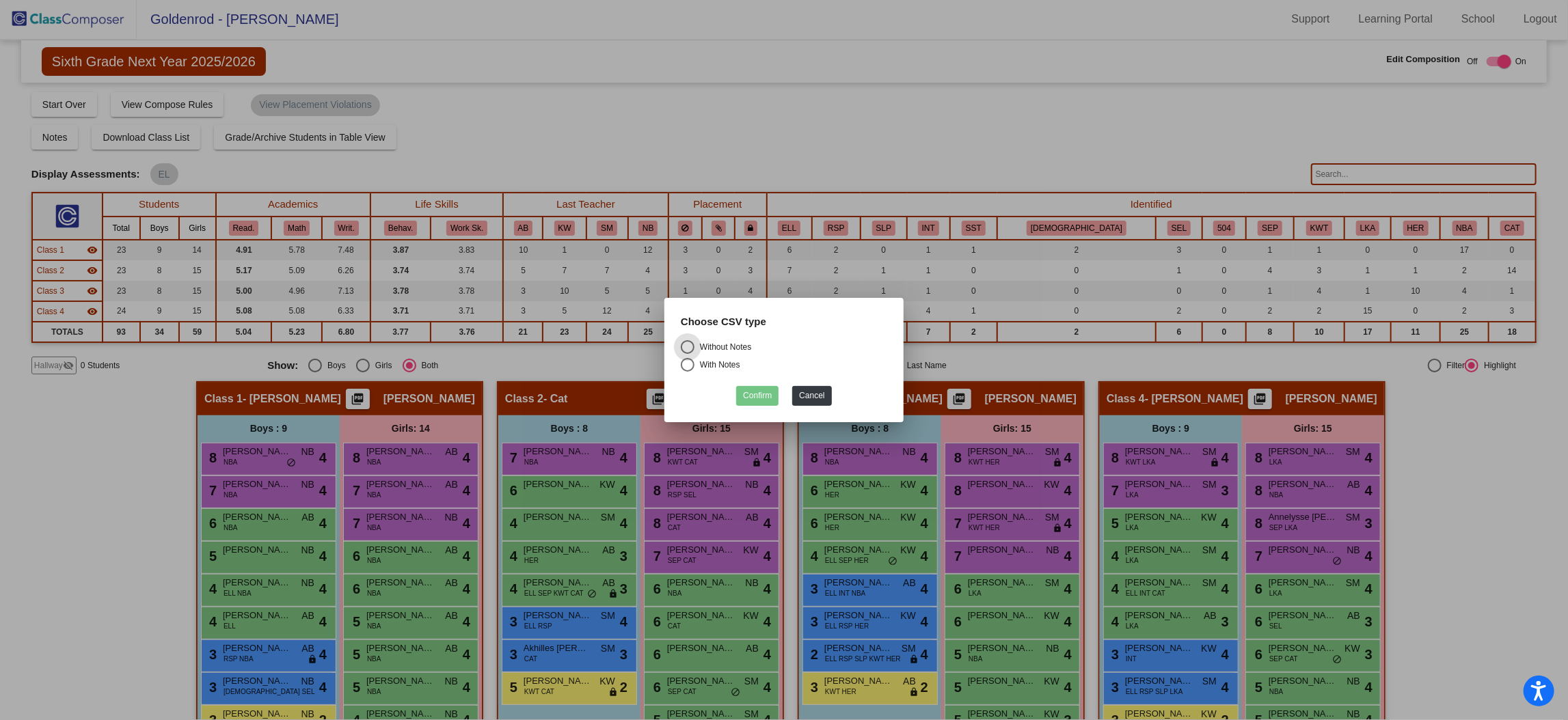 click on "Without Notes" at bounding box center (784, 347) 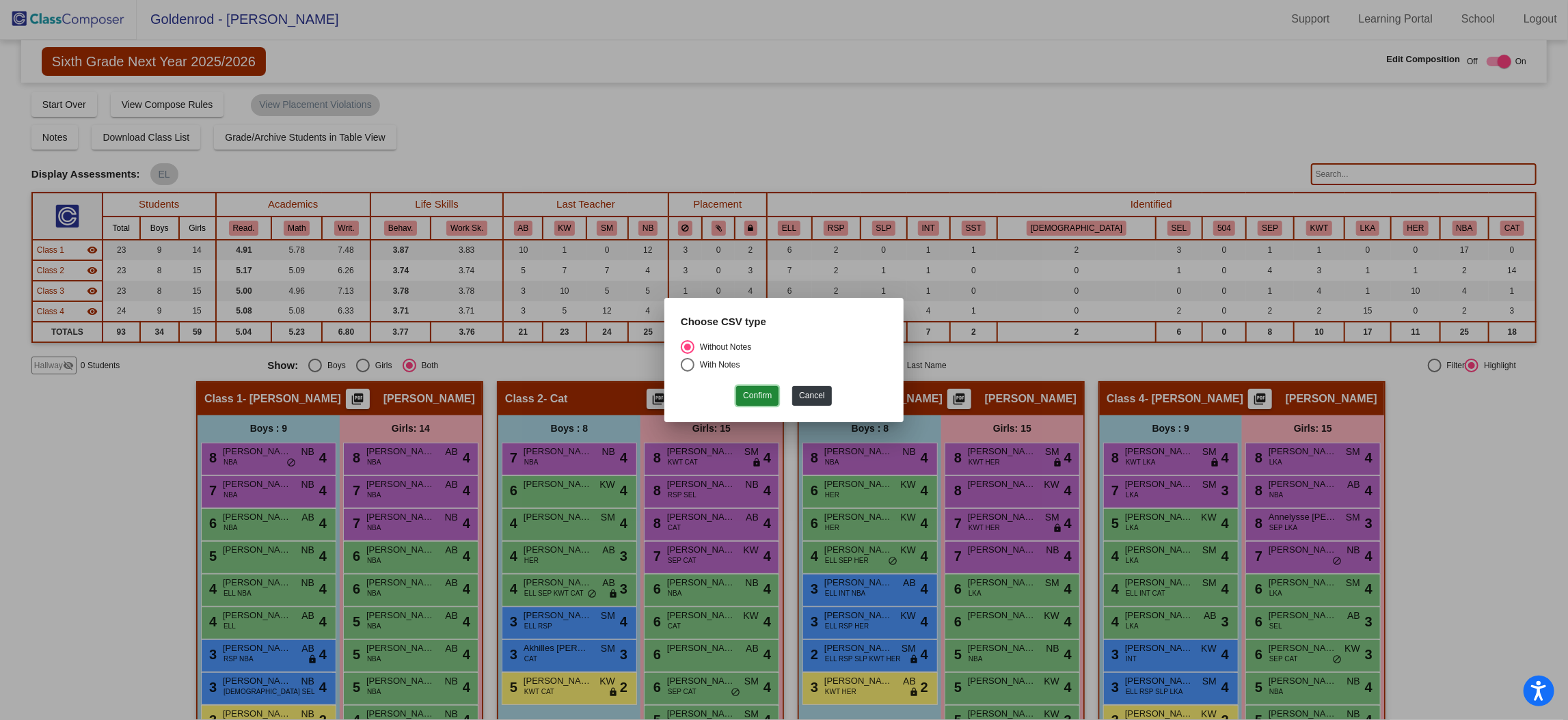 click on "Confirm" at bounding box center (757, 396) 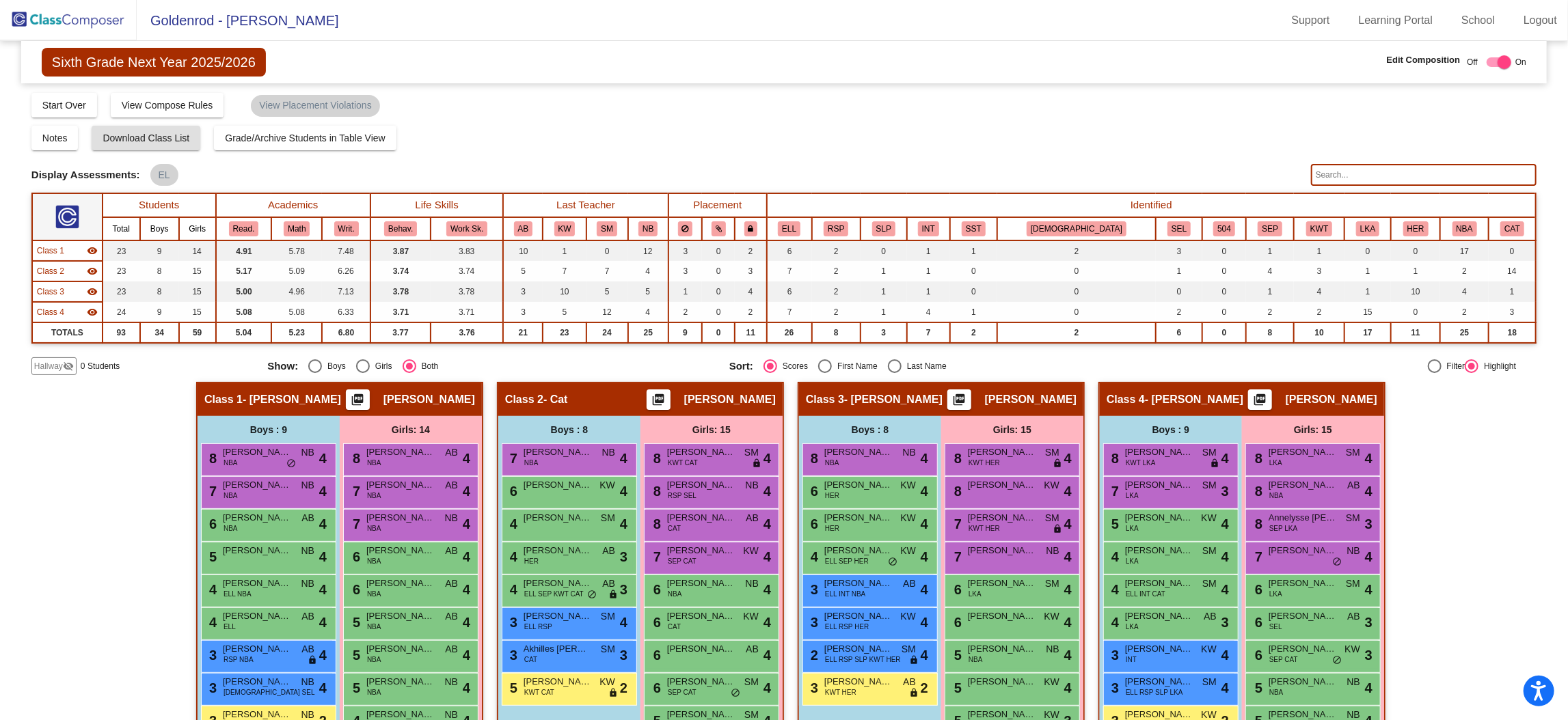 scroll, scrollTop: 1, scrollLeft: 0, axis: vertical 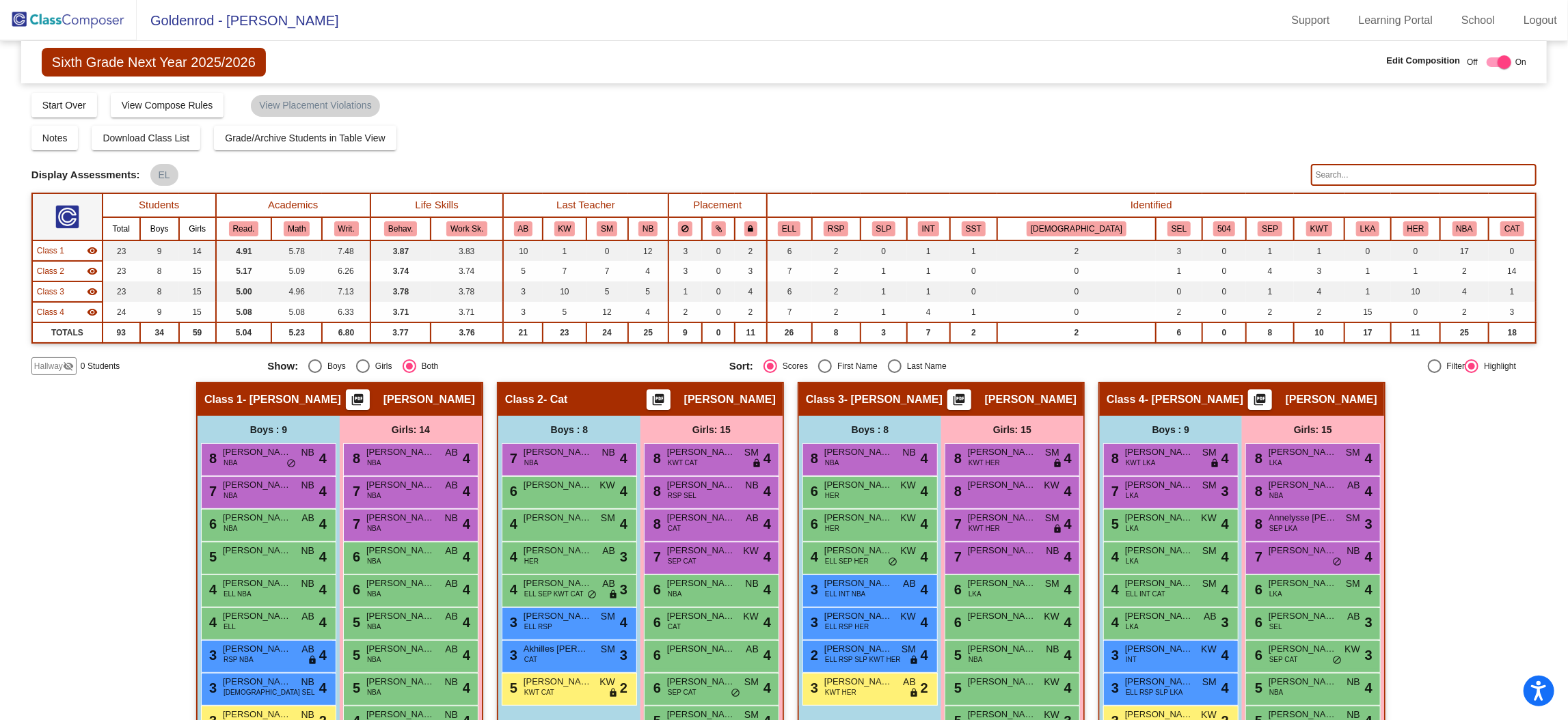 click 